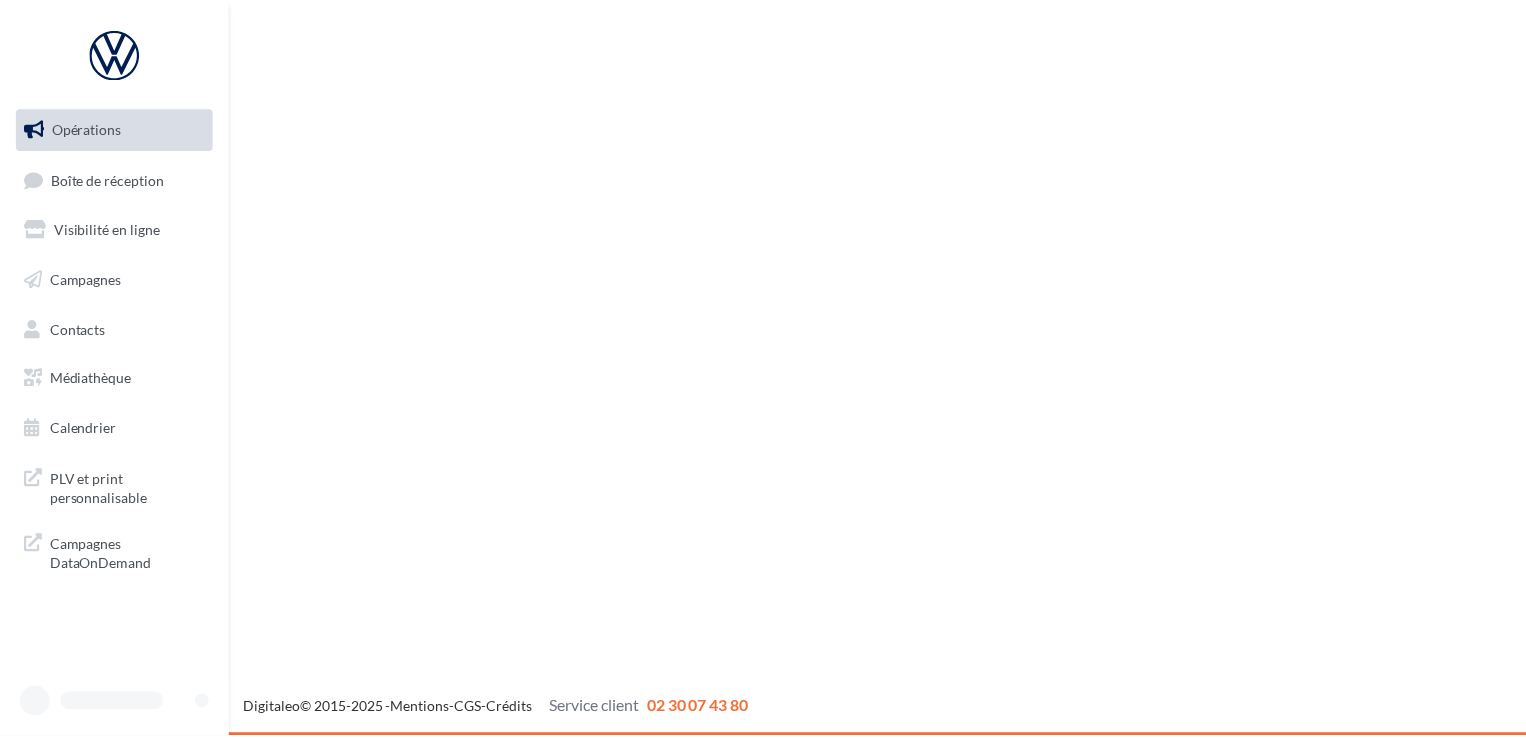 scroll, scrollTop: 0, scrollLeft: 0, axis: both 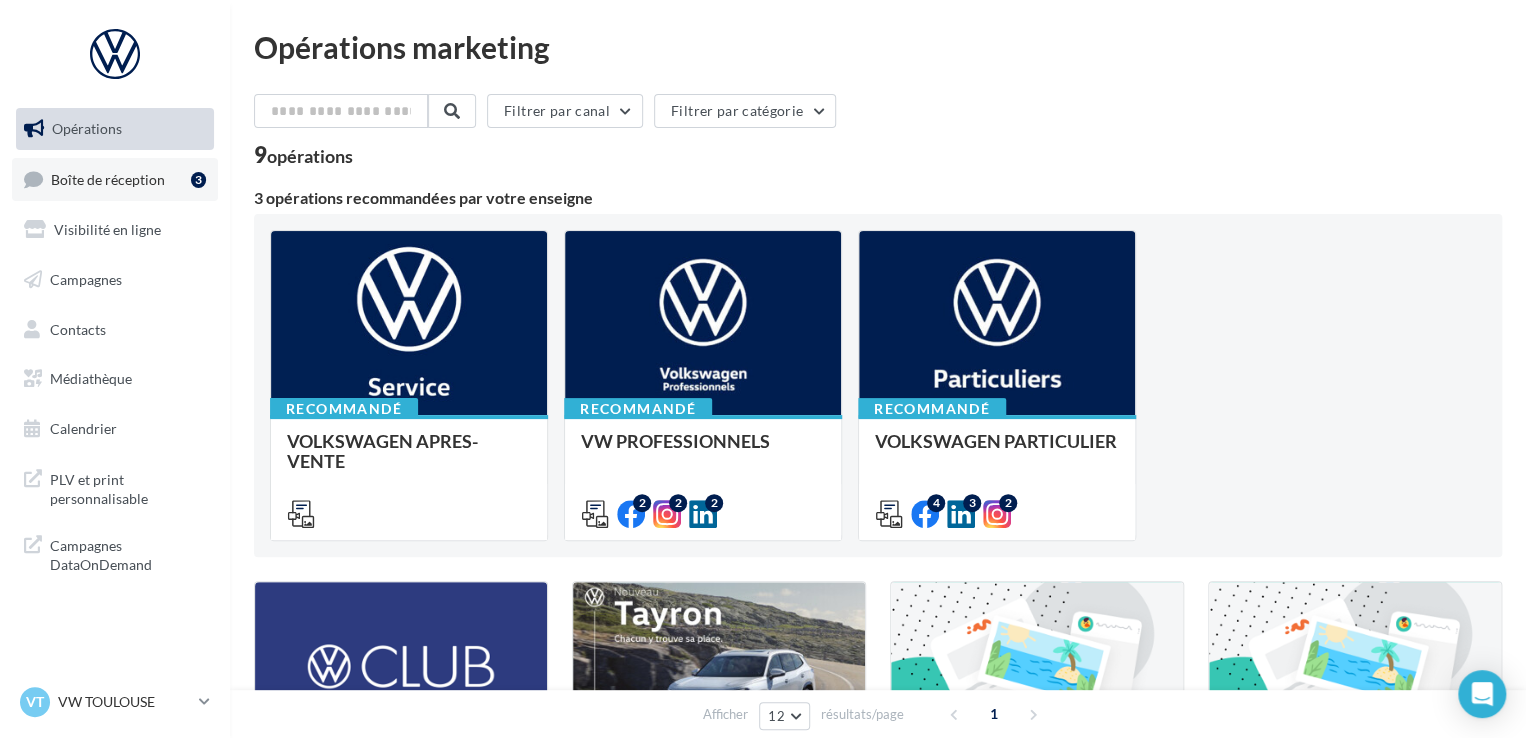 click on "Boîte de réception
3" at bounding box center [115, 179] 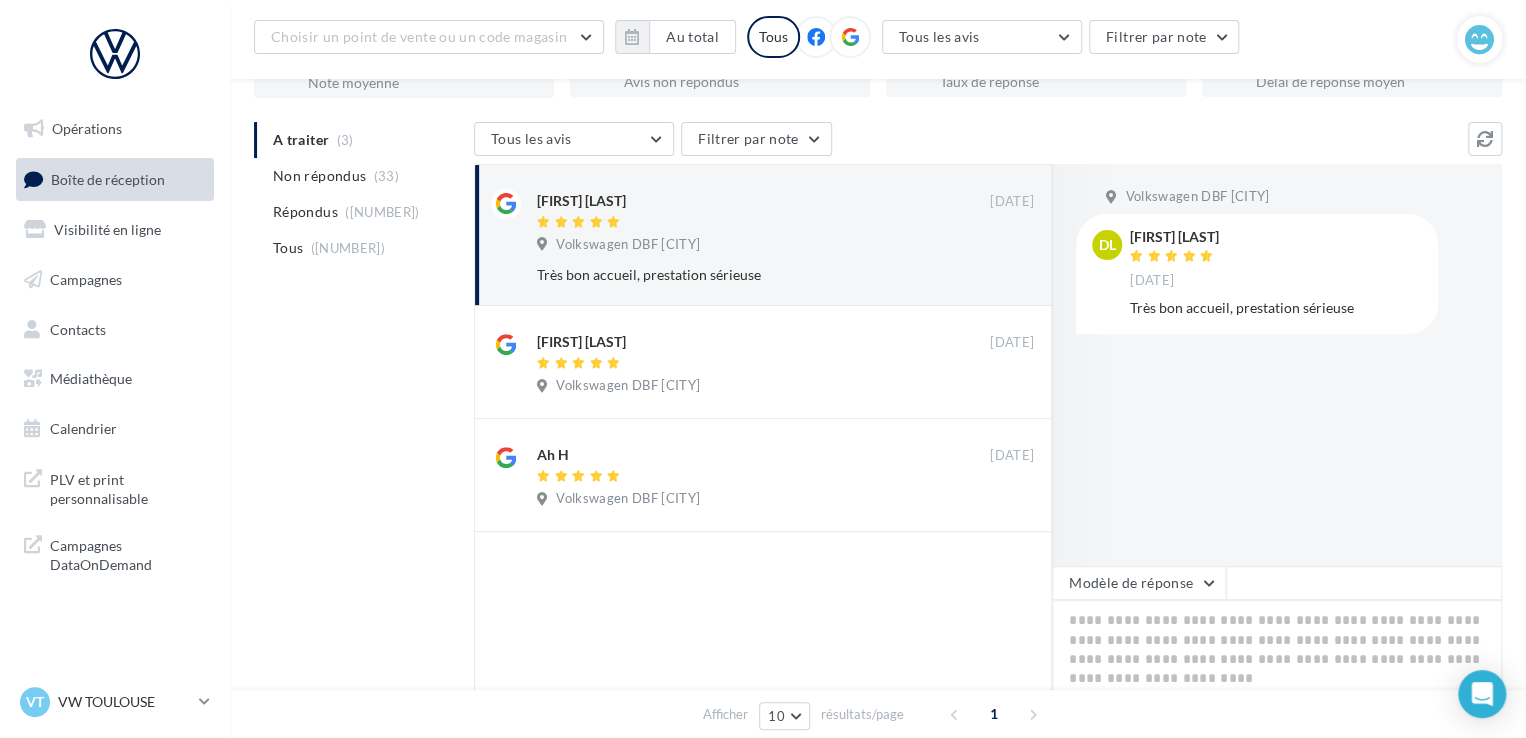 scroll, scrollTop: 200, scrollLeft: 0, axis: vertical 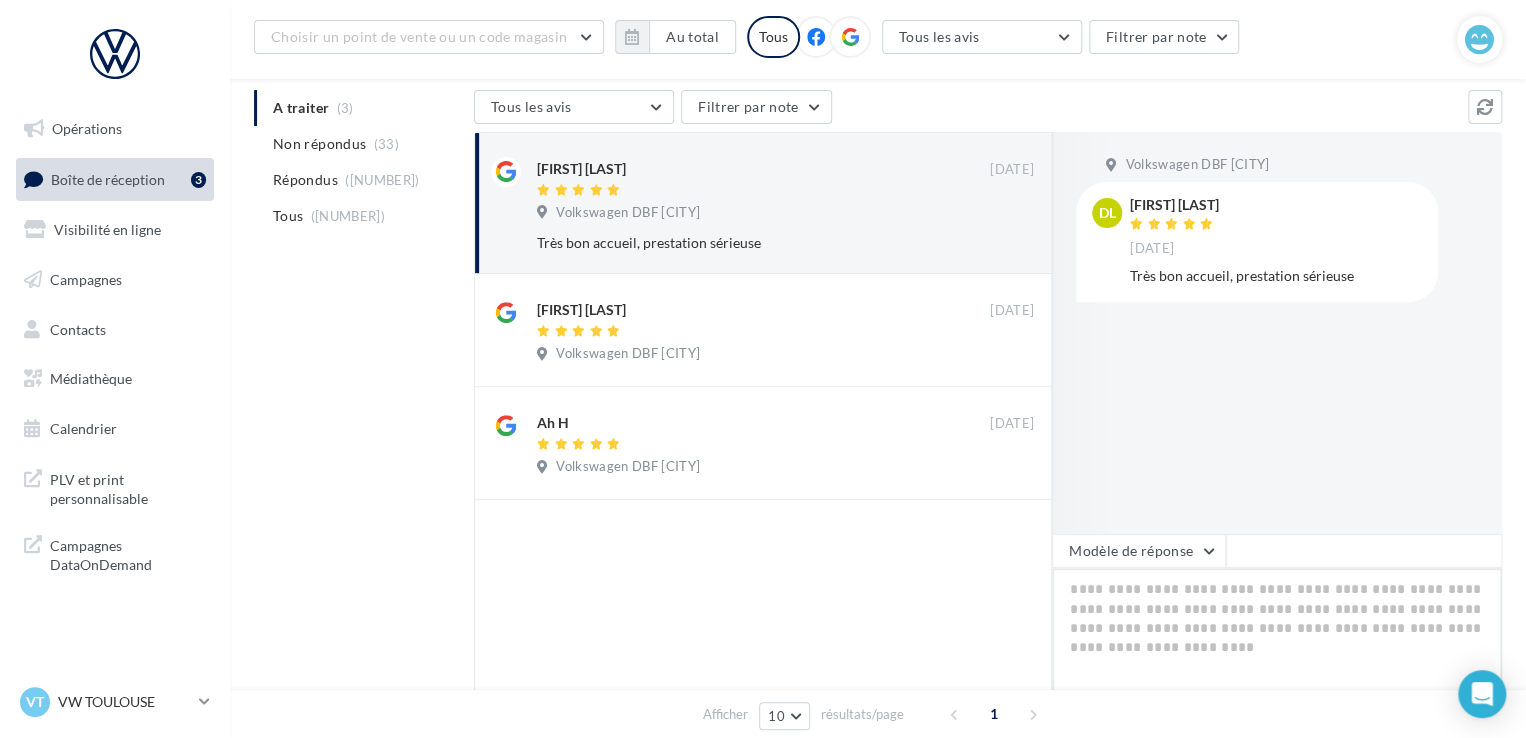 click at bounding box center (1277, 630) 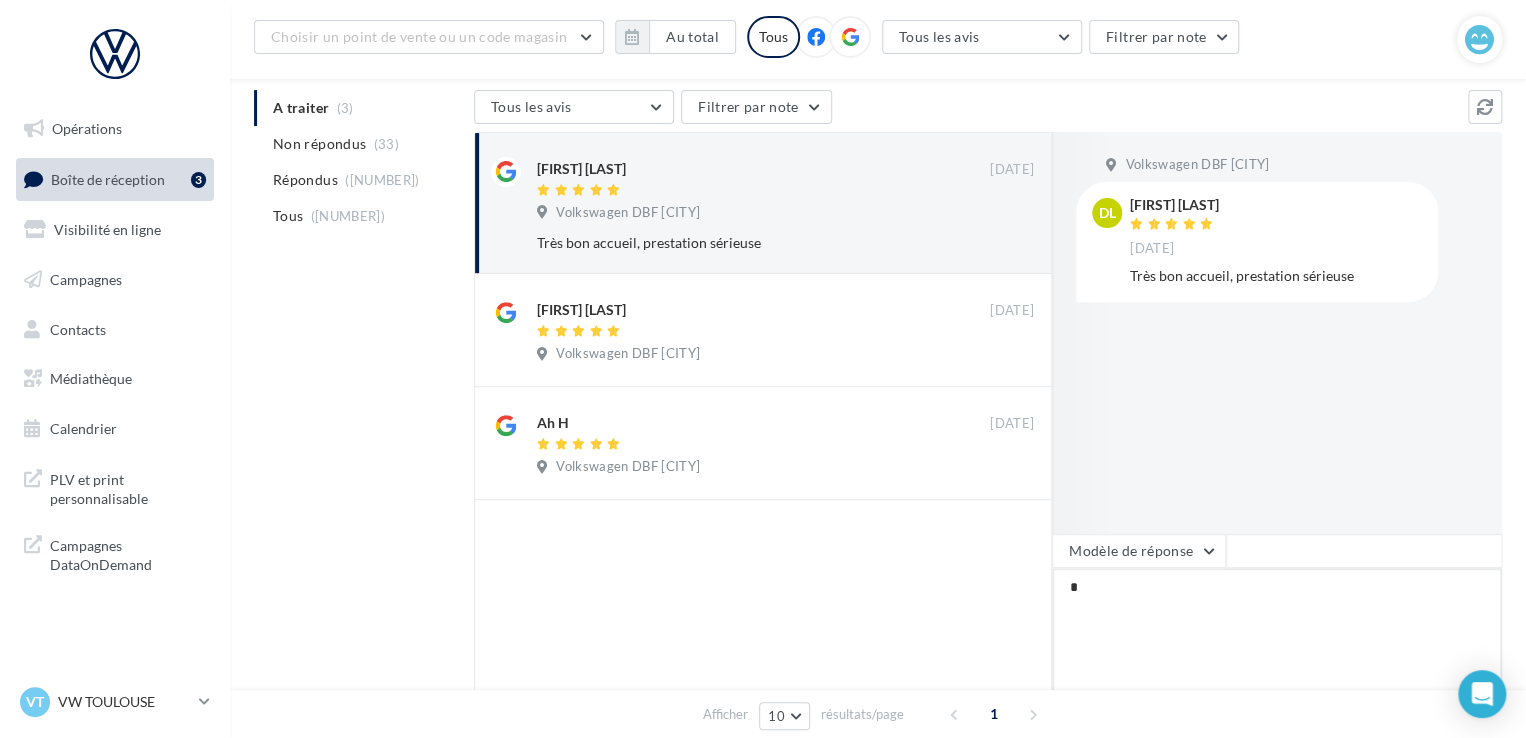 type on "**" 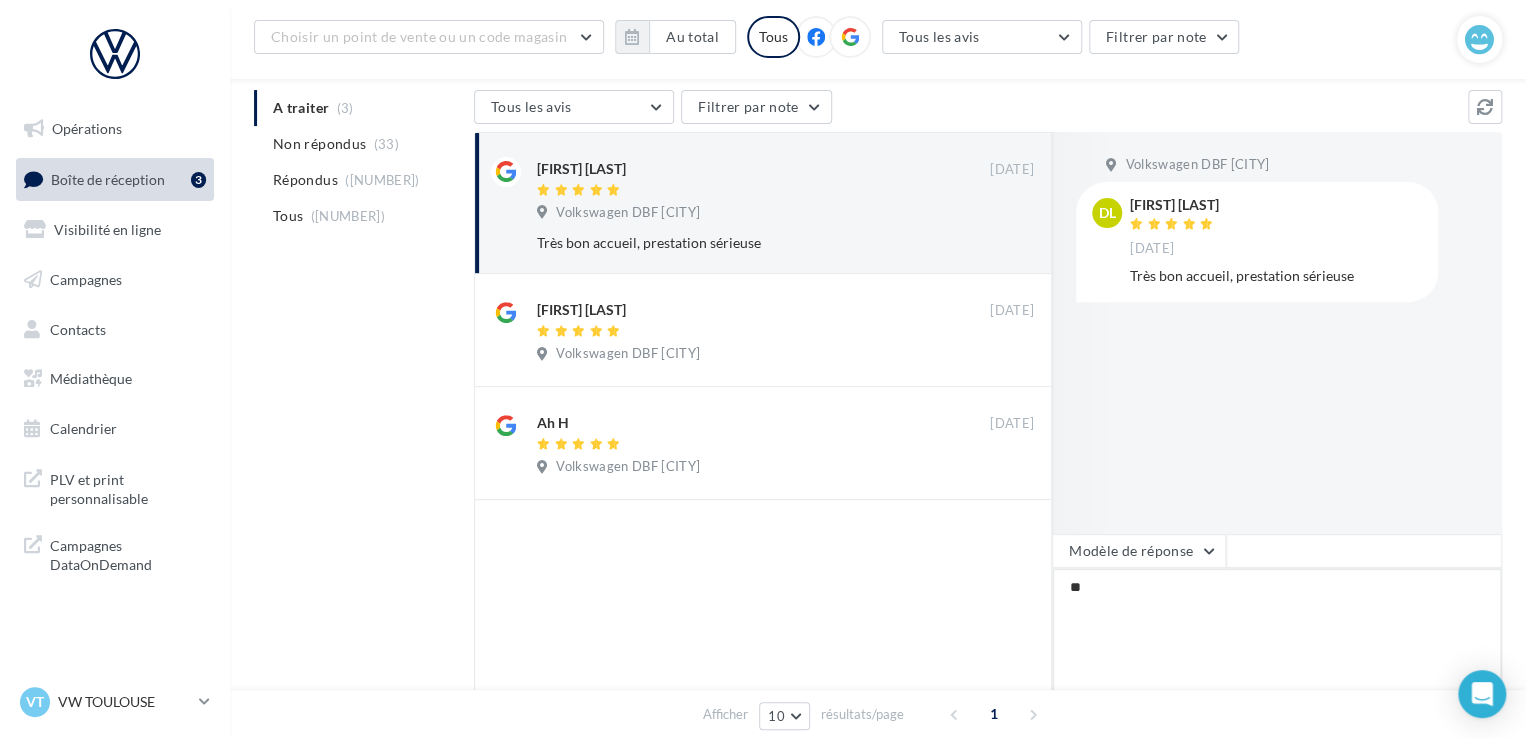 type on "***" 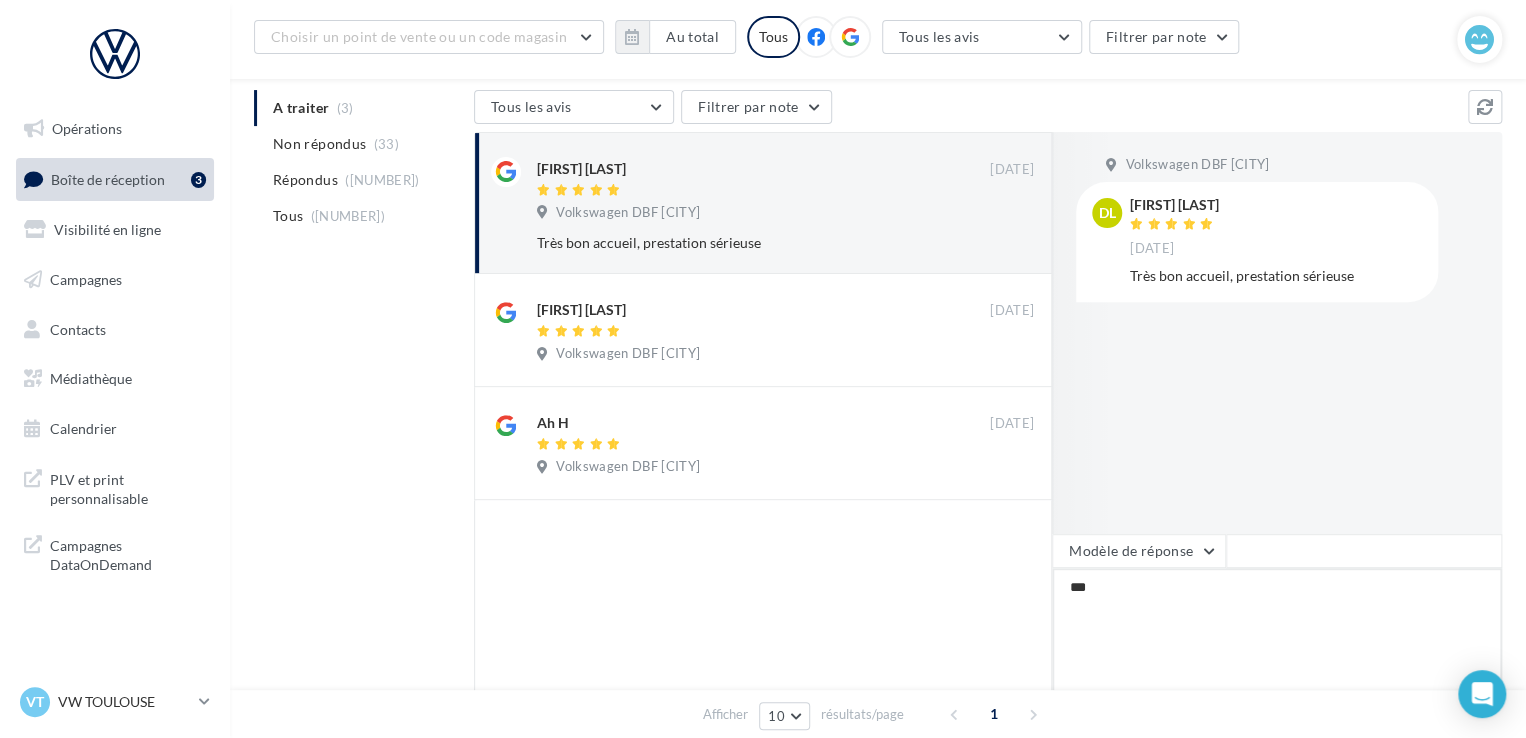 type on "****" 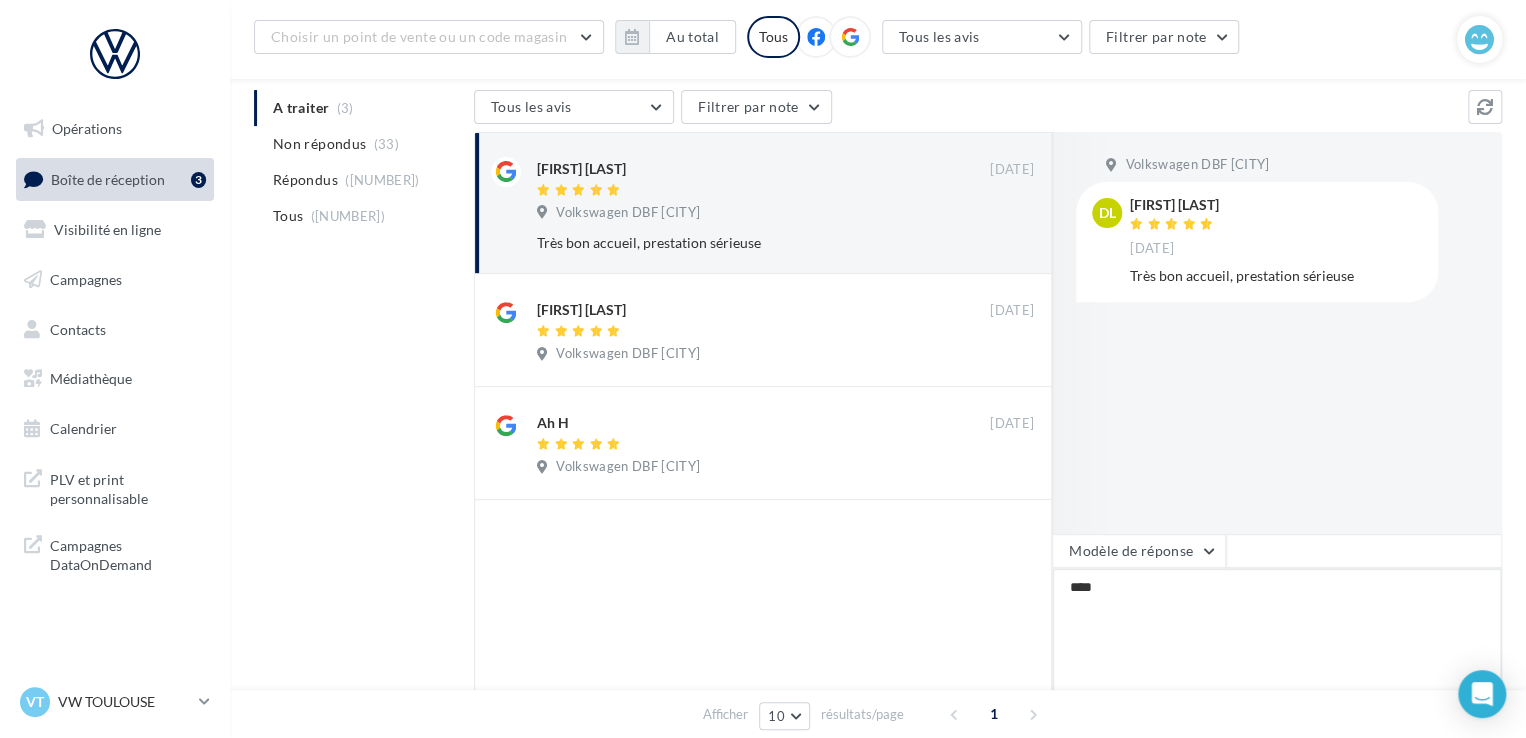 type on "*****" 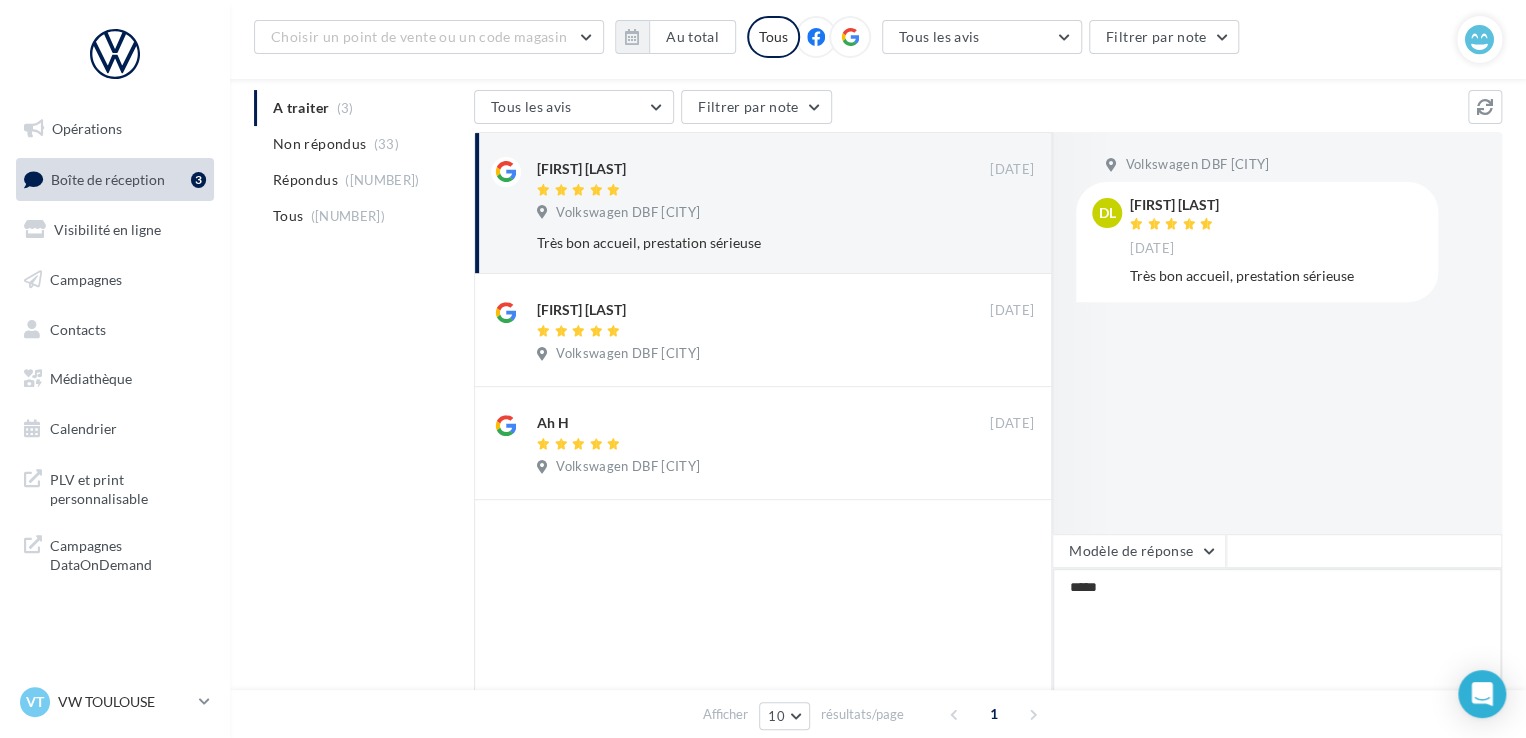 type on "******" 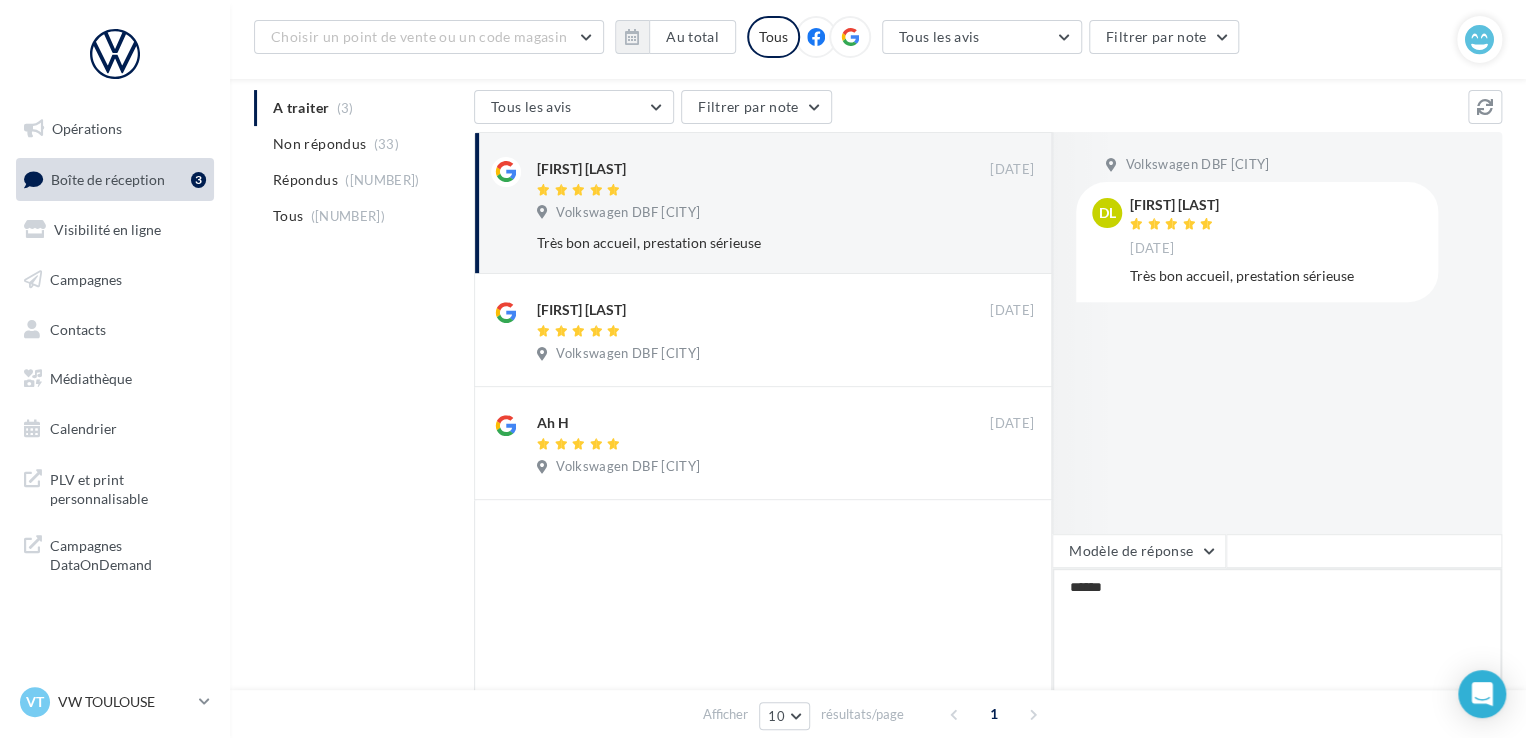 type on "*******" 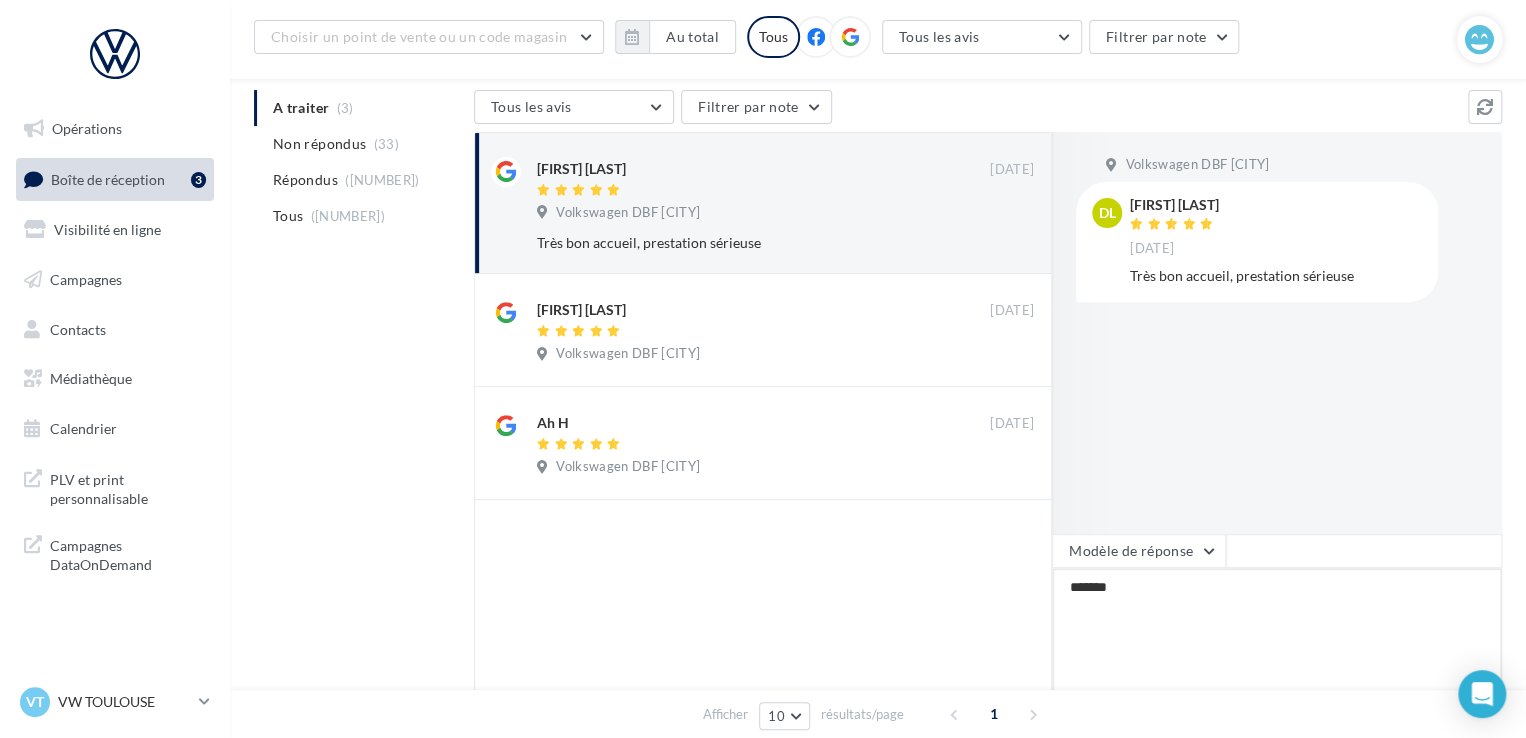 type on "*******" 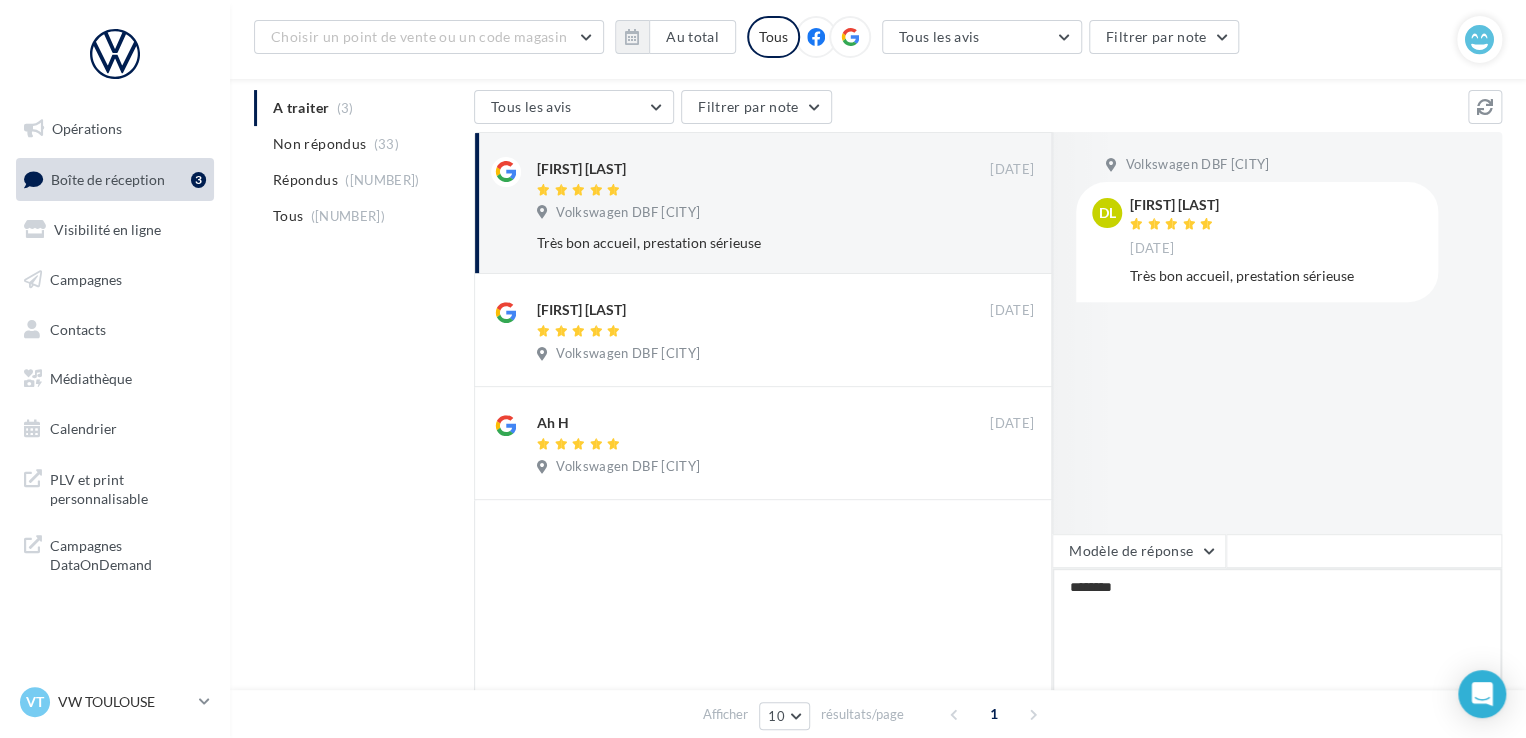 type on "*********" 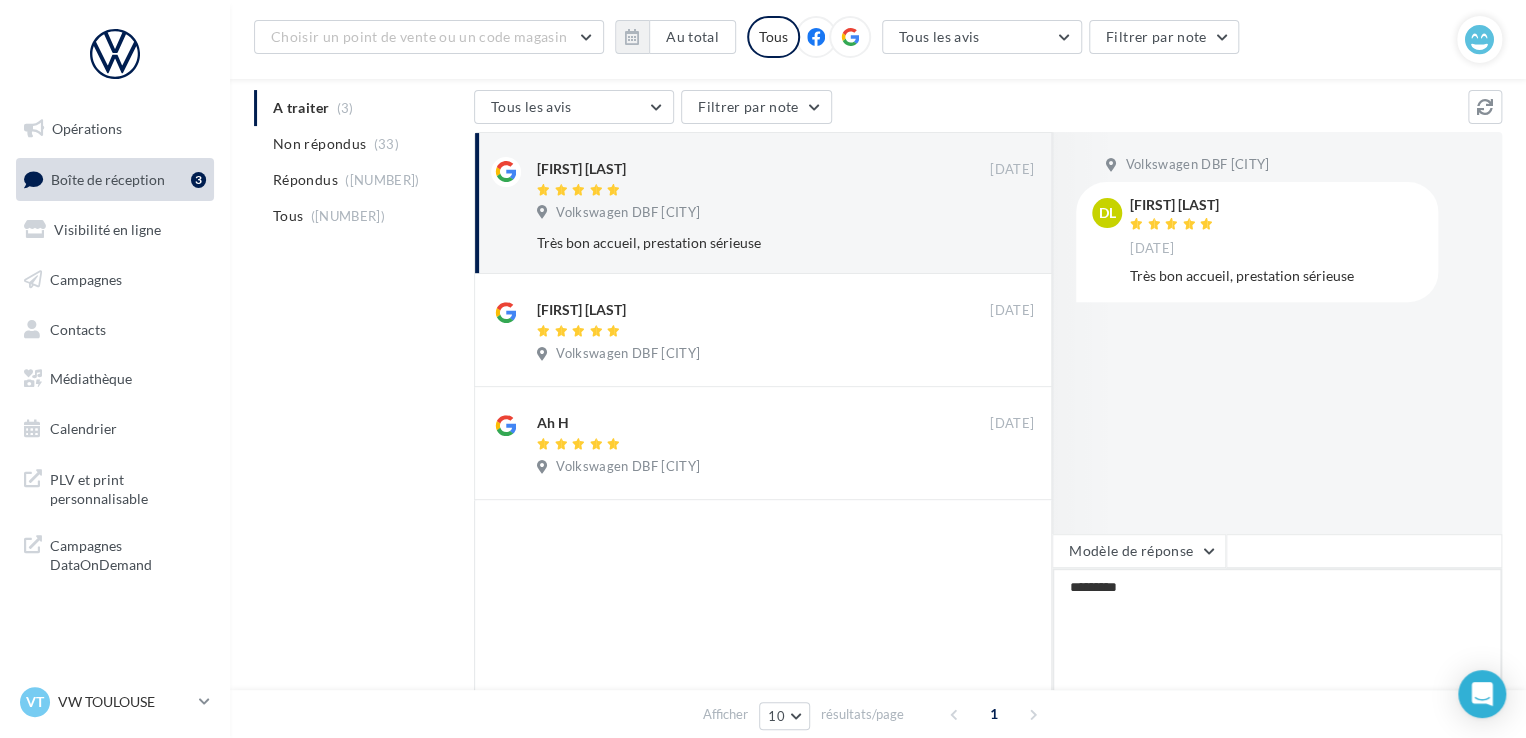 type on "**********" 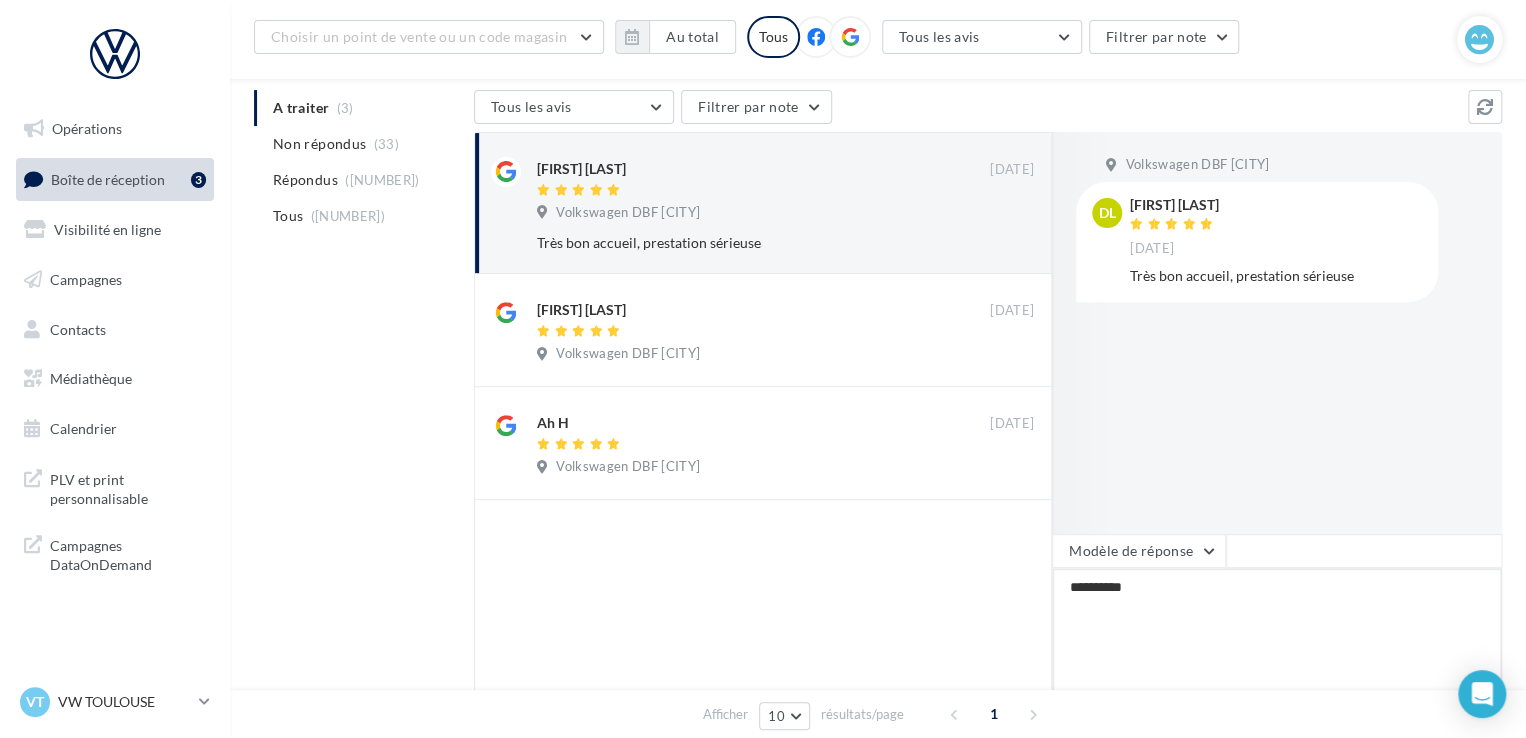 type on "**********" 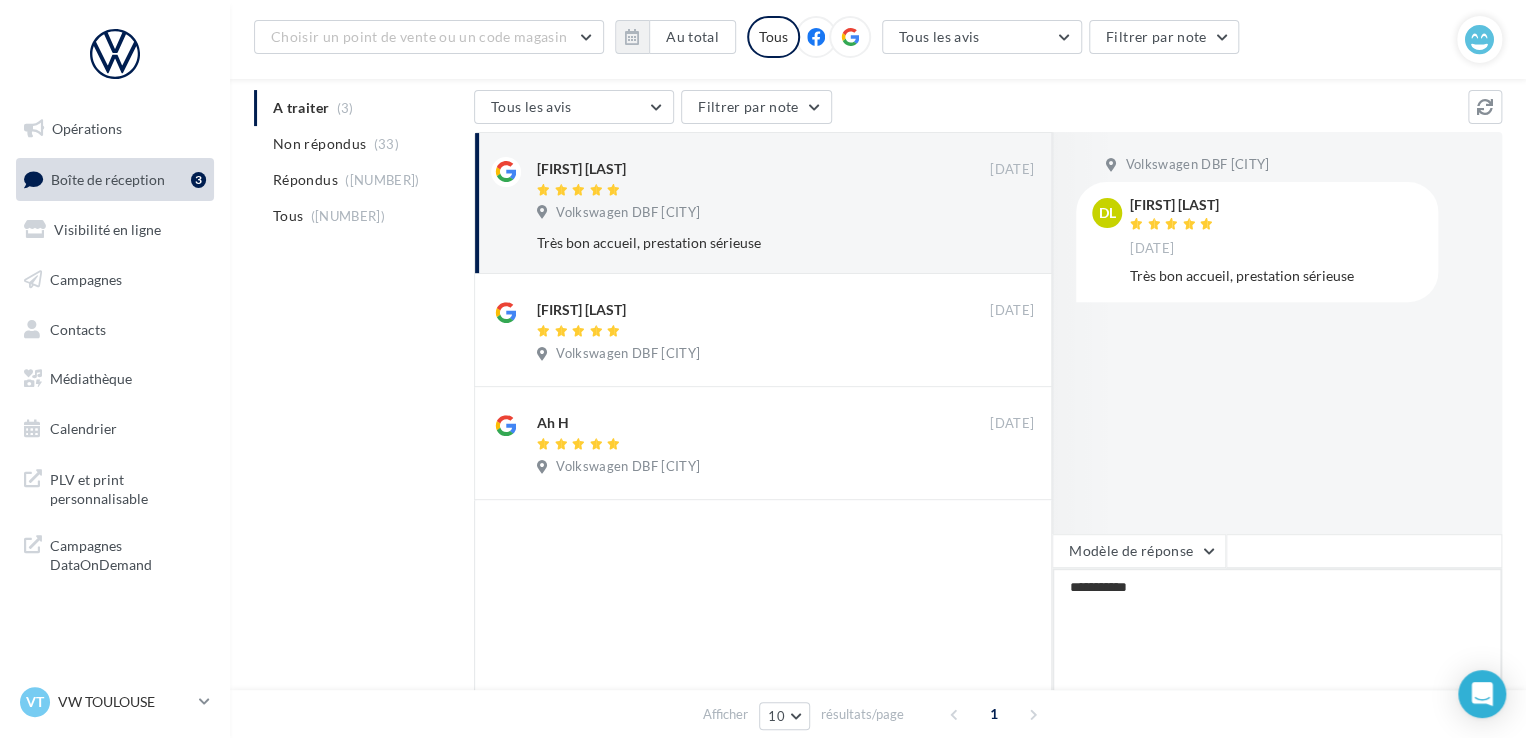 type on "**********" 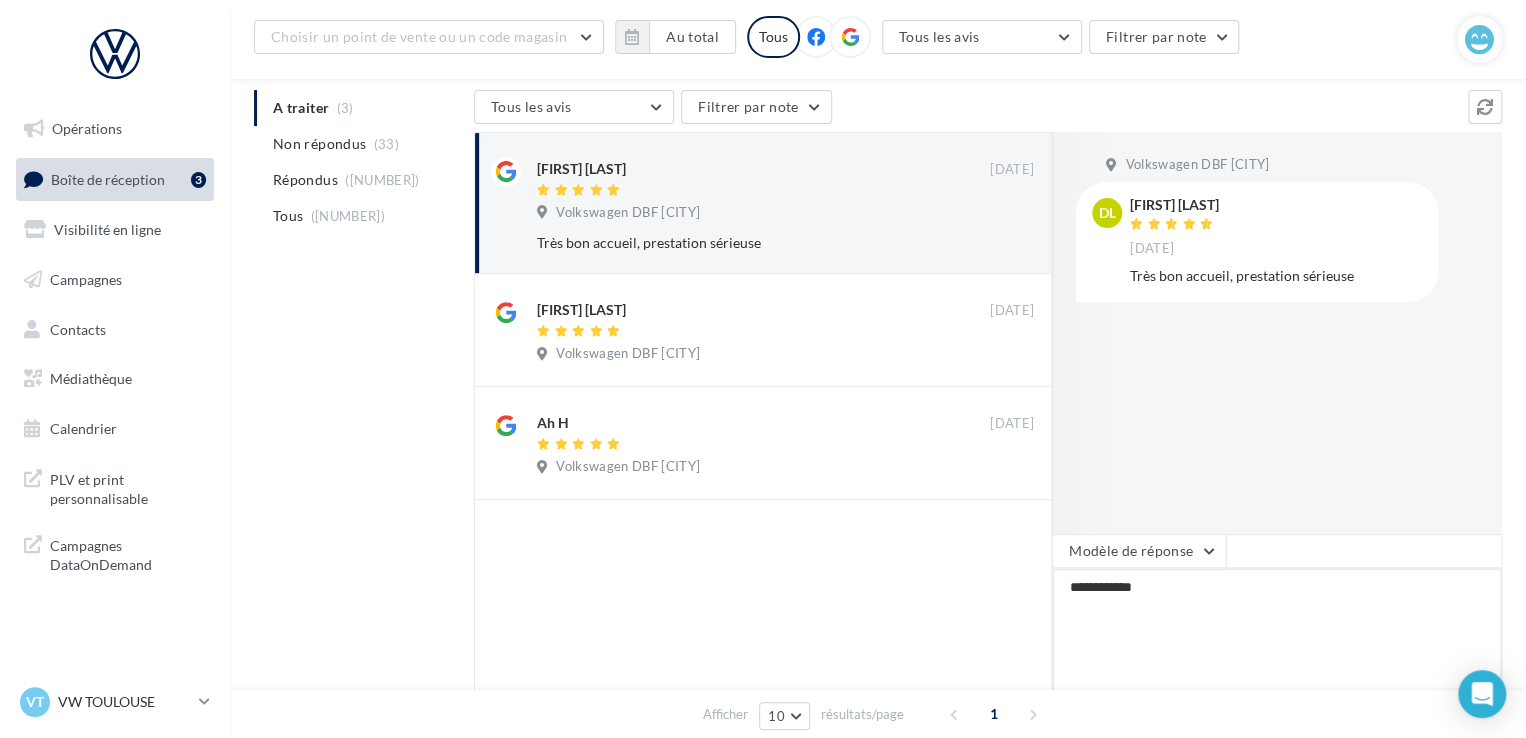 type on "**********" 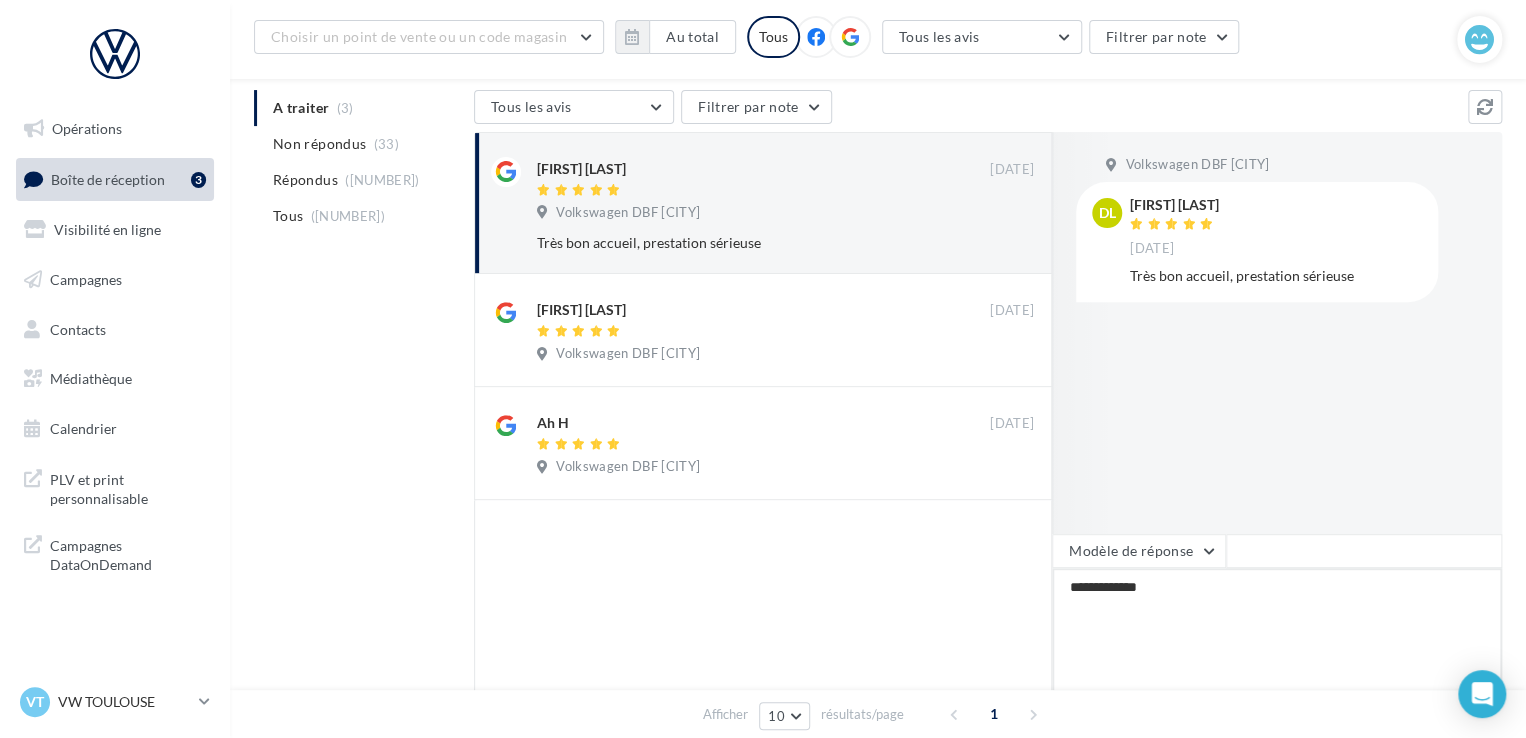 type on "**********" 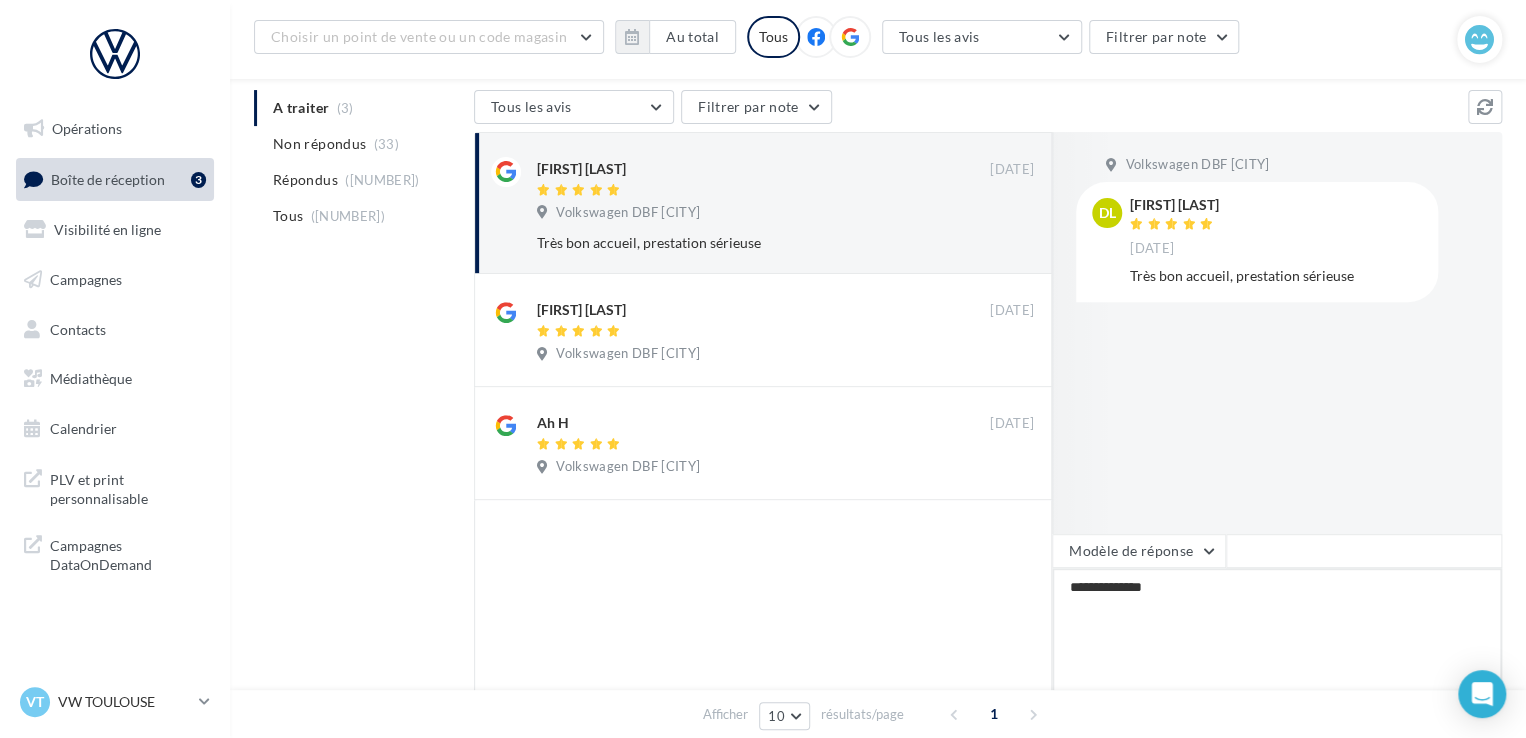type on "**********" 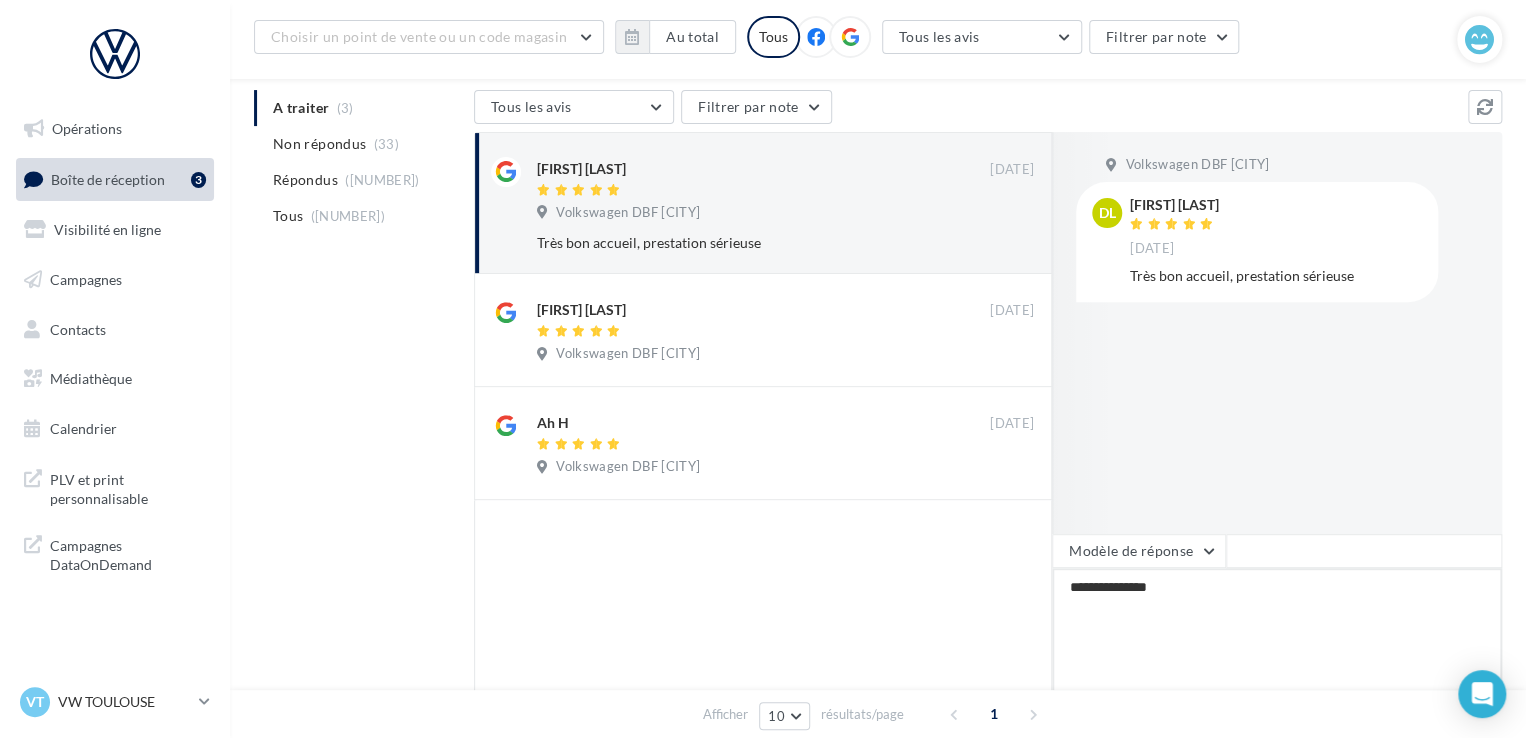 type on "**********" 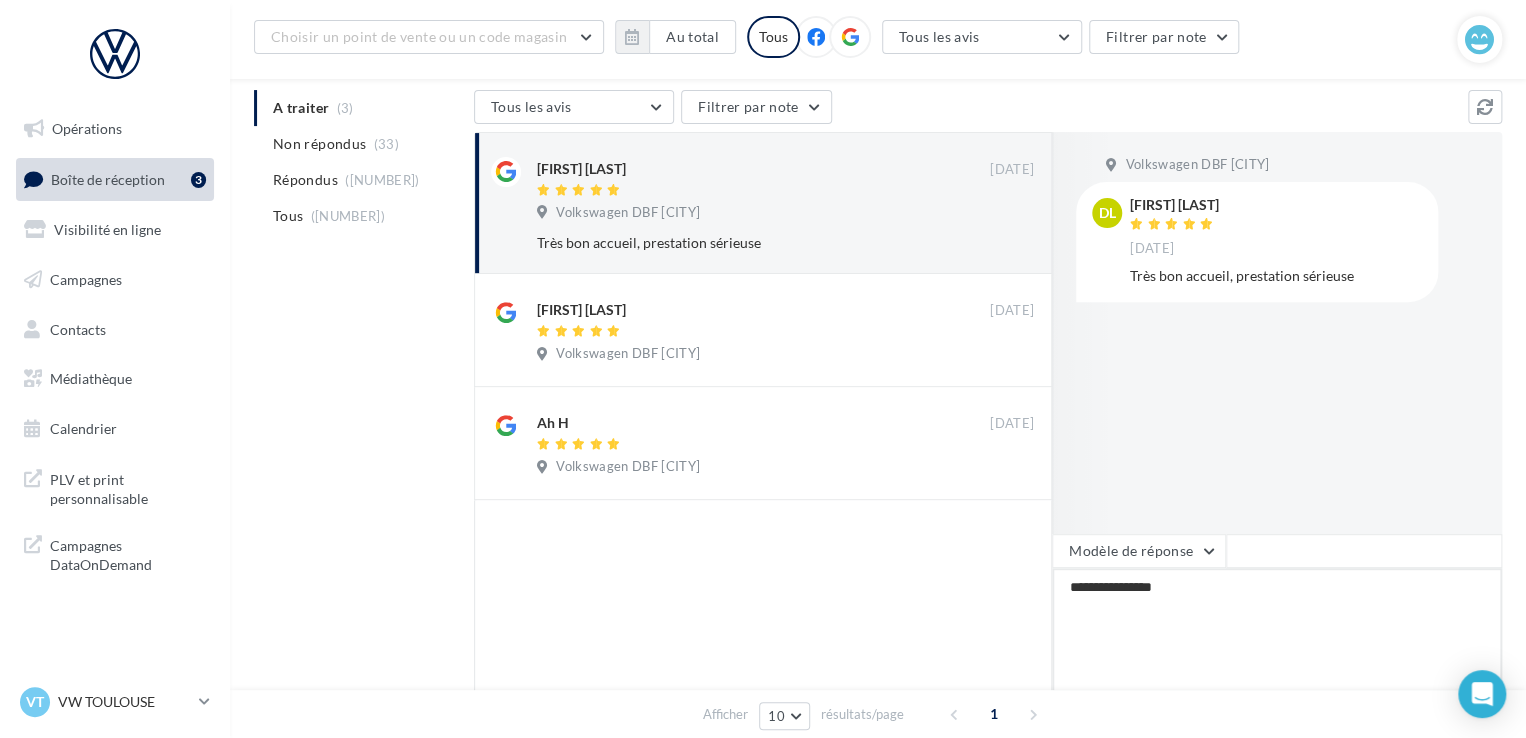 type on "**********" 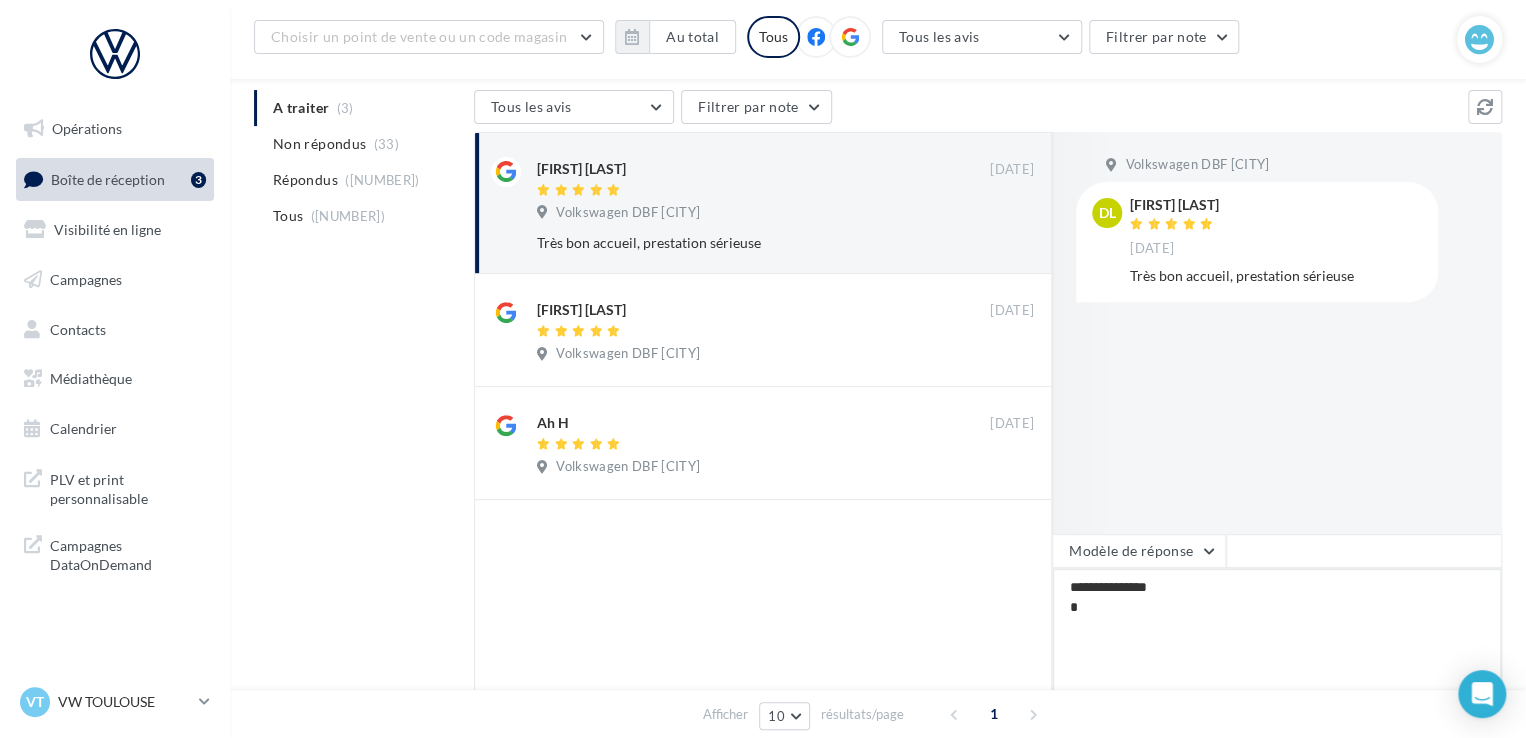 type on "**********" 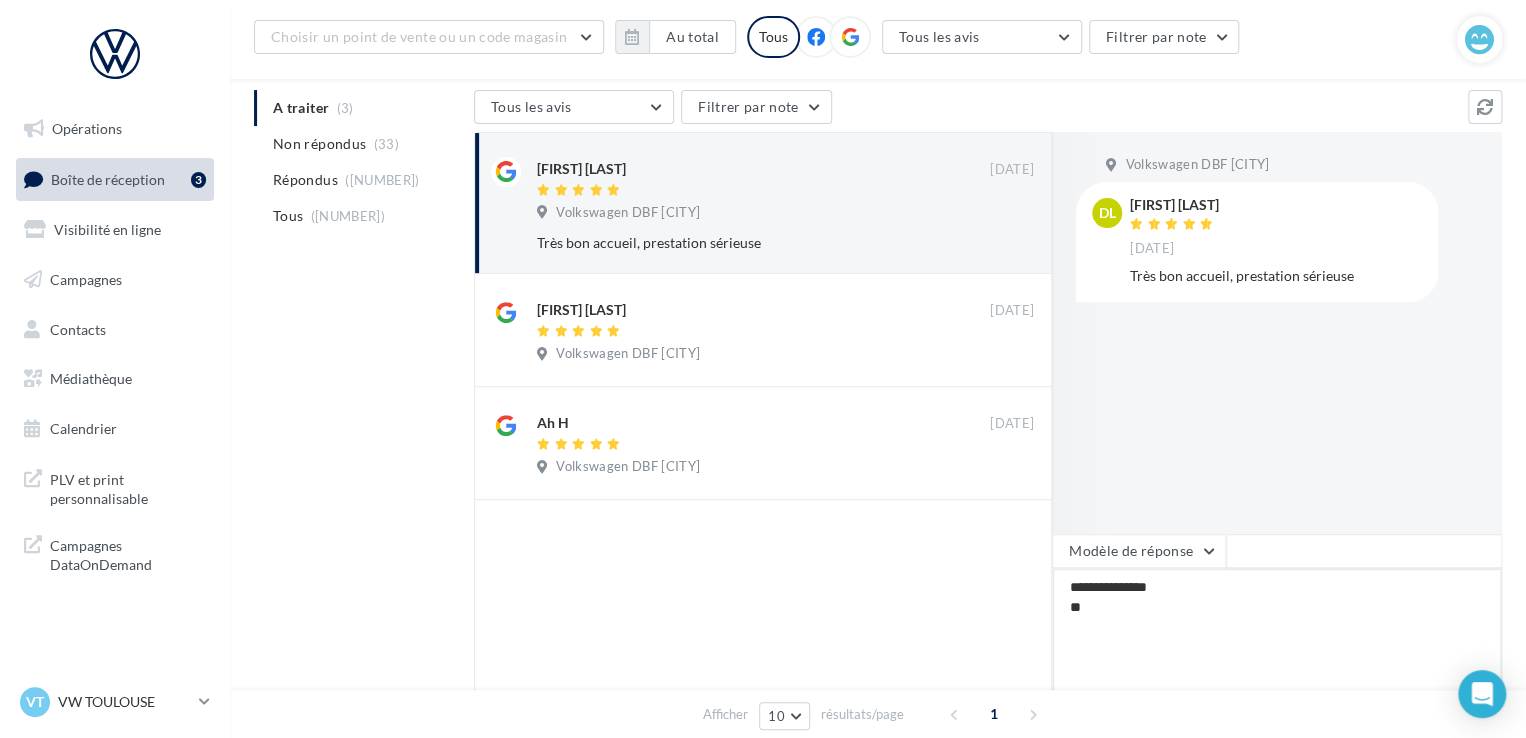 type on "**********" 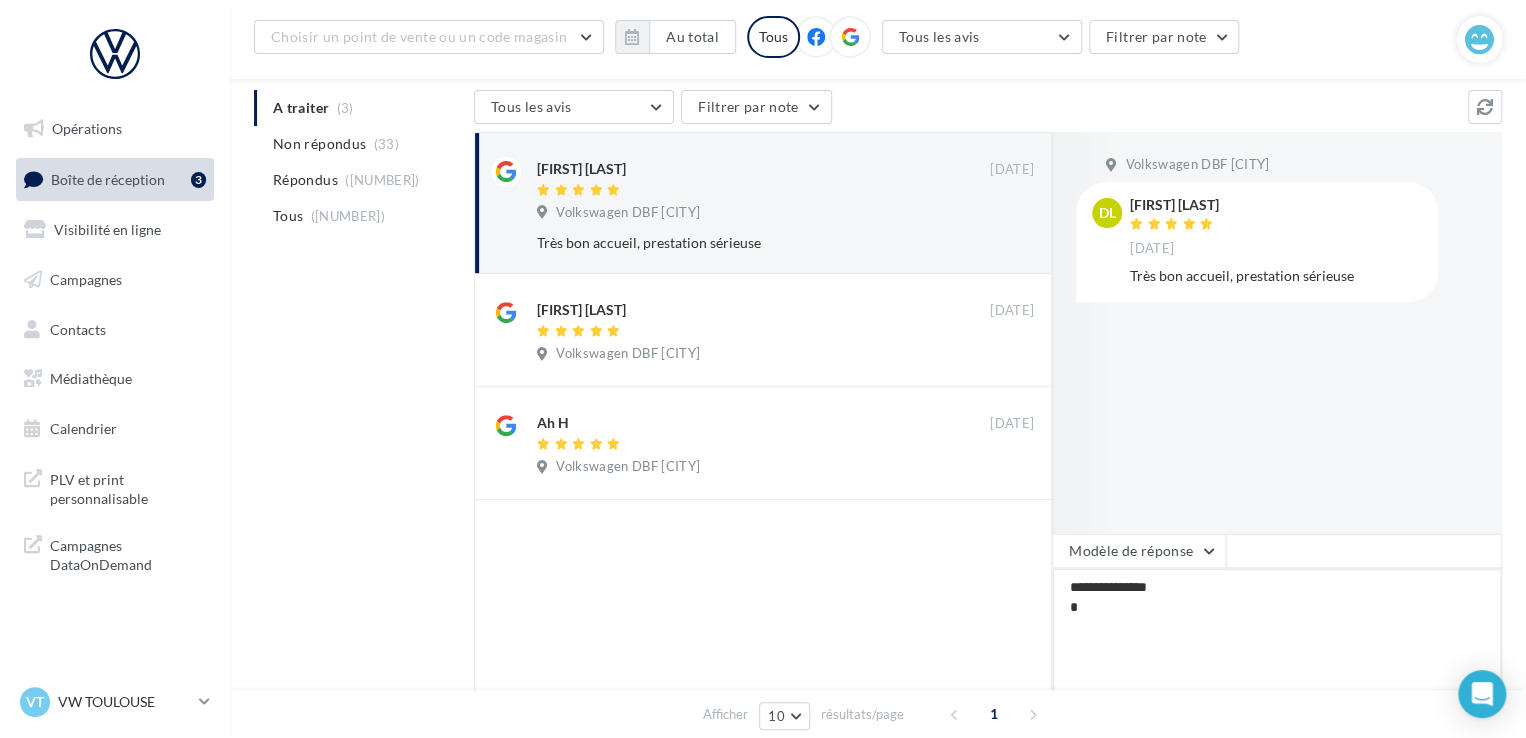 type on "**********" 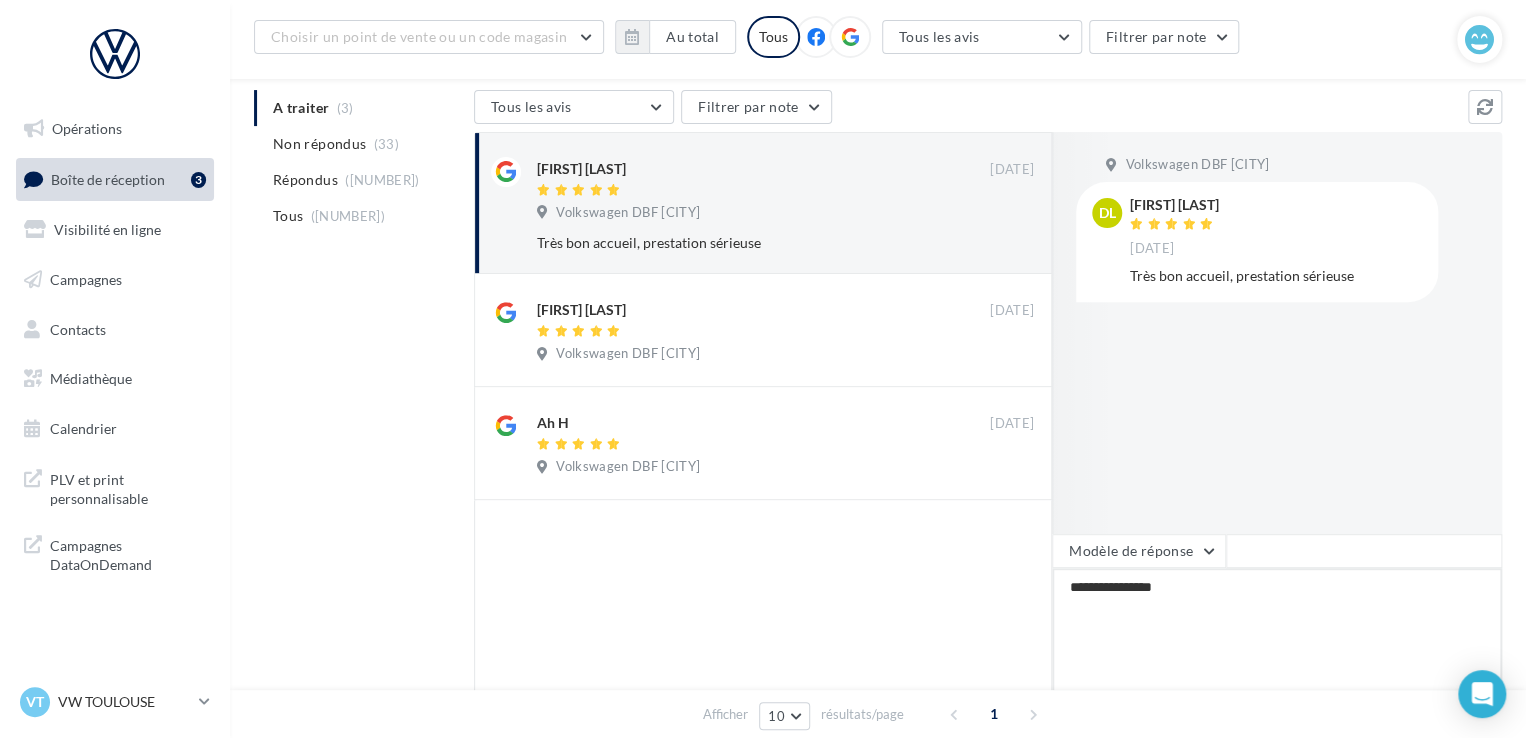 type on "**********" 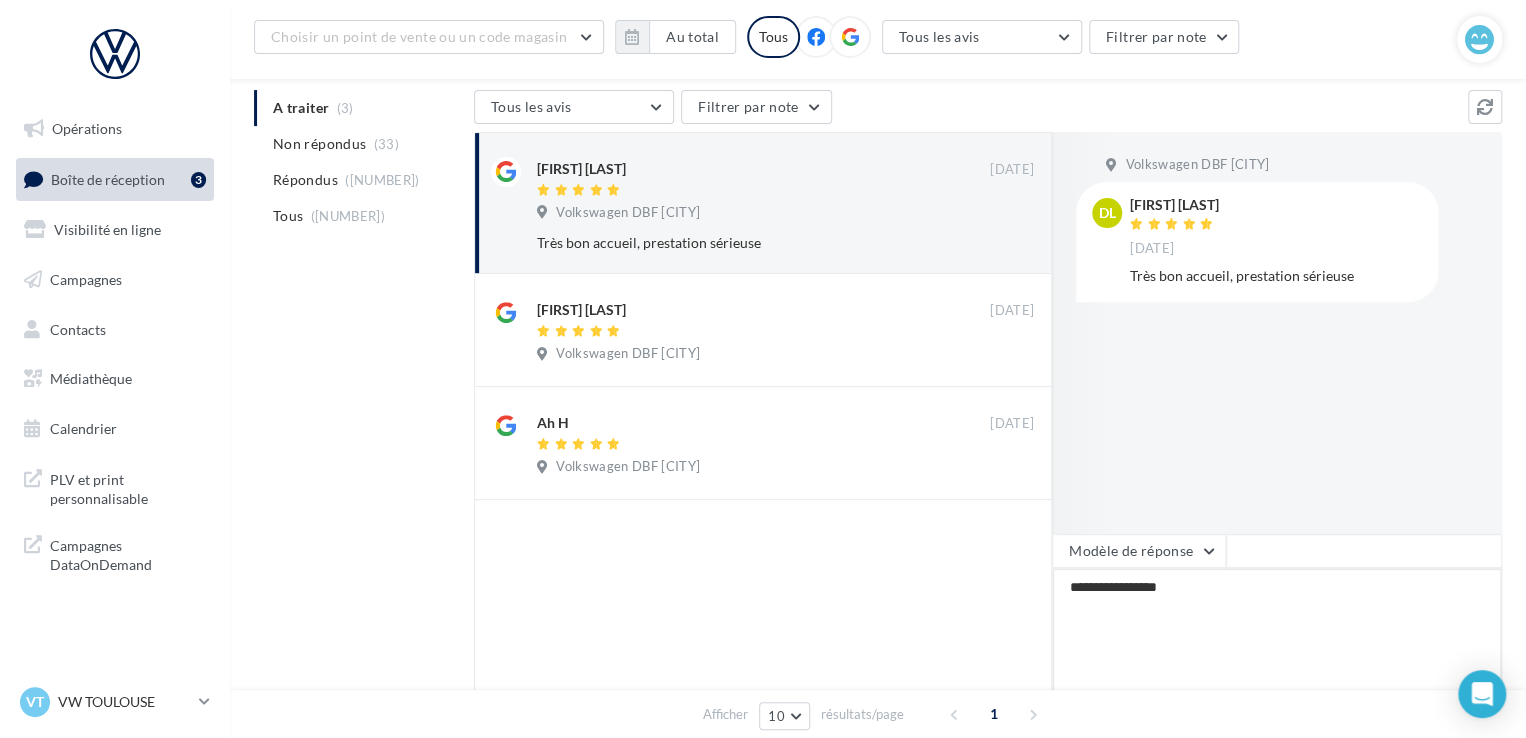 type on "**********" 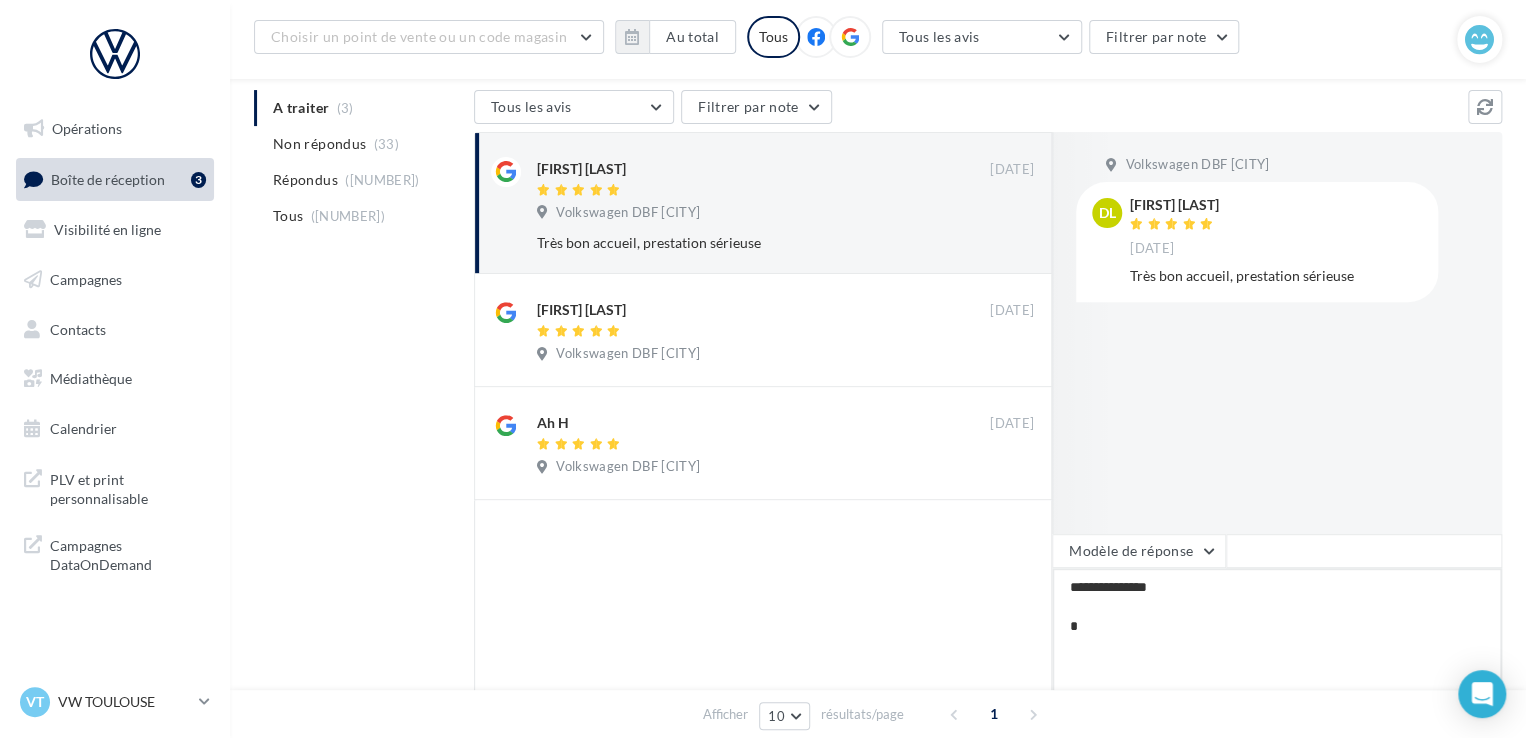 type on "**********" 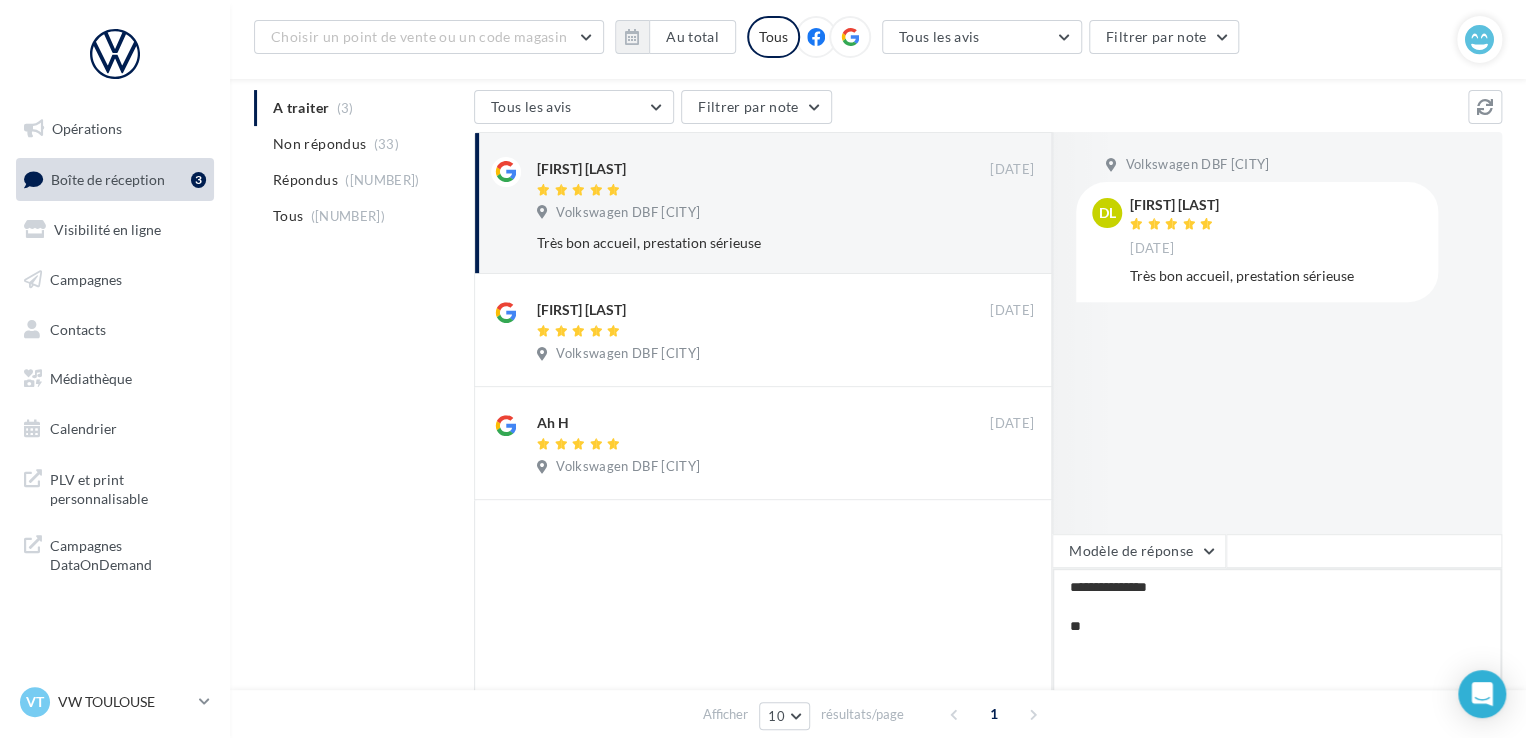 type on "**********" 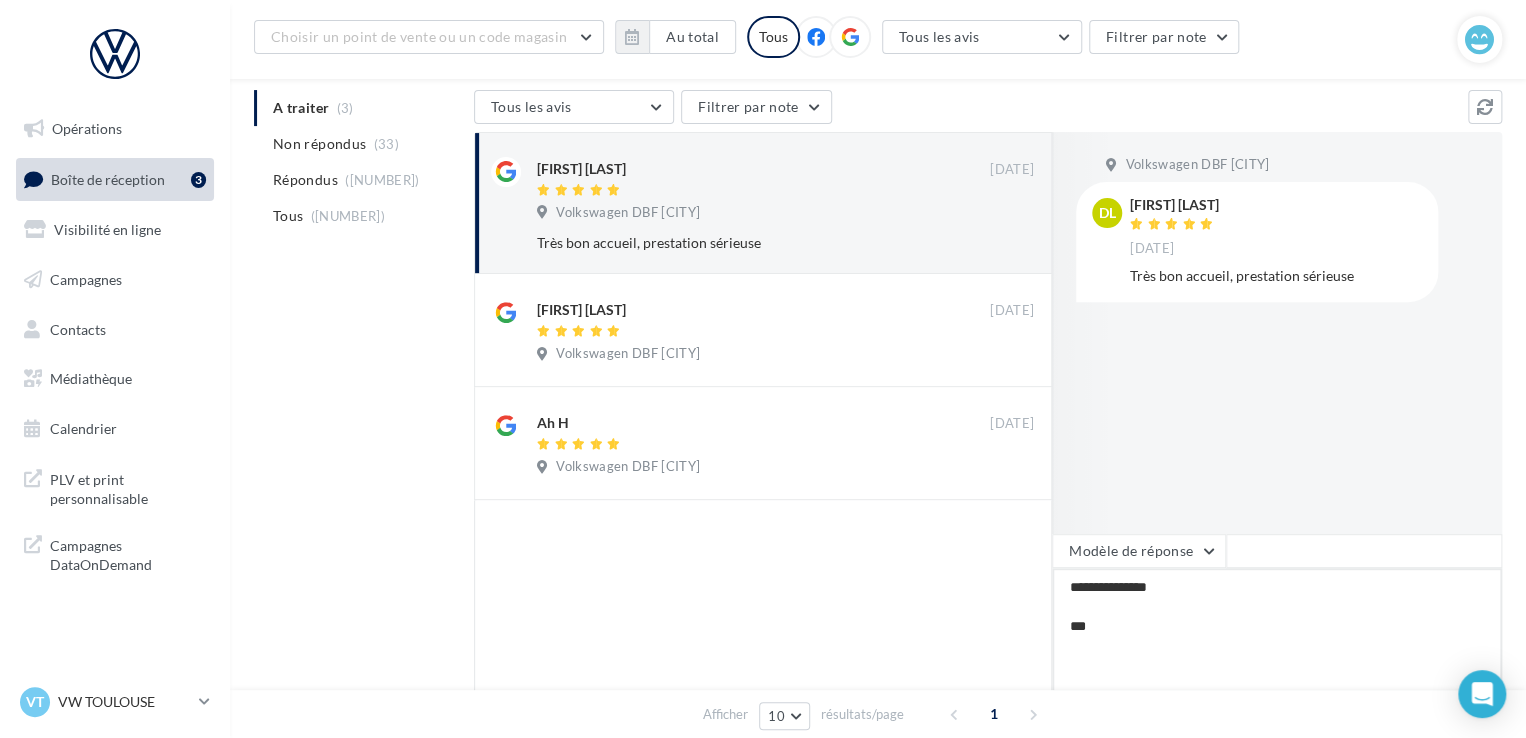 type on "**********" 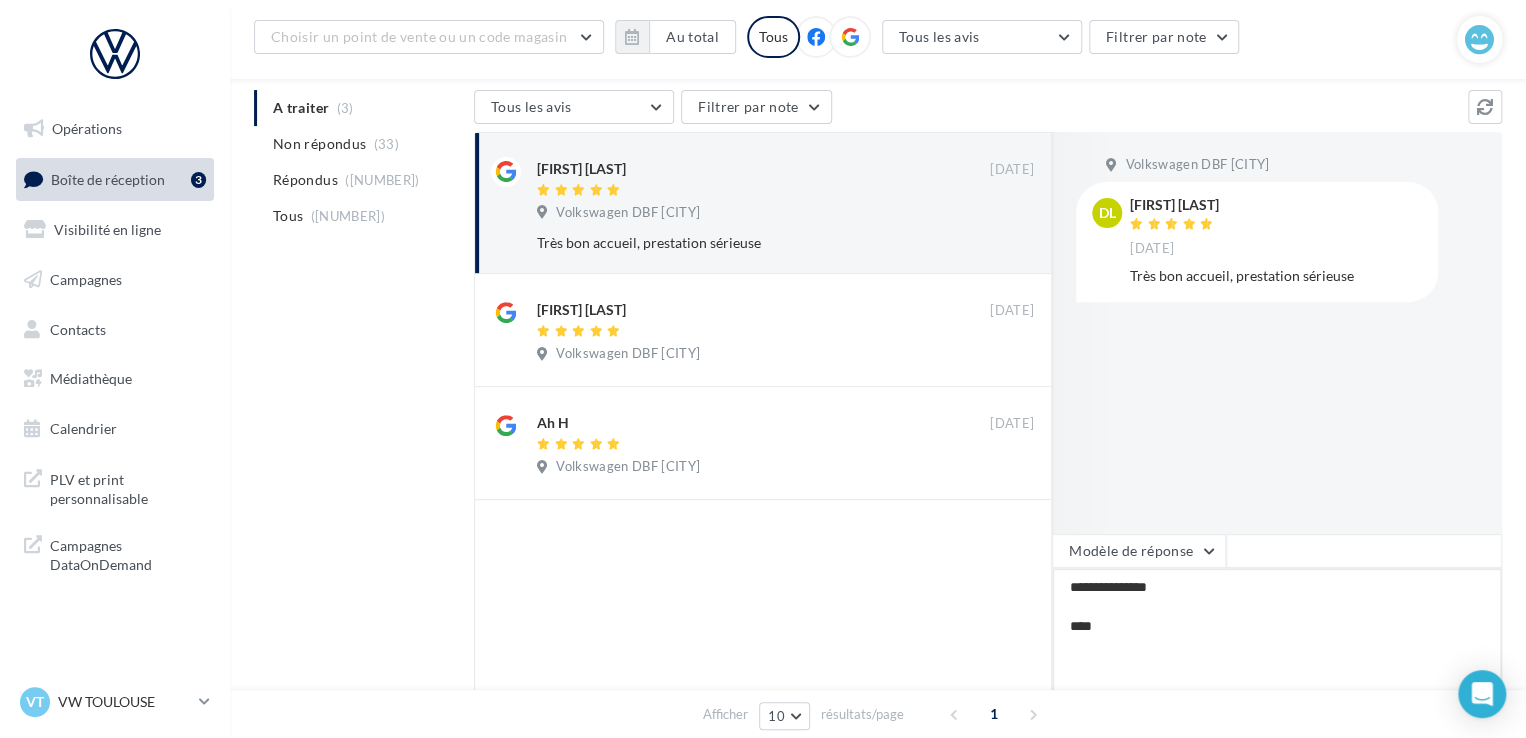 type on "**********" 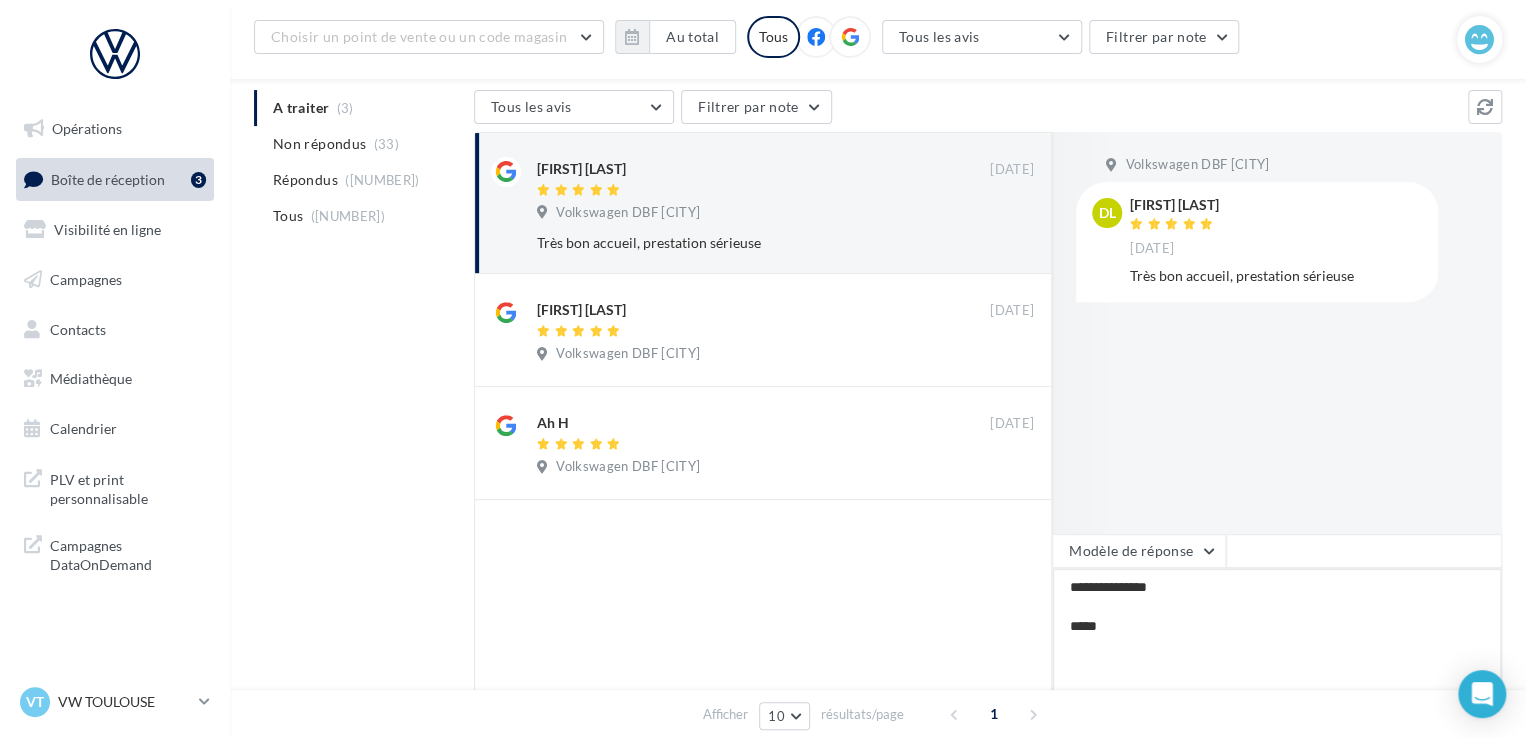 type on "**********" 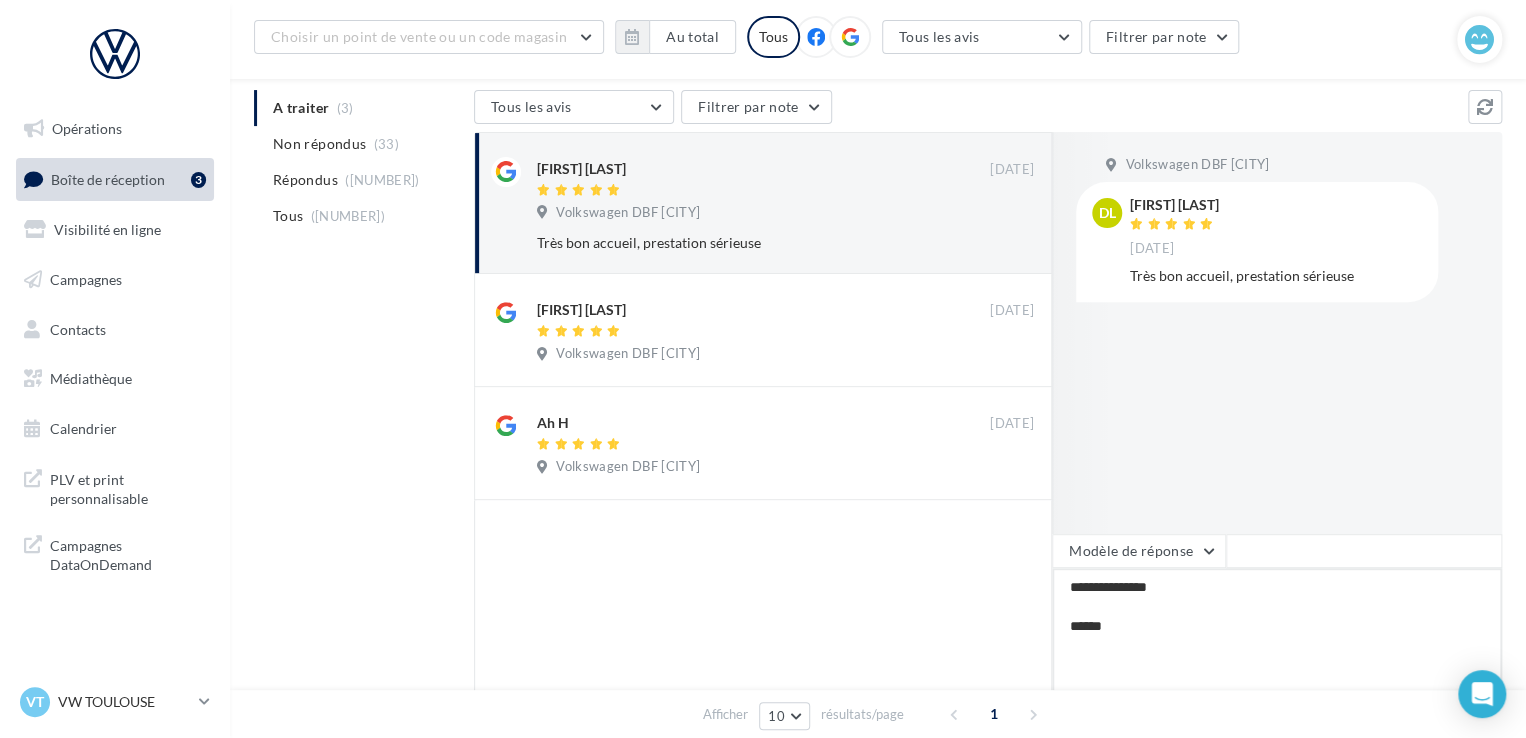 type on "**********" 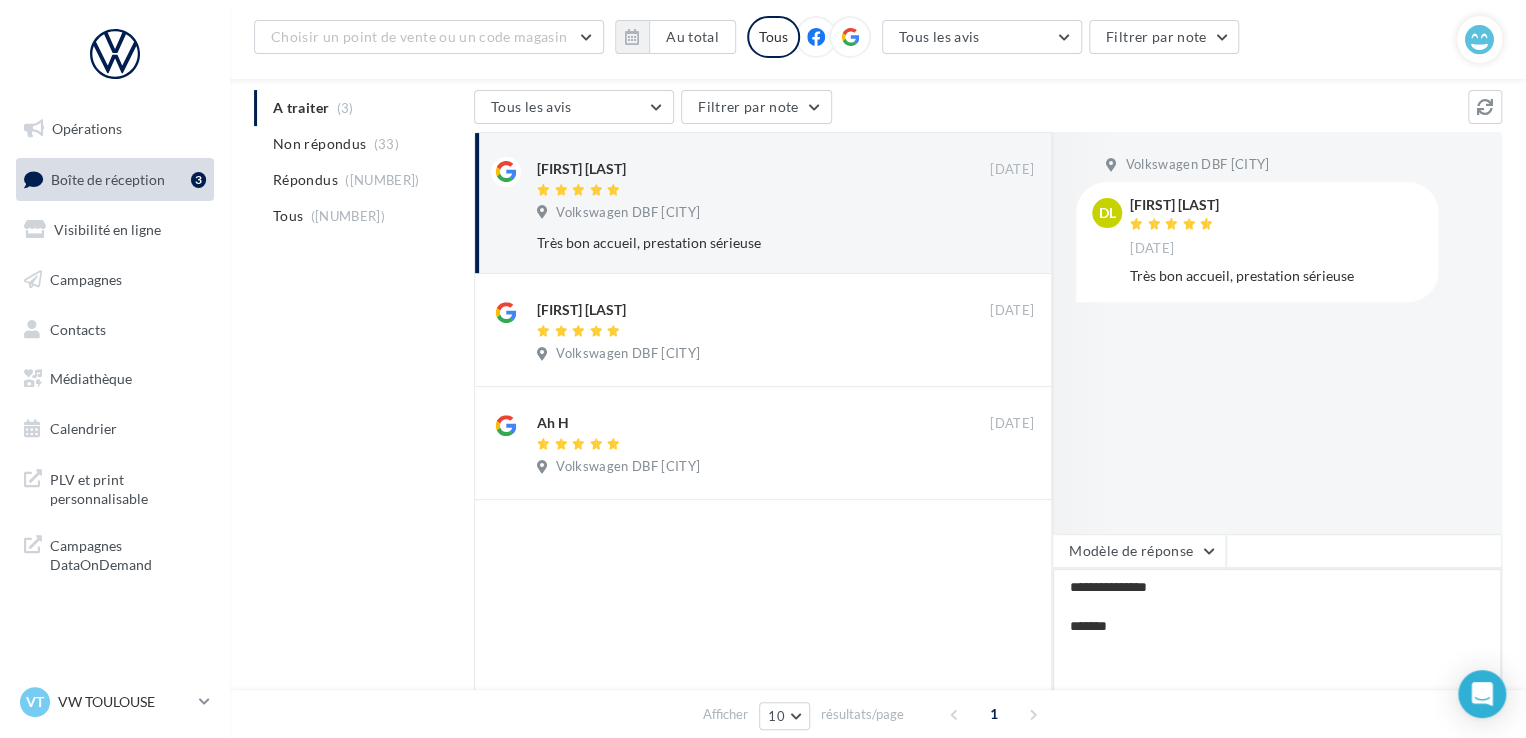 type on "**********" 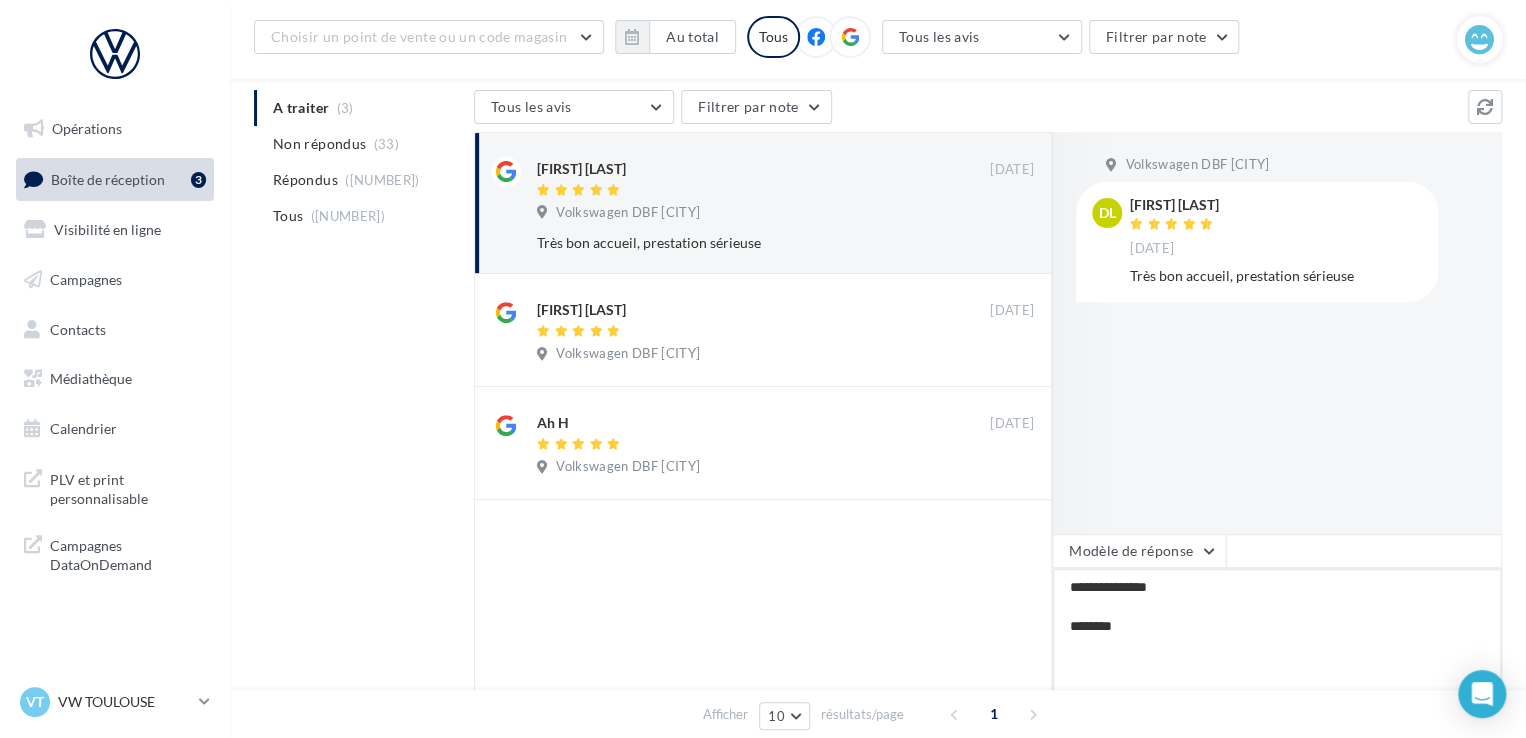 type on "**********" 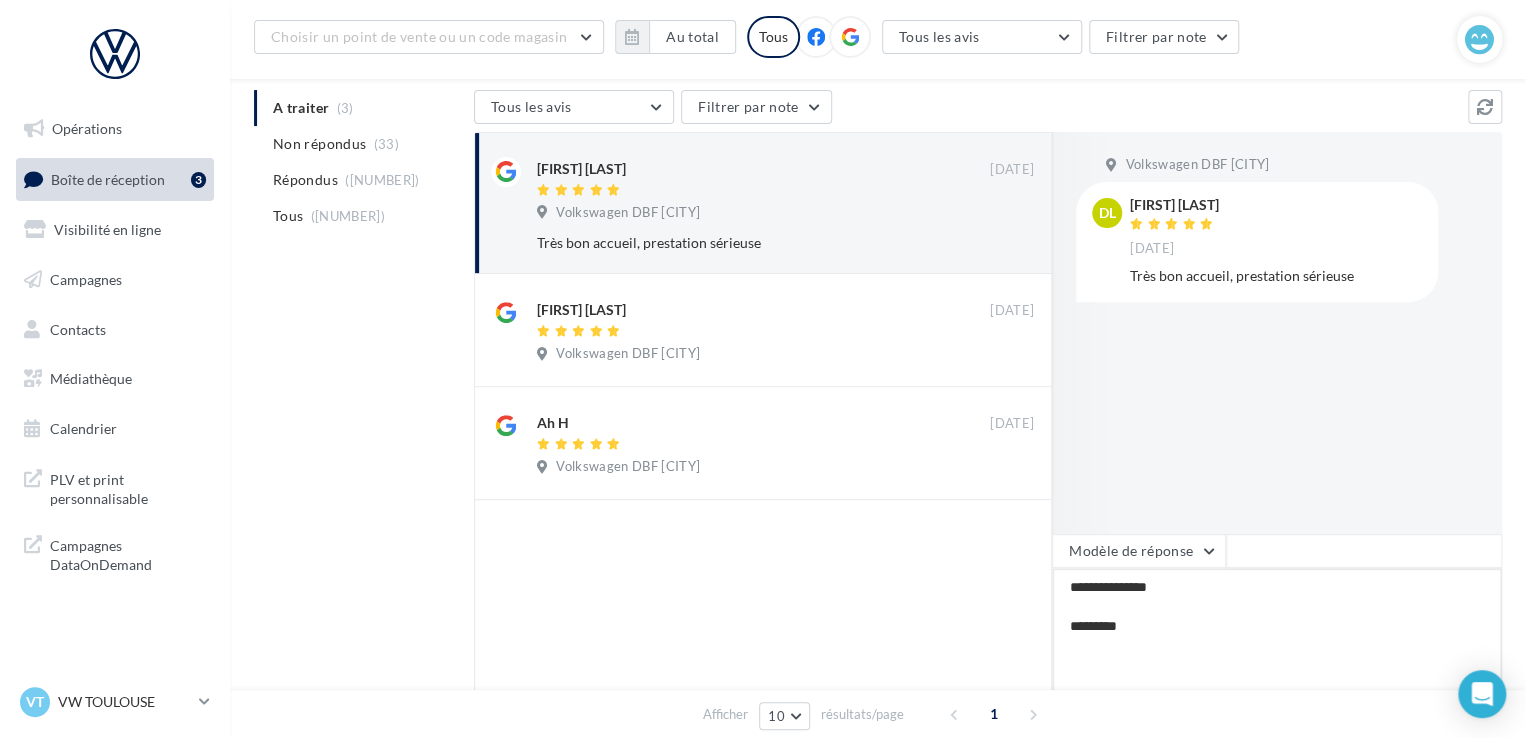 type on "**********" 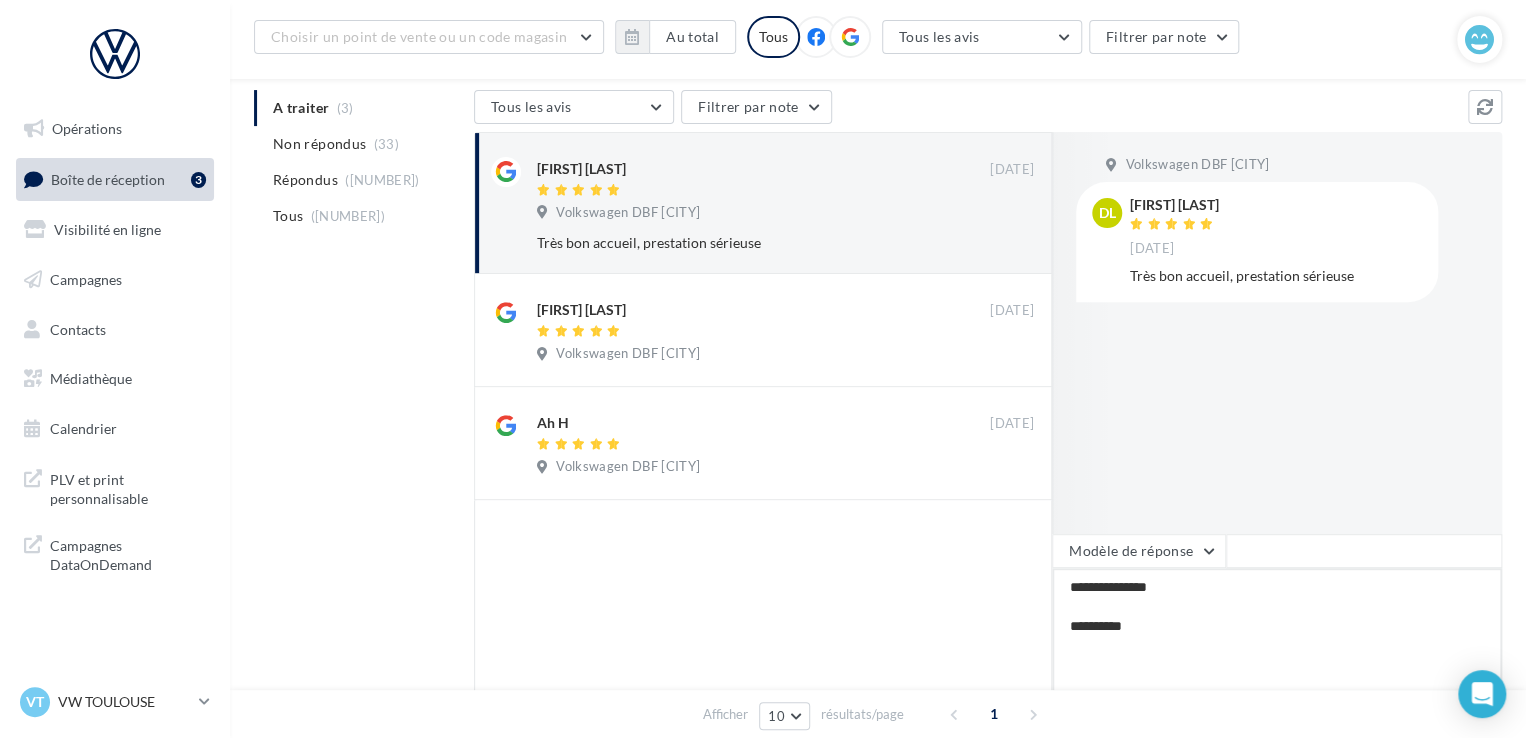 type on "**********" 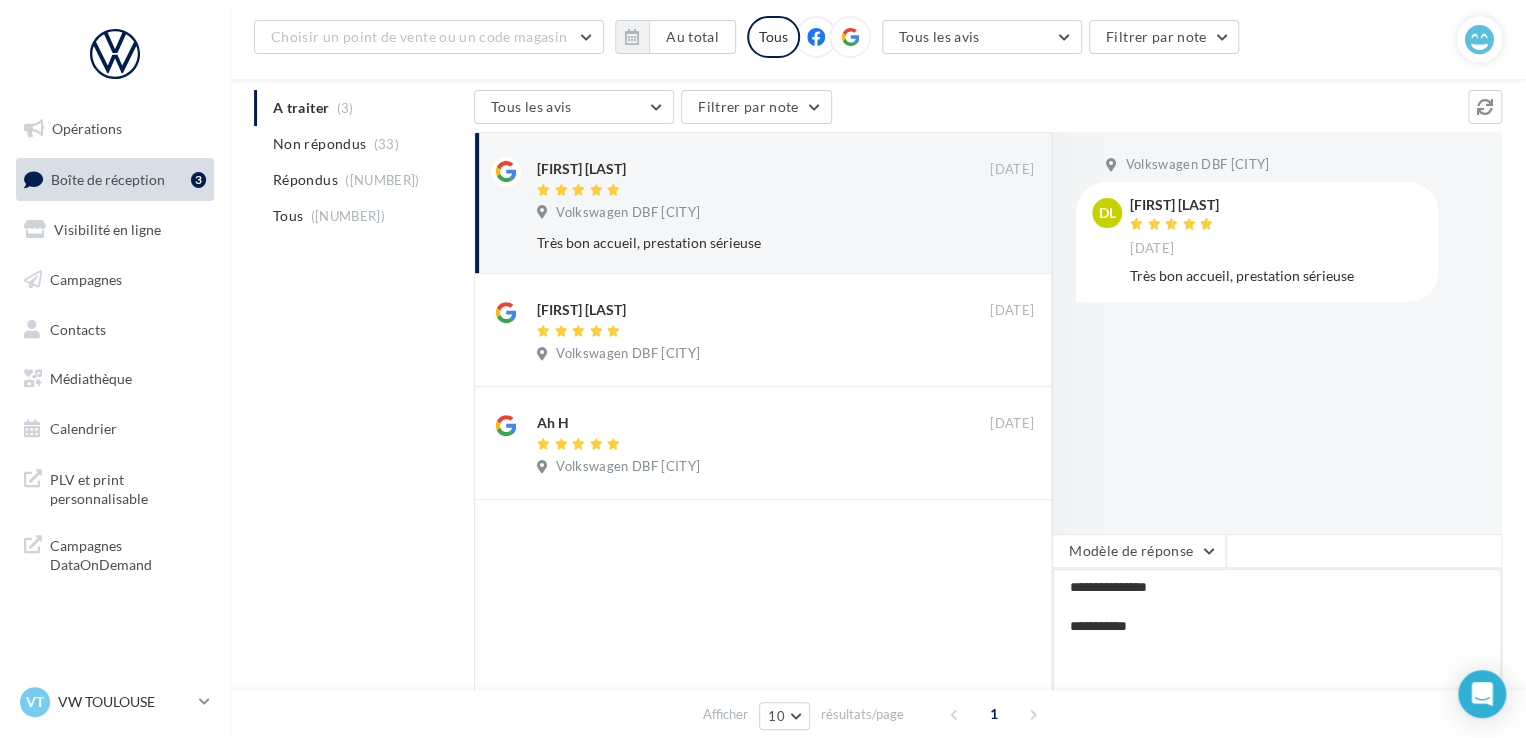 type on "**********" 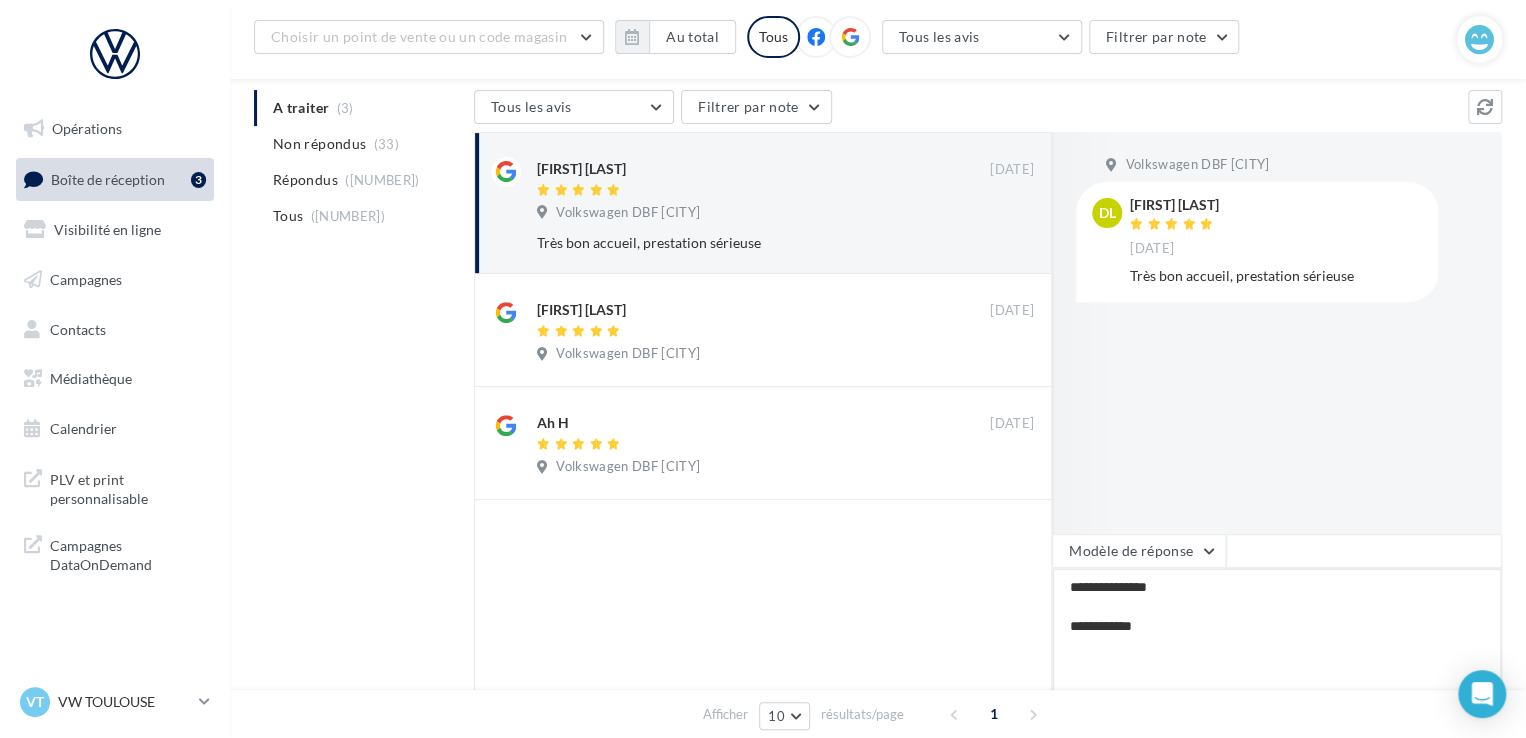 type on "**********" 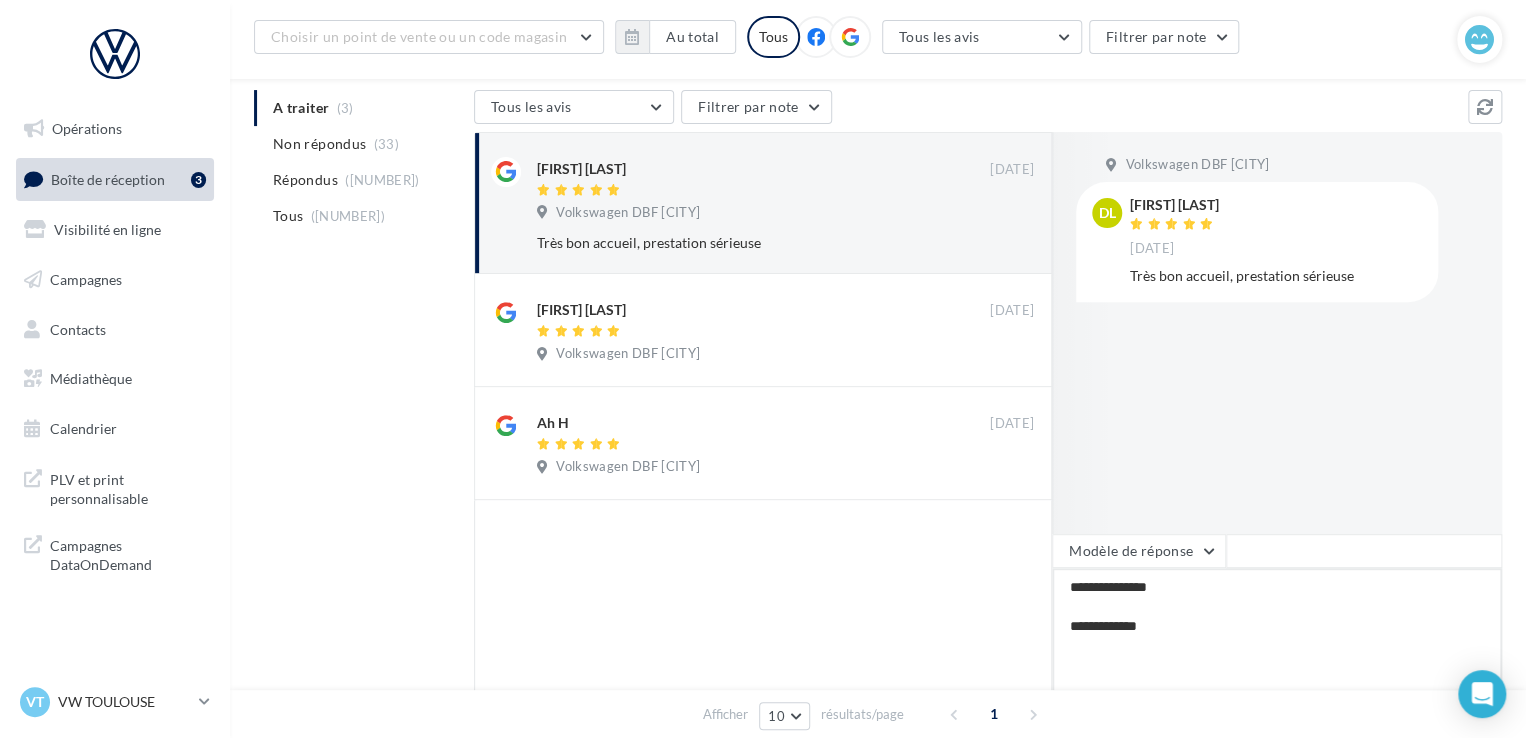 type on "**********" 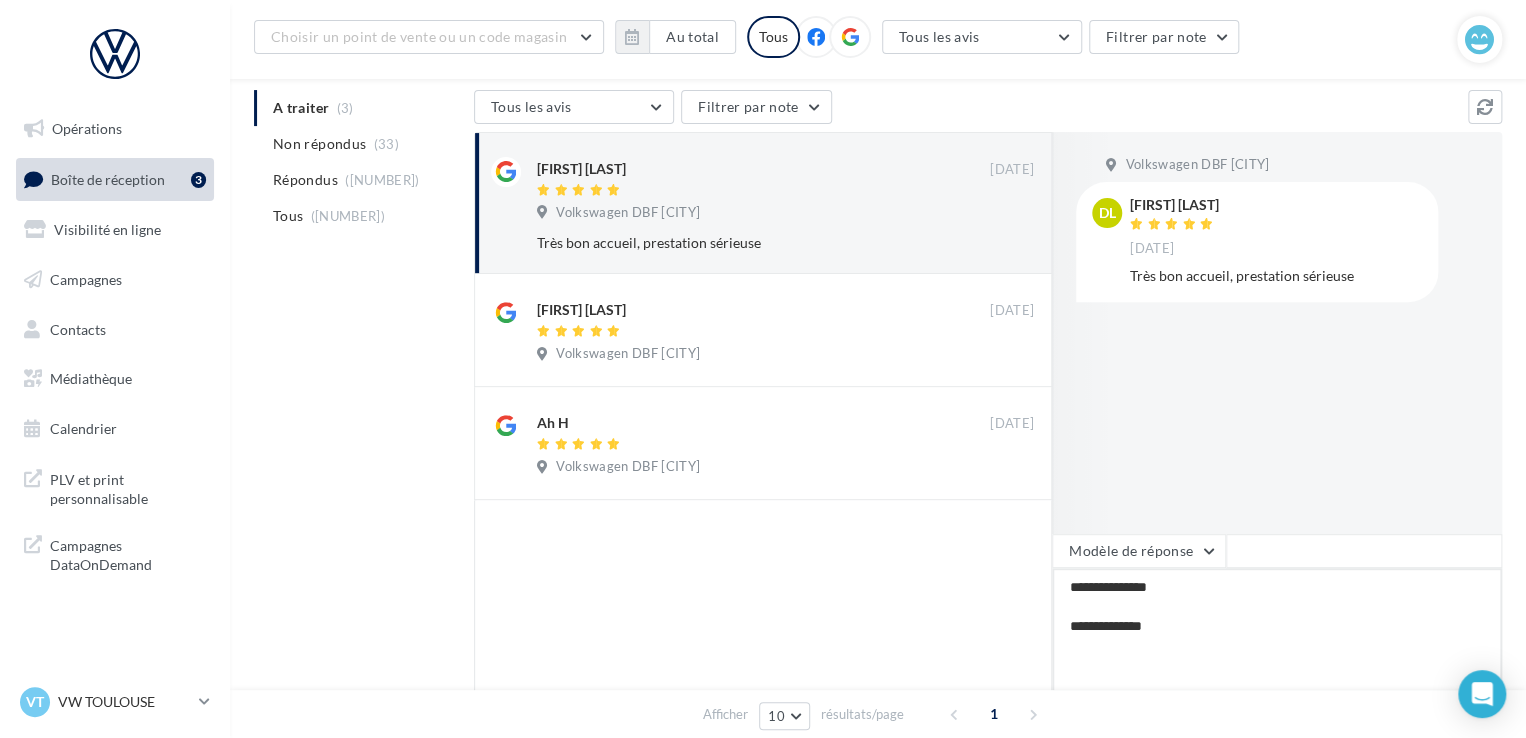 type on "**********" 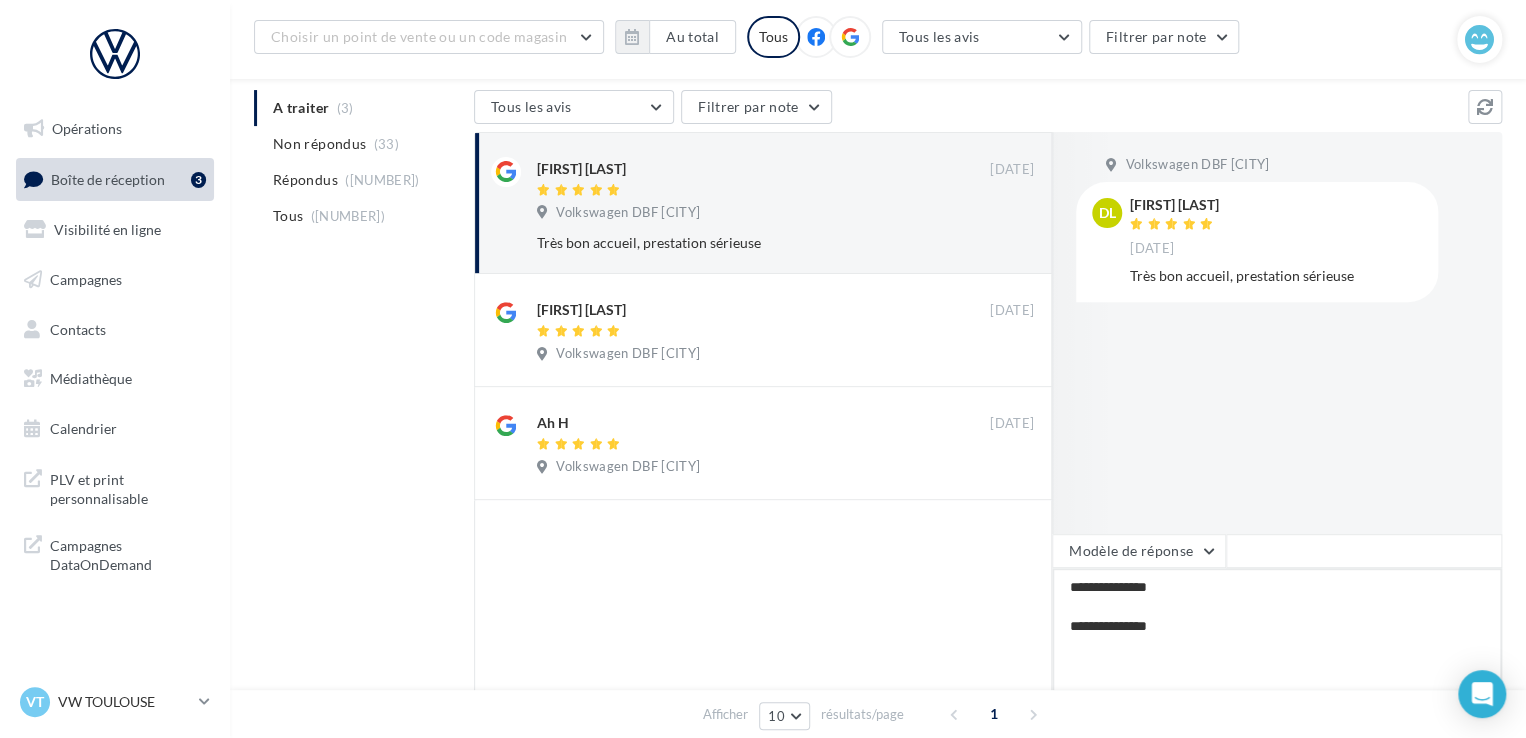 type on "**********" 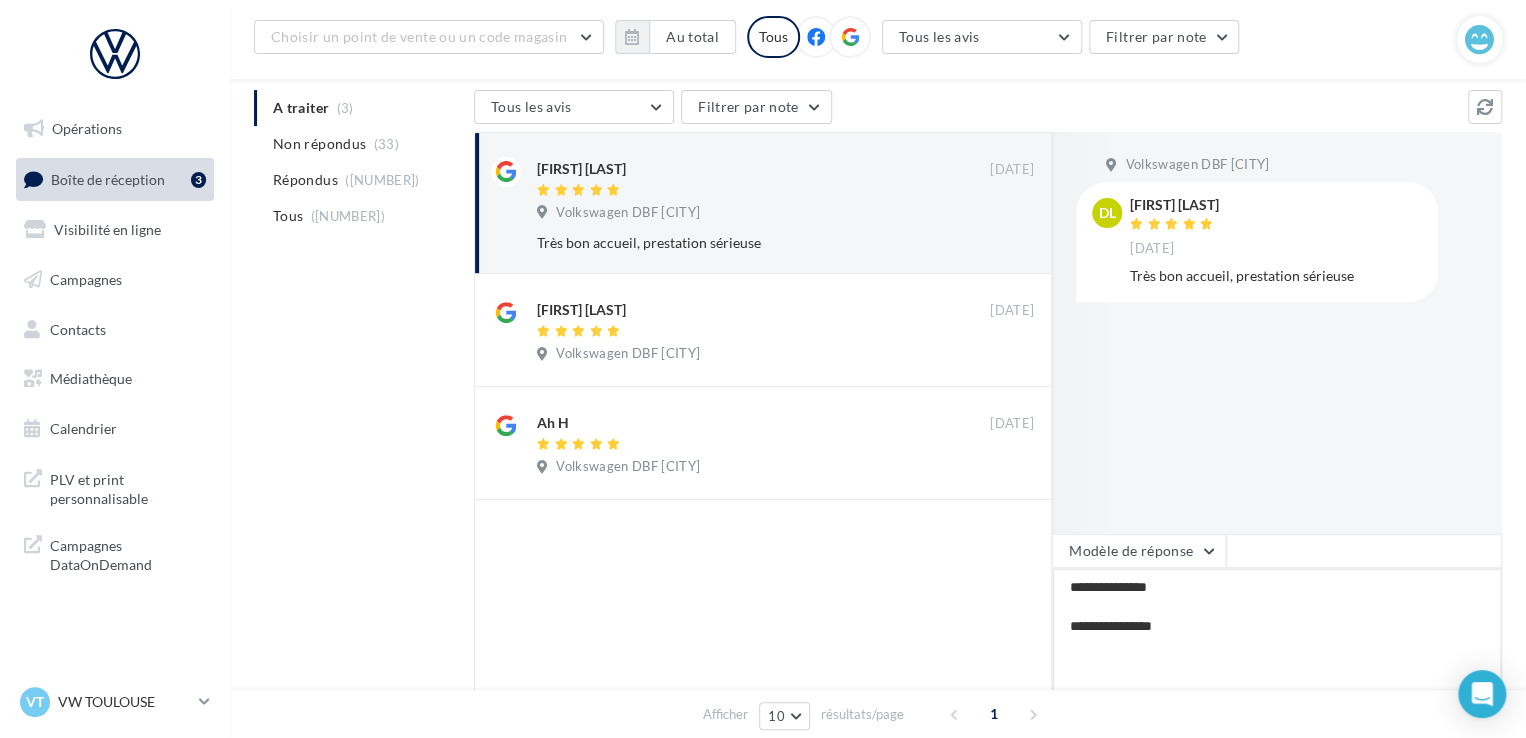type on "**********" 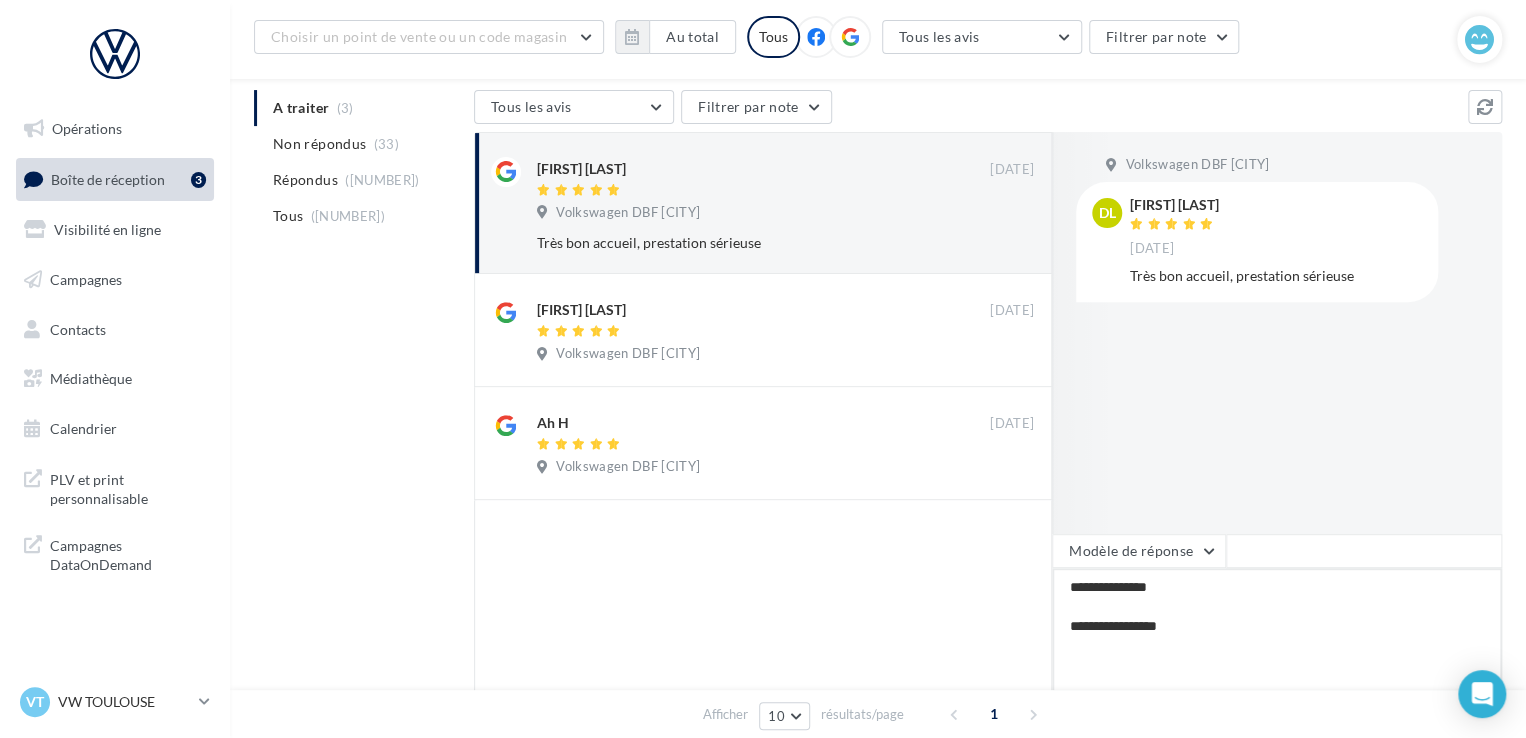 type on "**********" 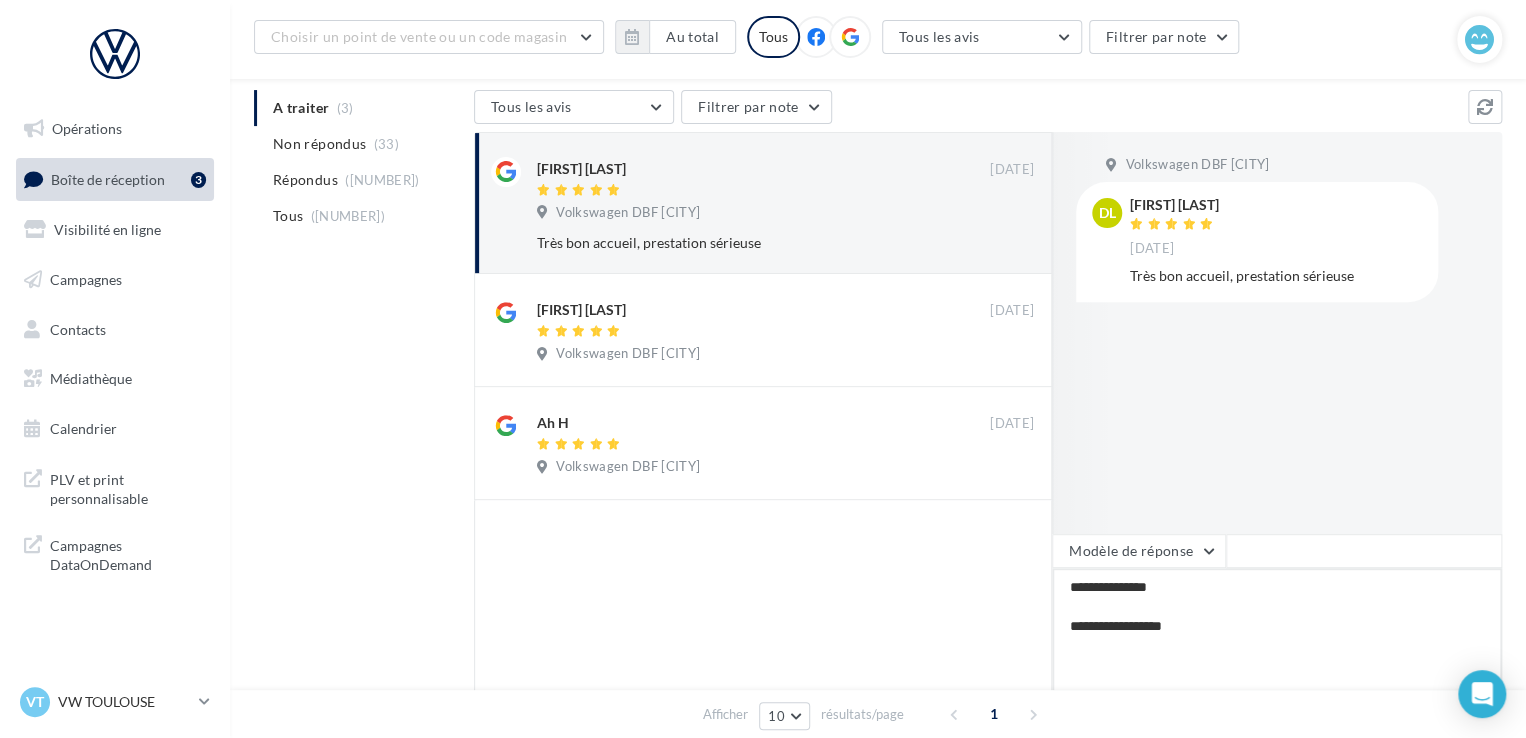 type on "**********" 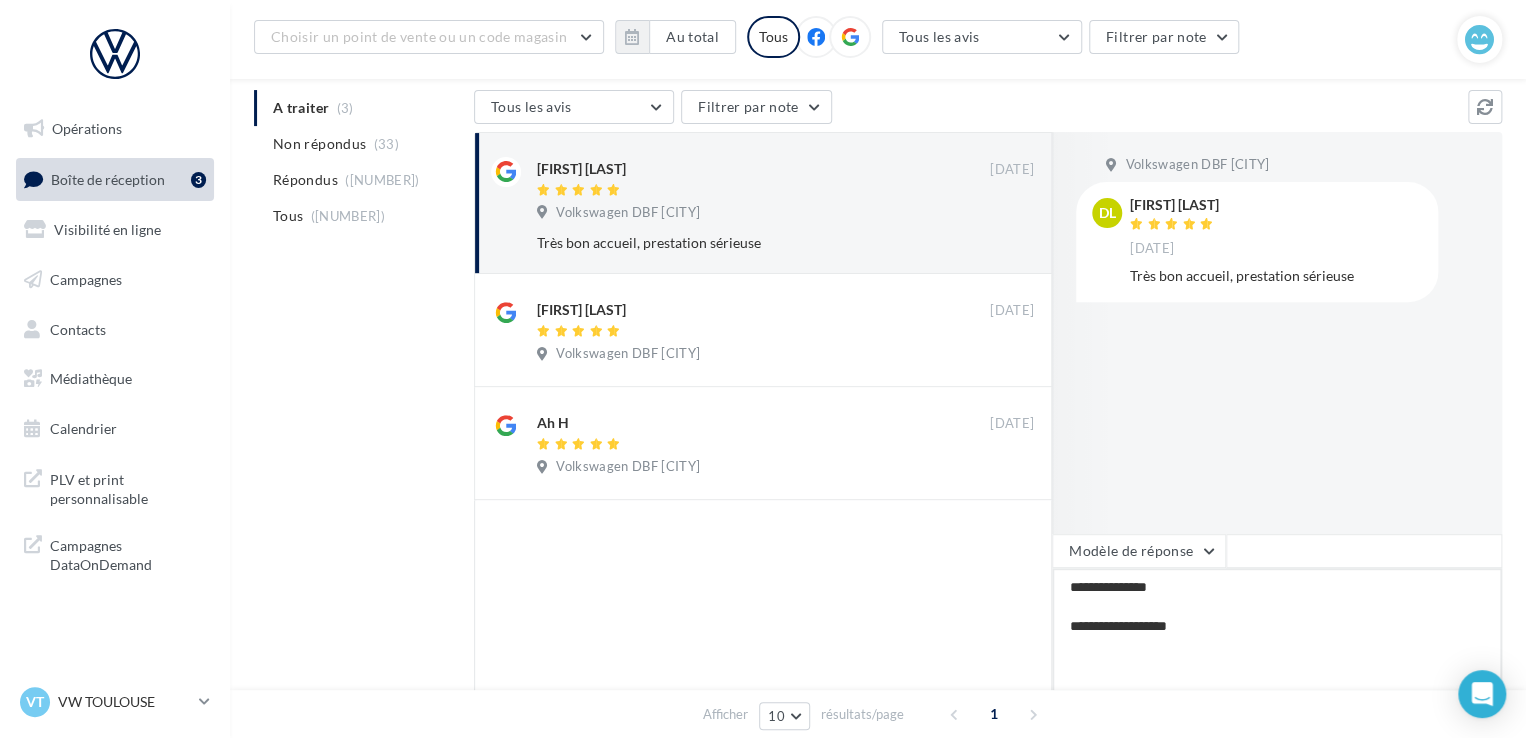type on "**********" 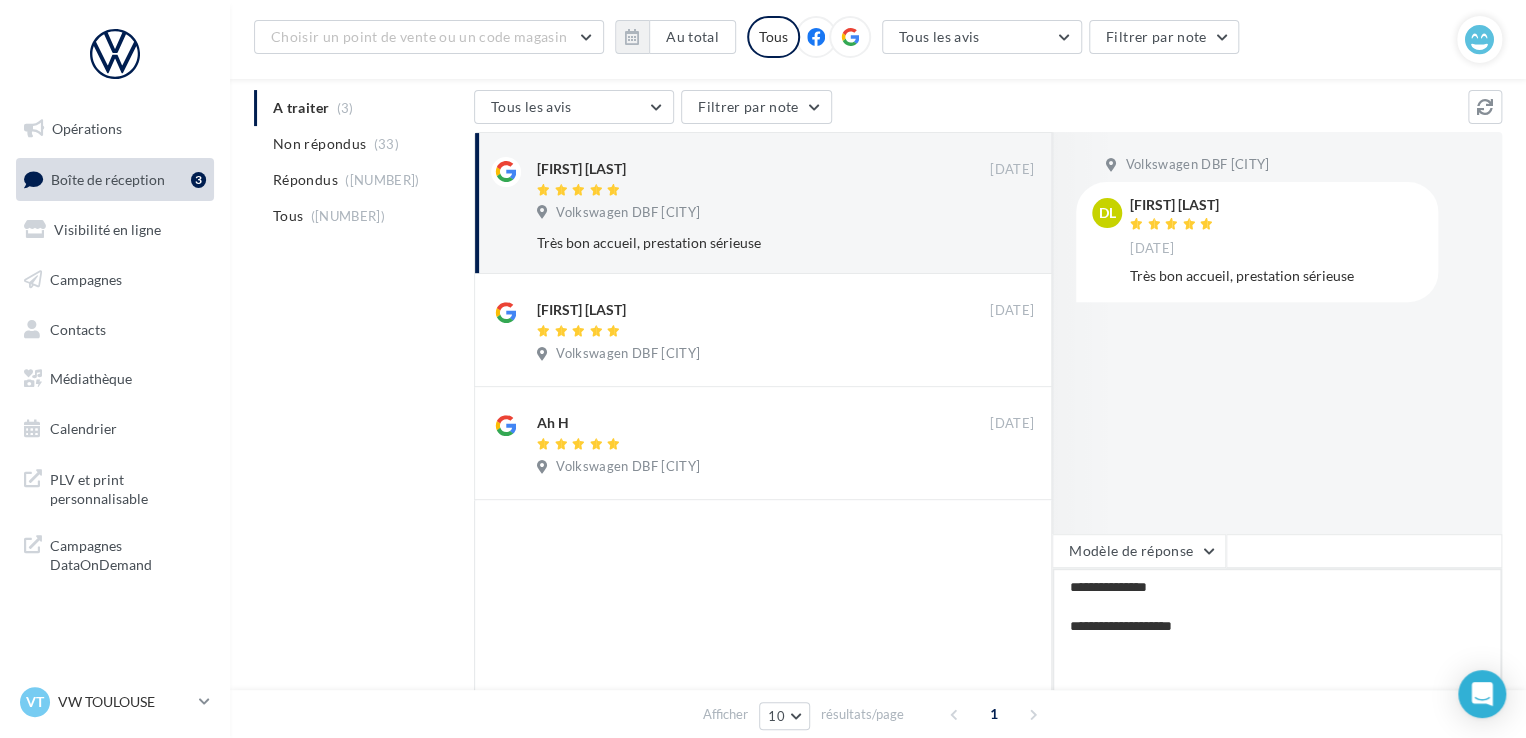 type on "**********" 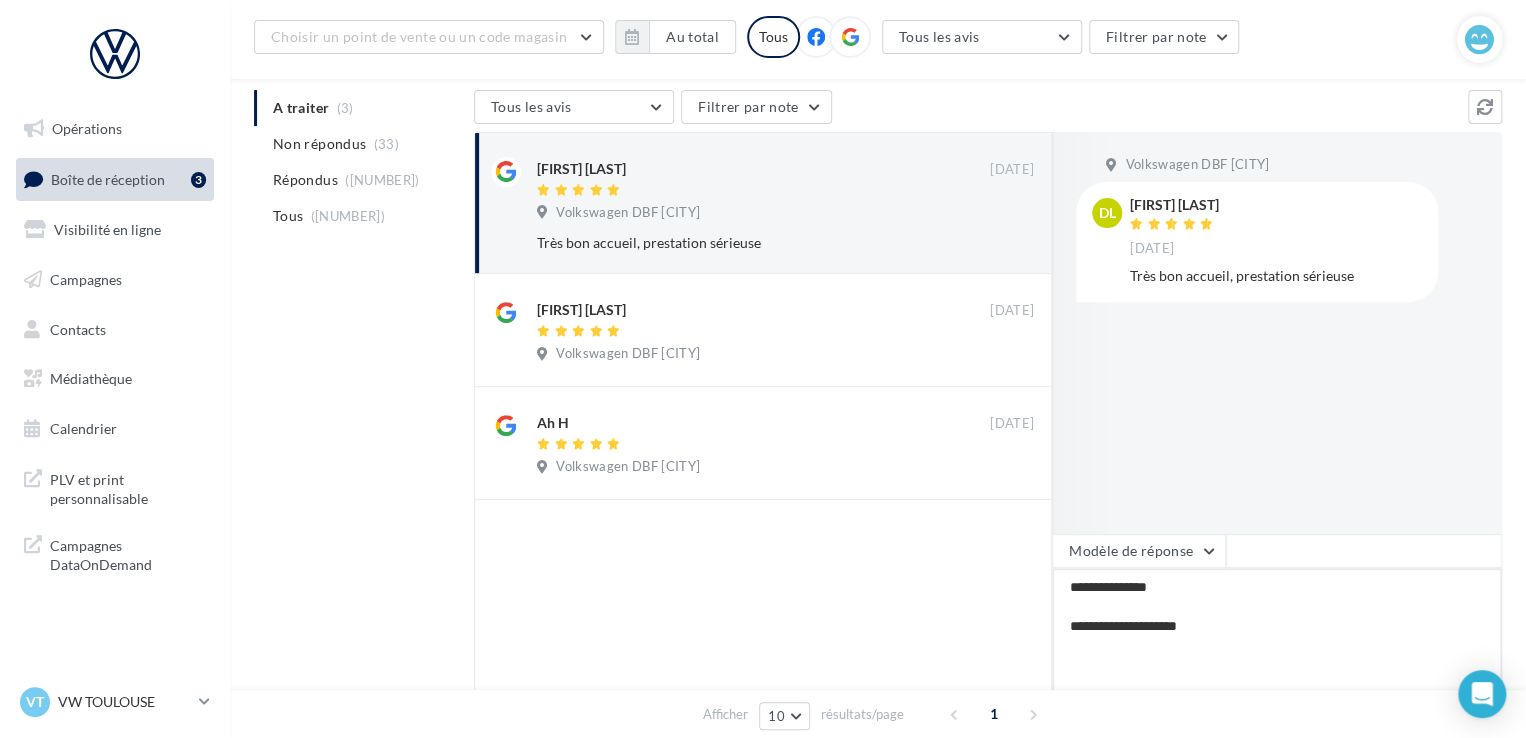 type on "**********" 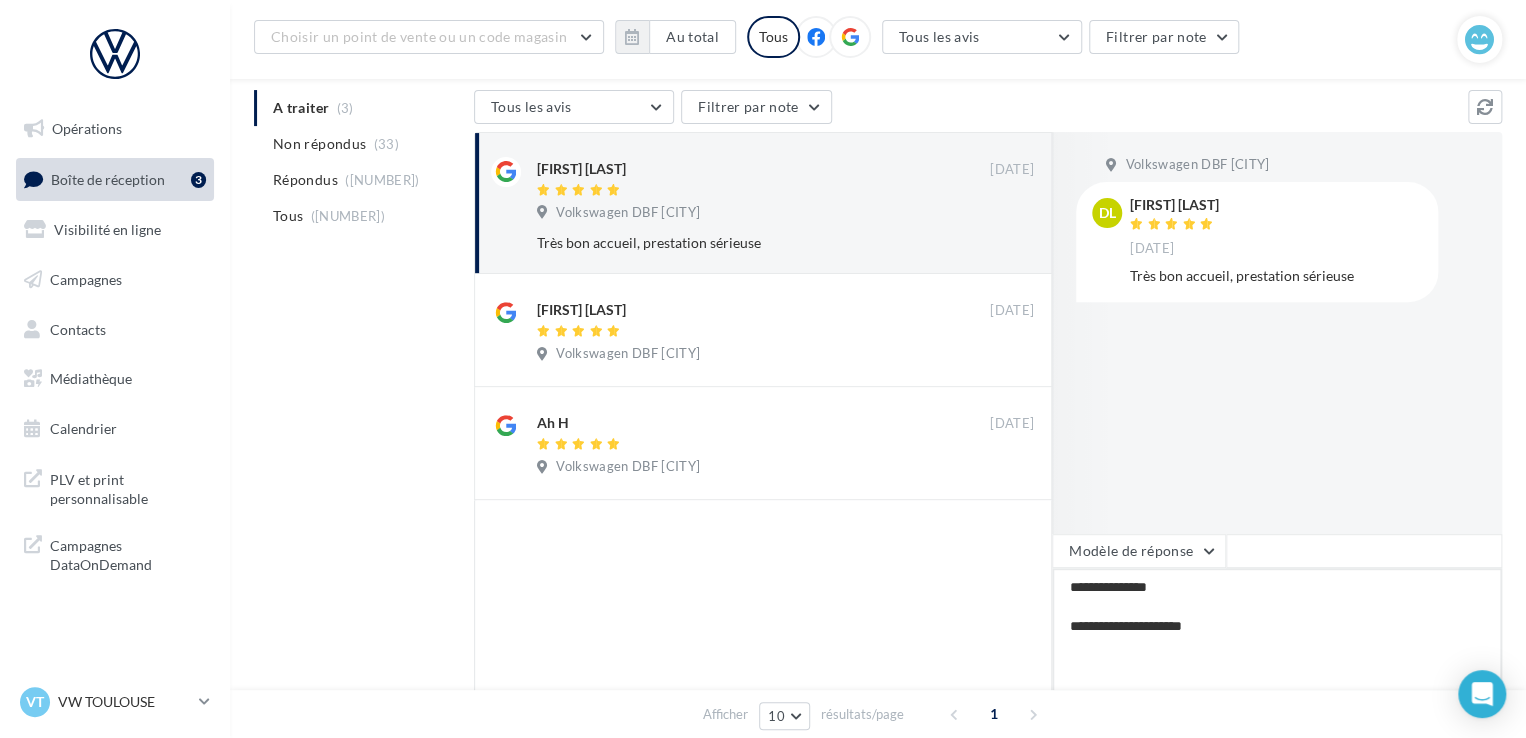 type on "**********" 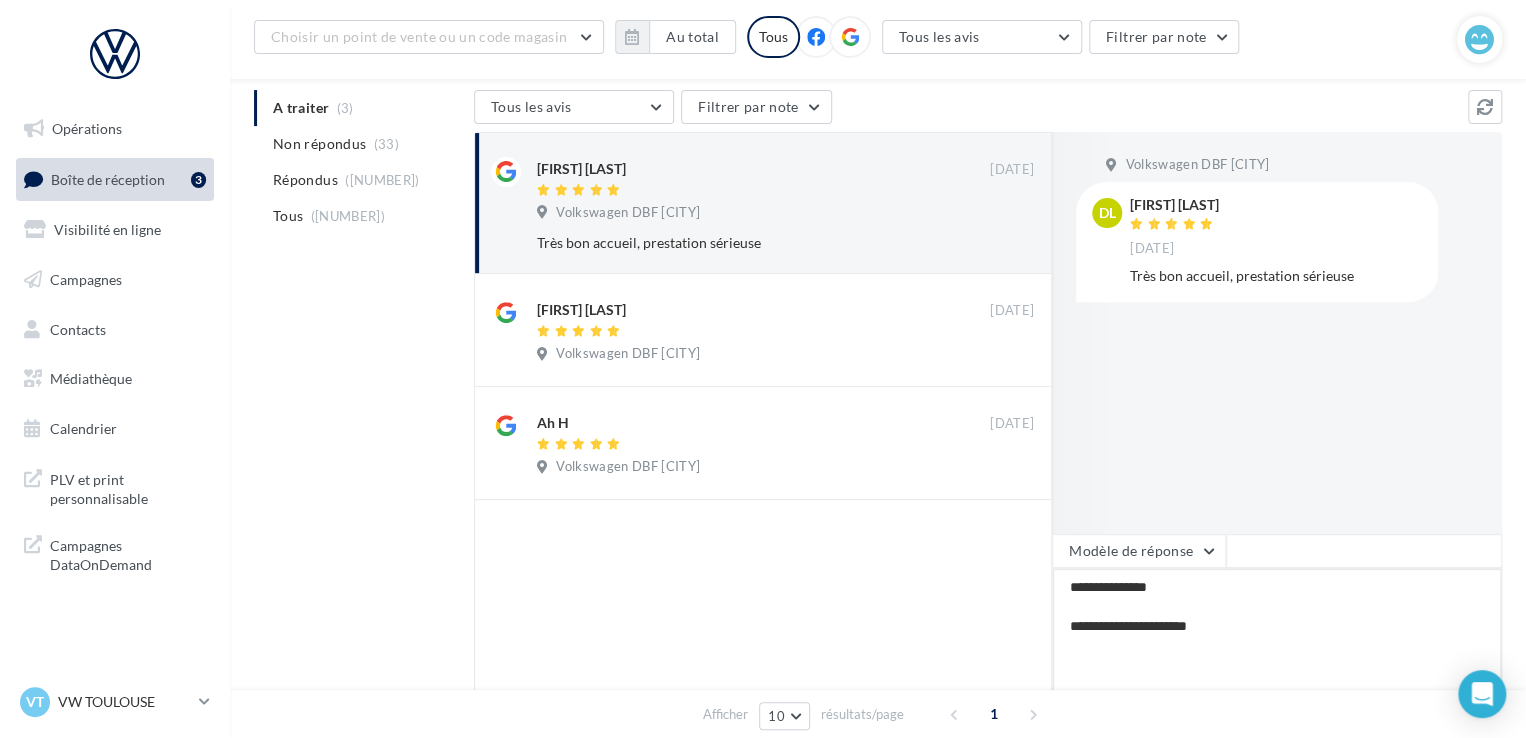 type on "**********" 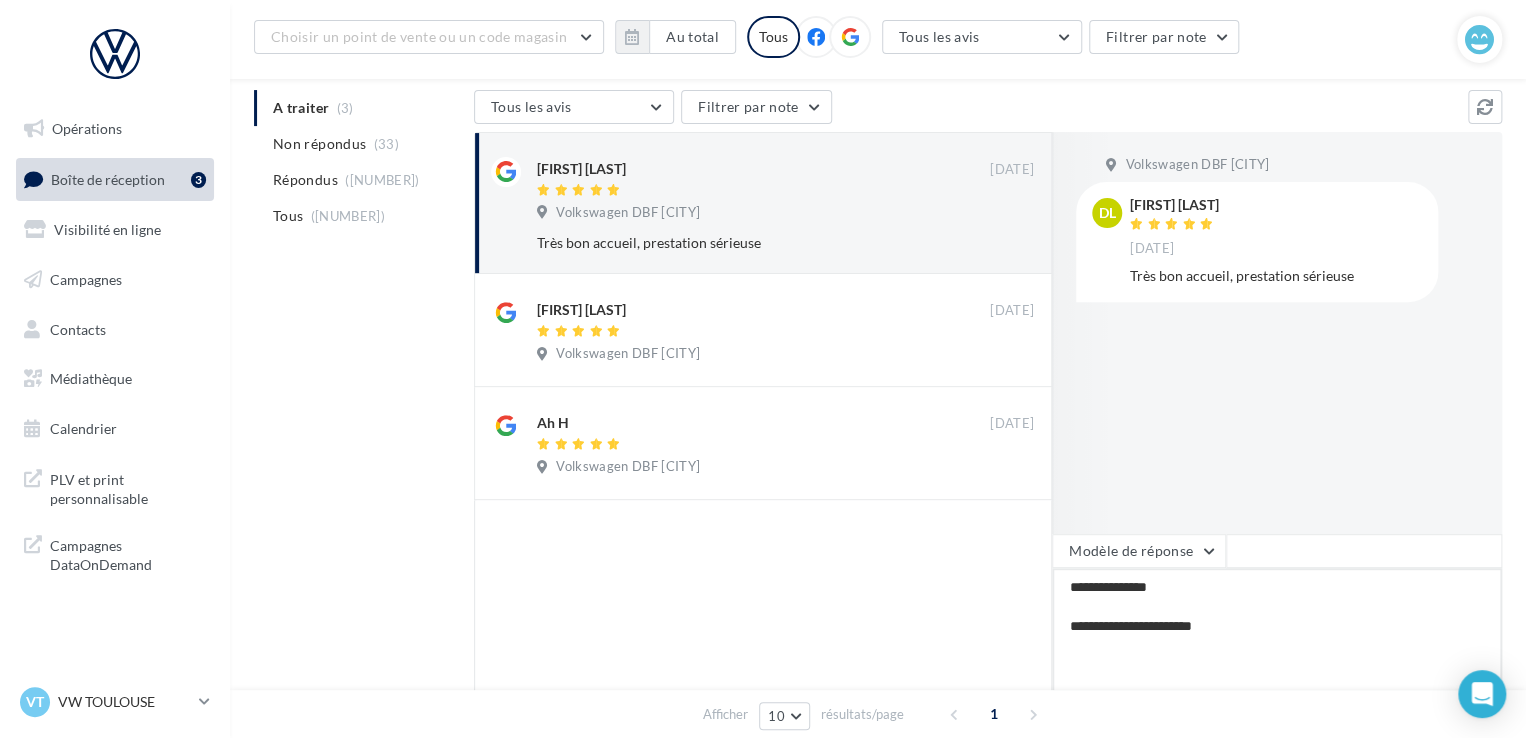 type on "**********" 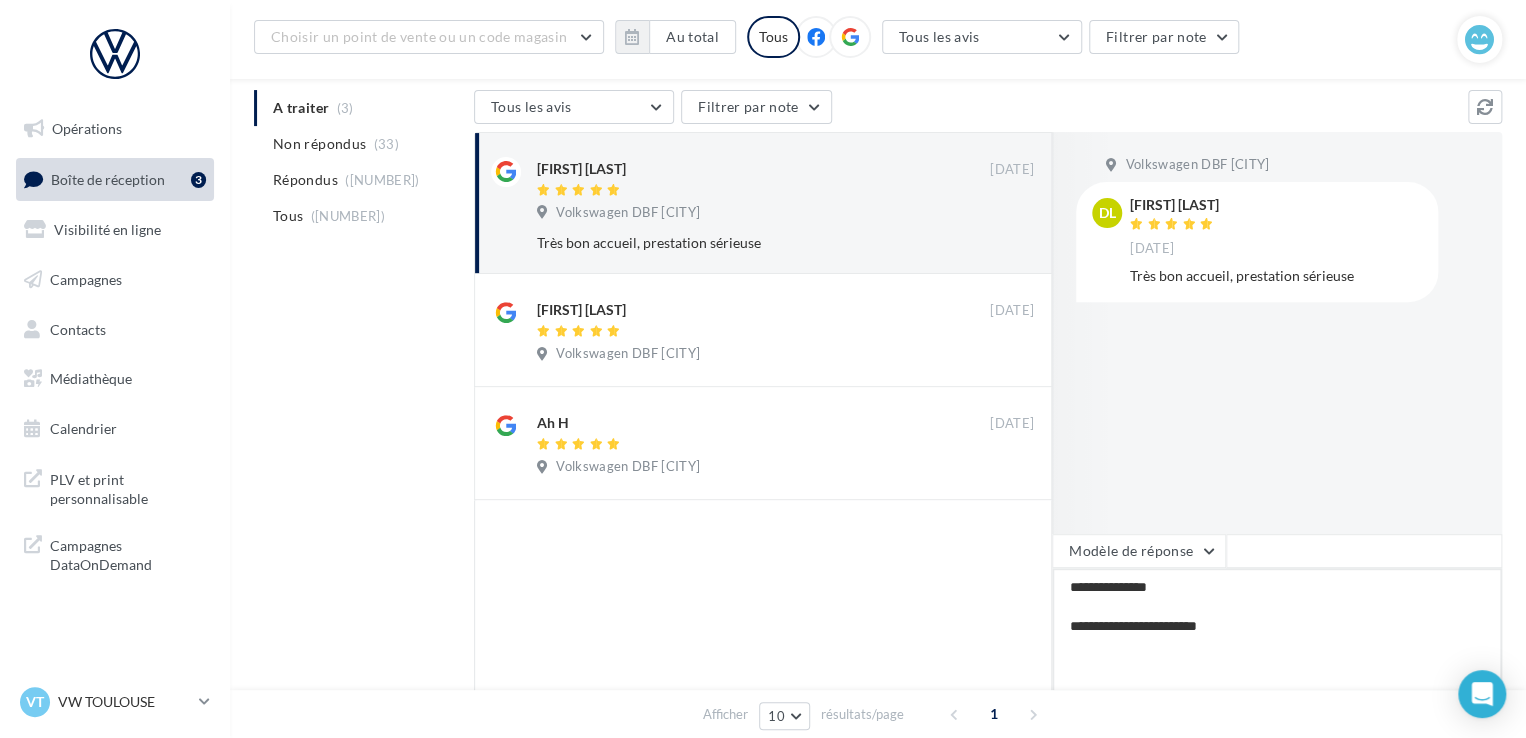 type on "**********" 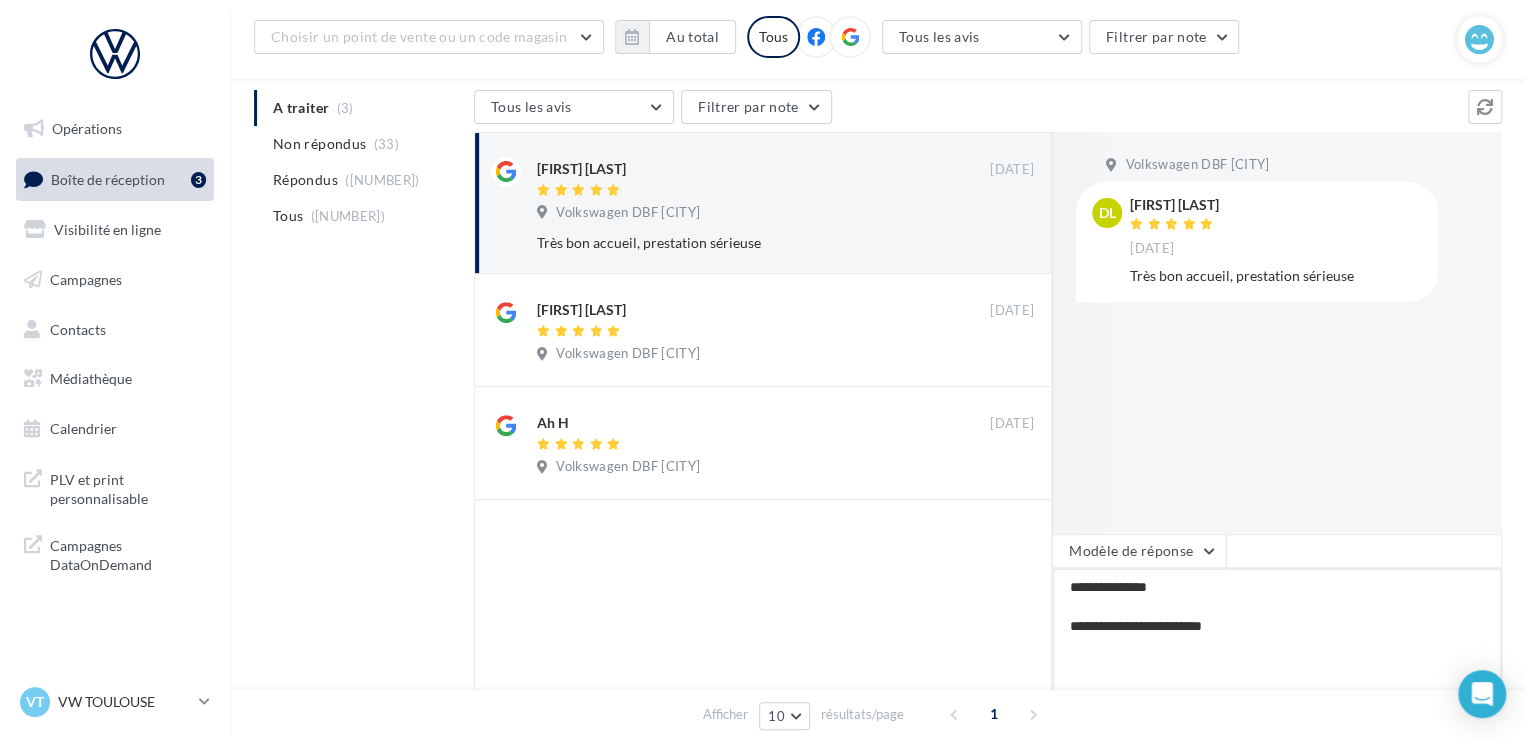 type on "**********" 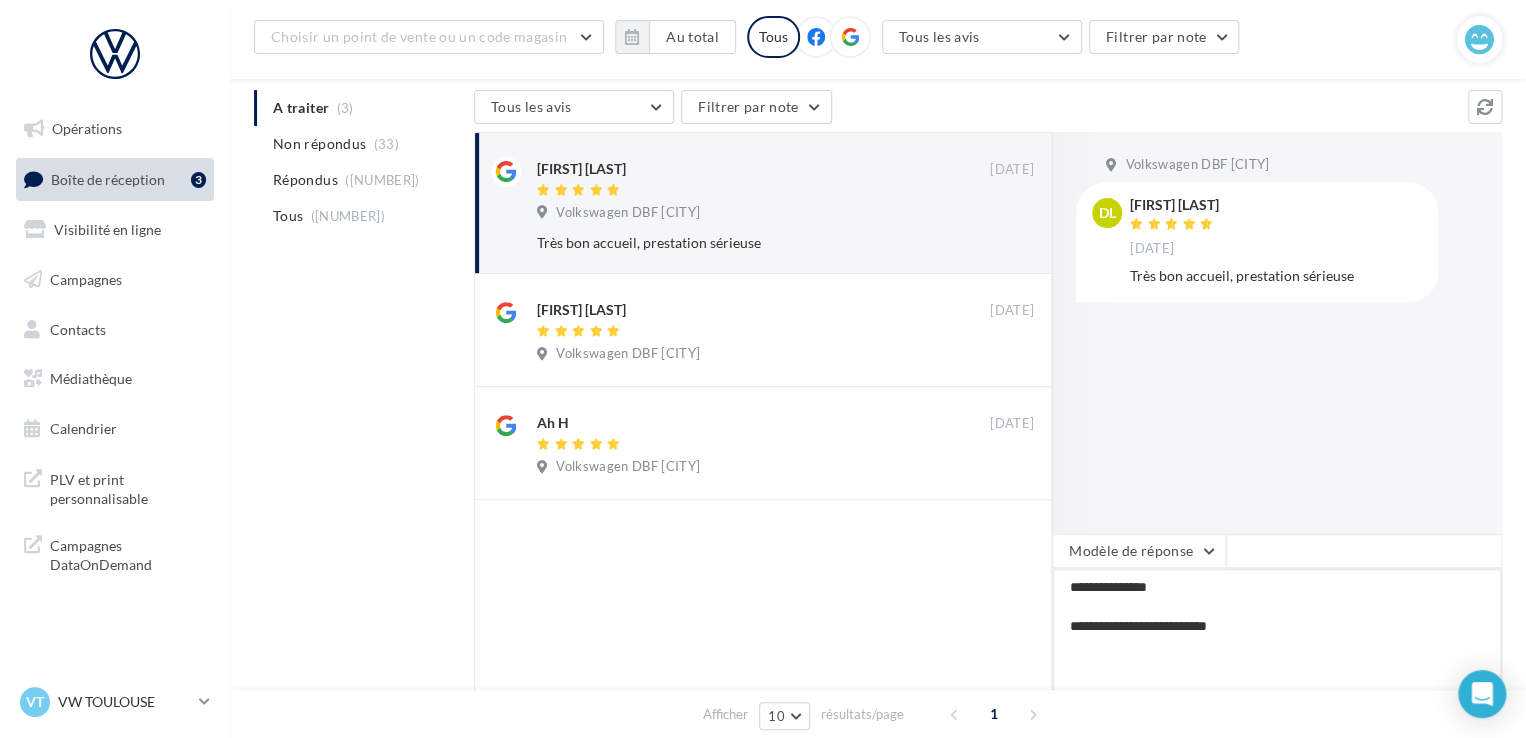 type on "**********" 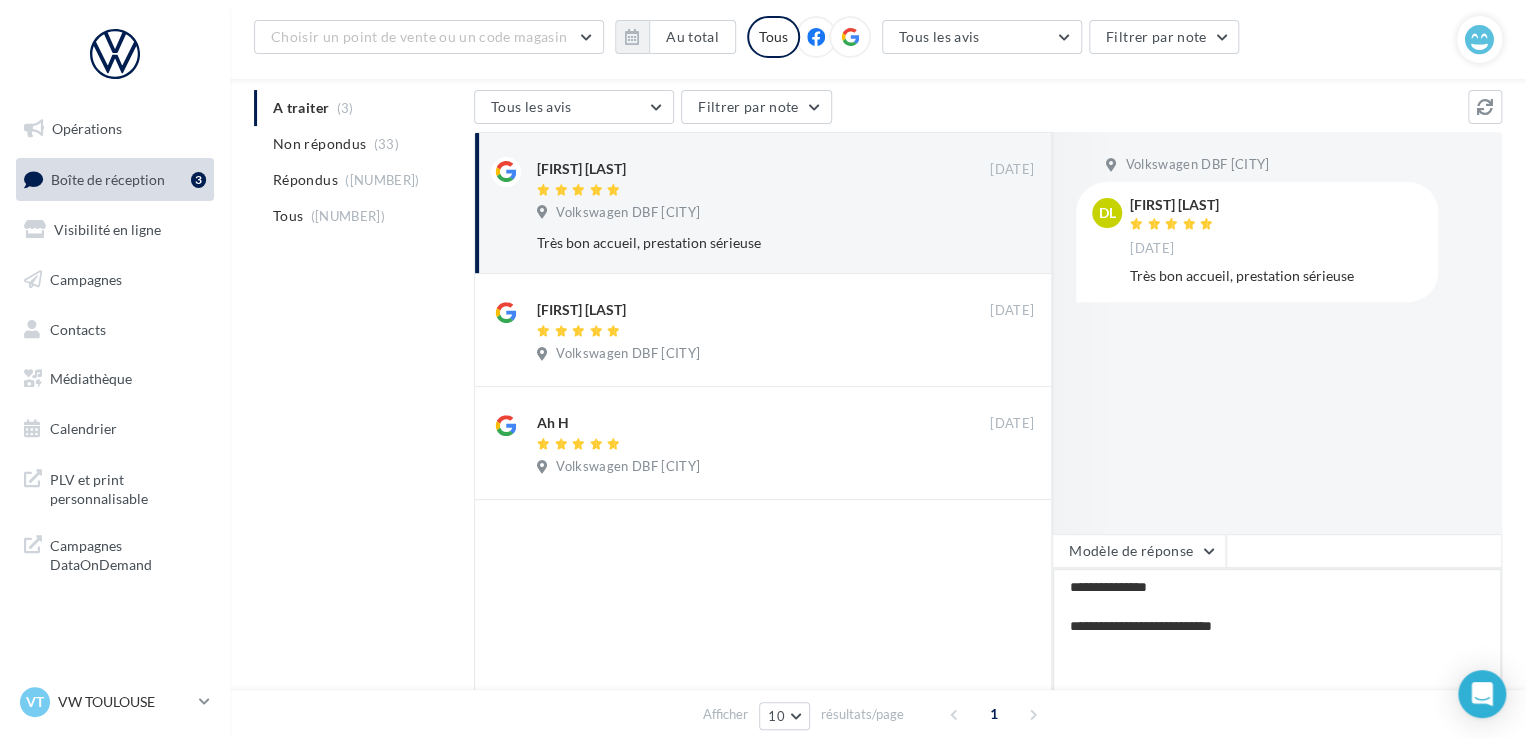 type on "**********" 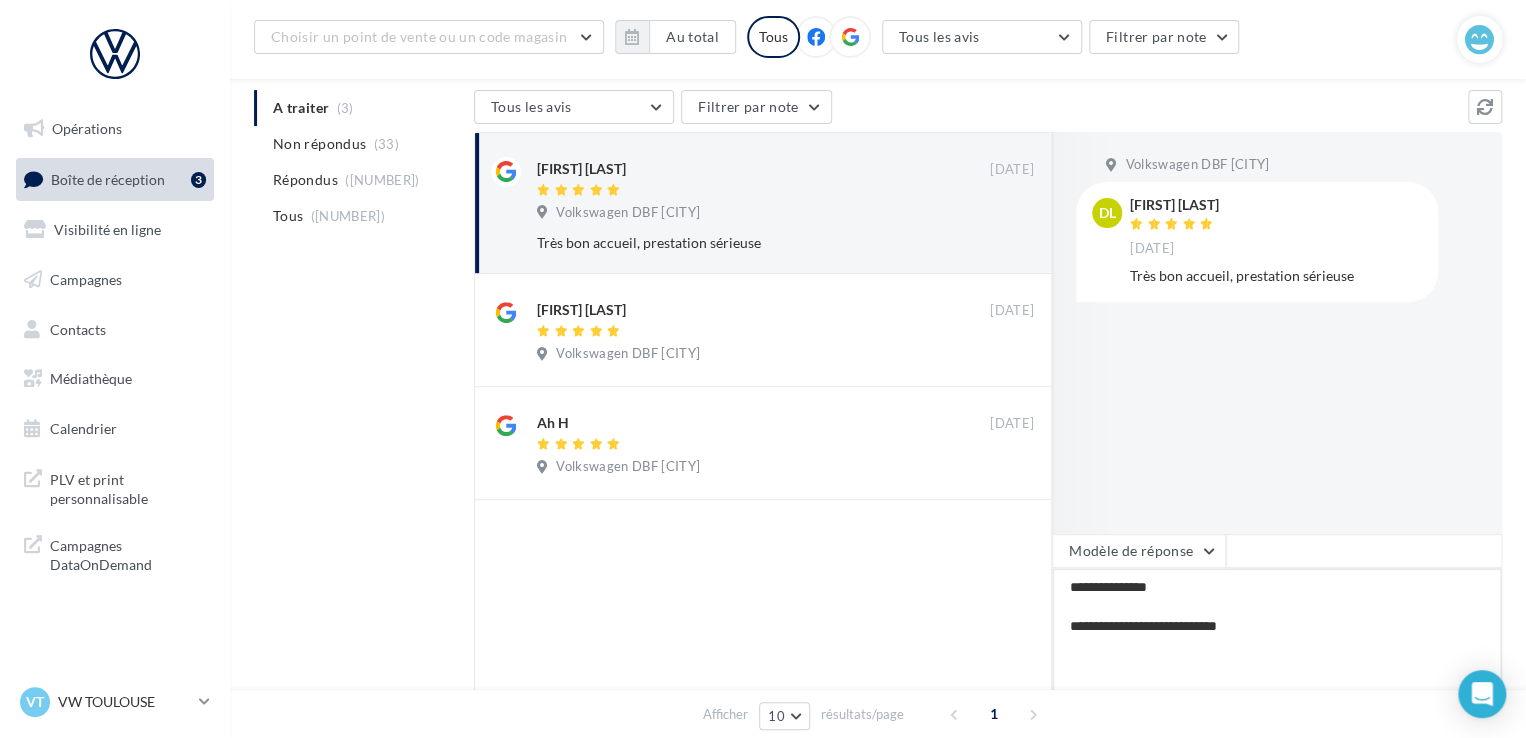 type on "**********" 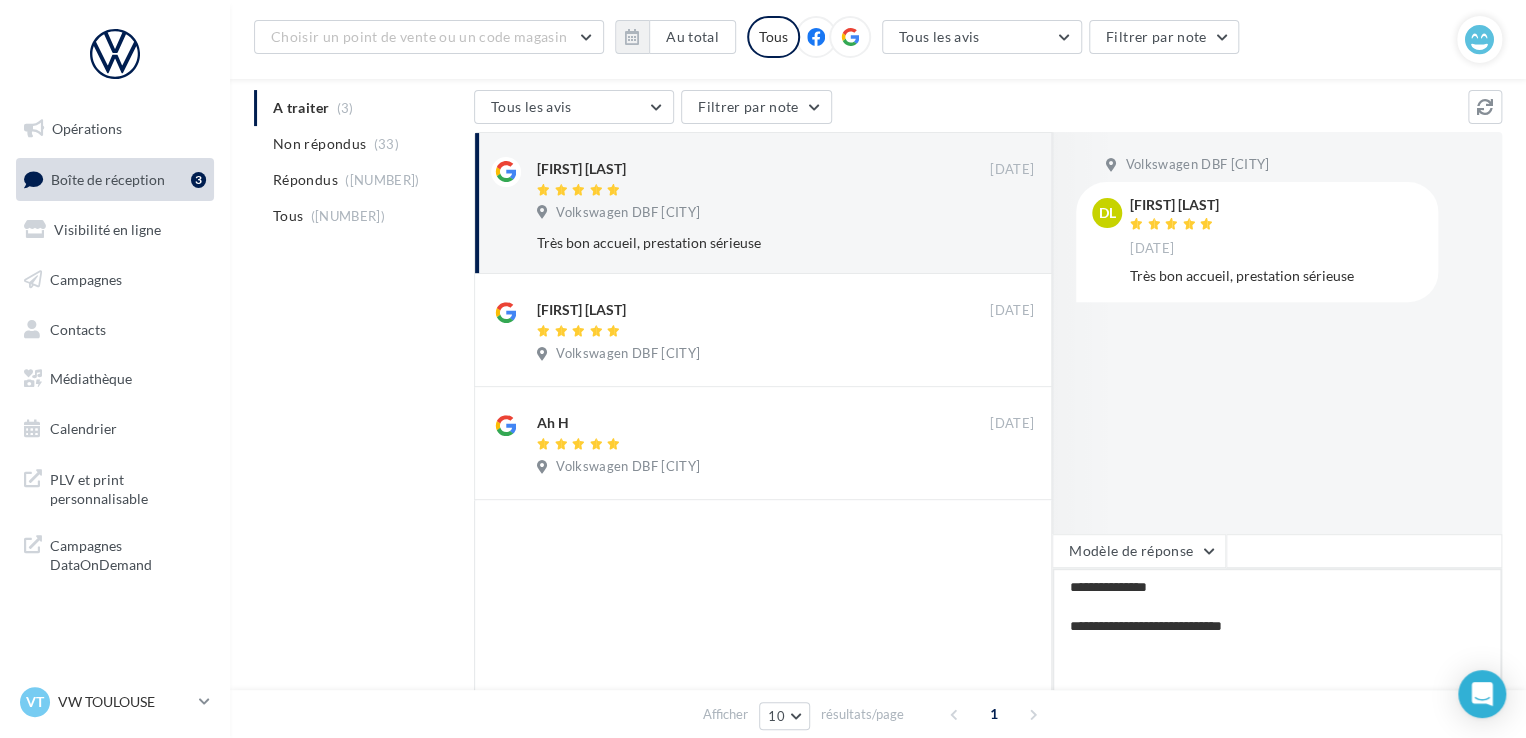 type on "**********" 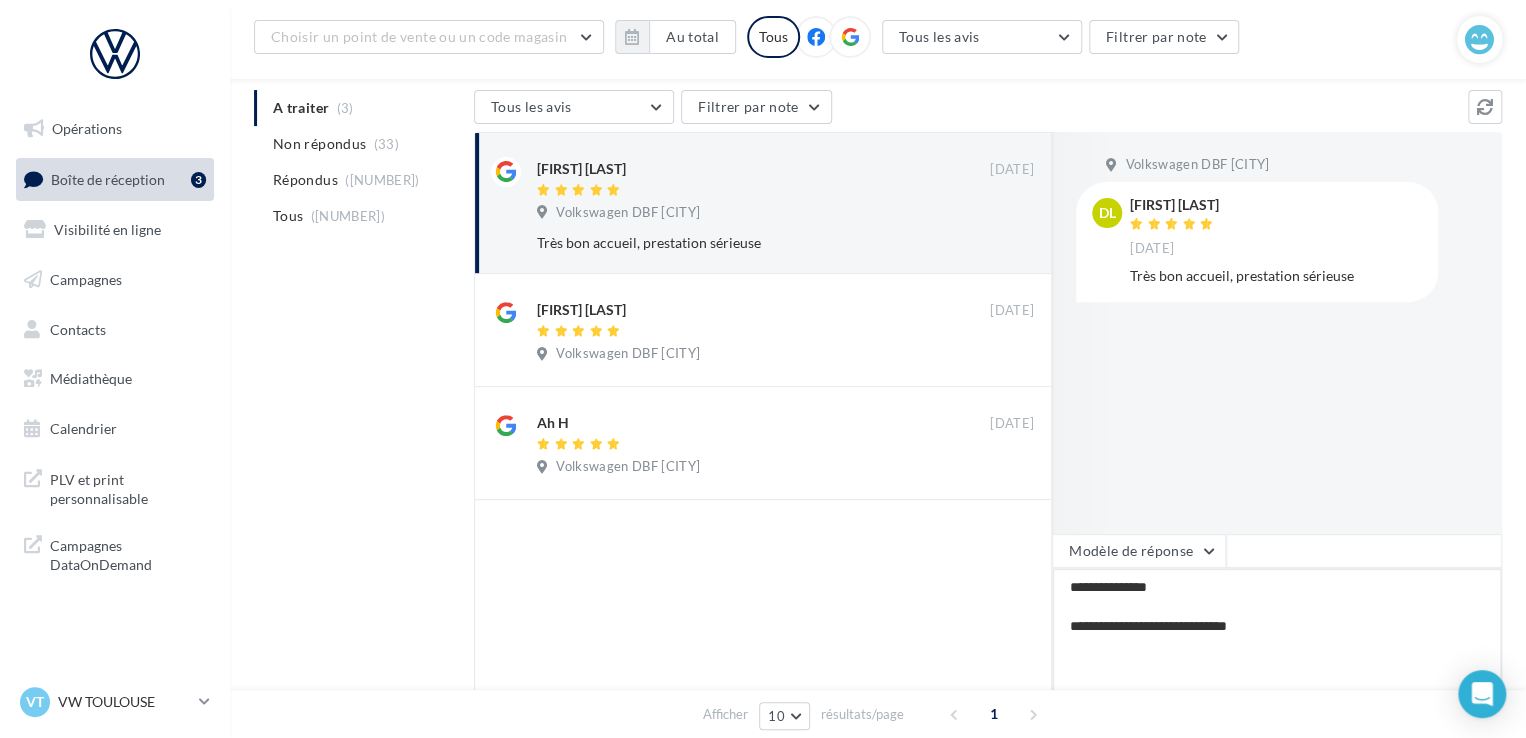 type on "**********" 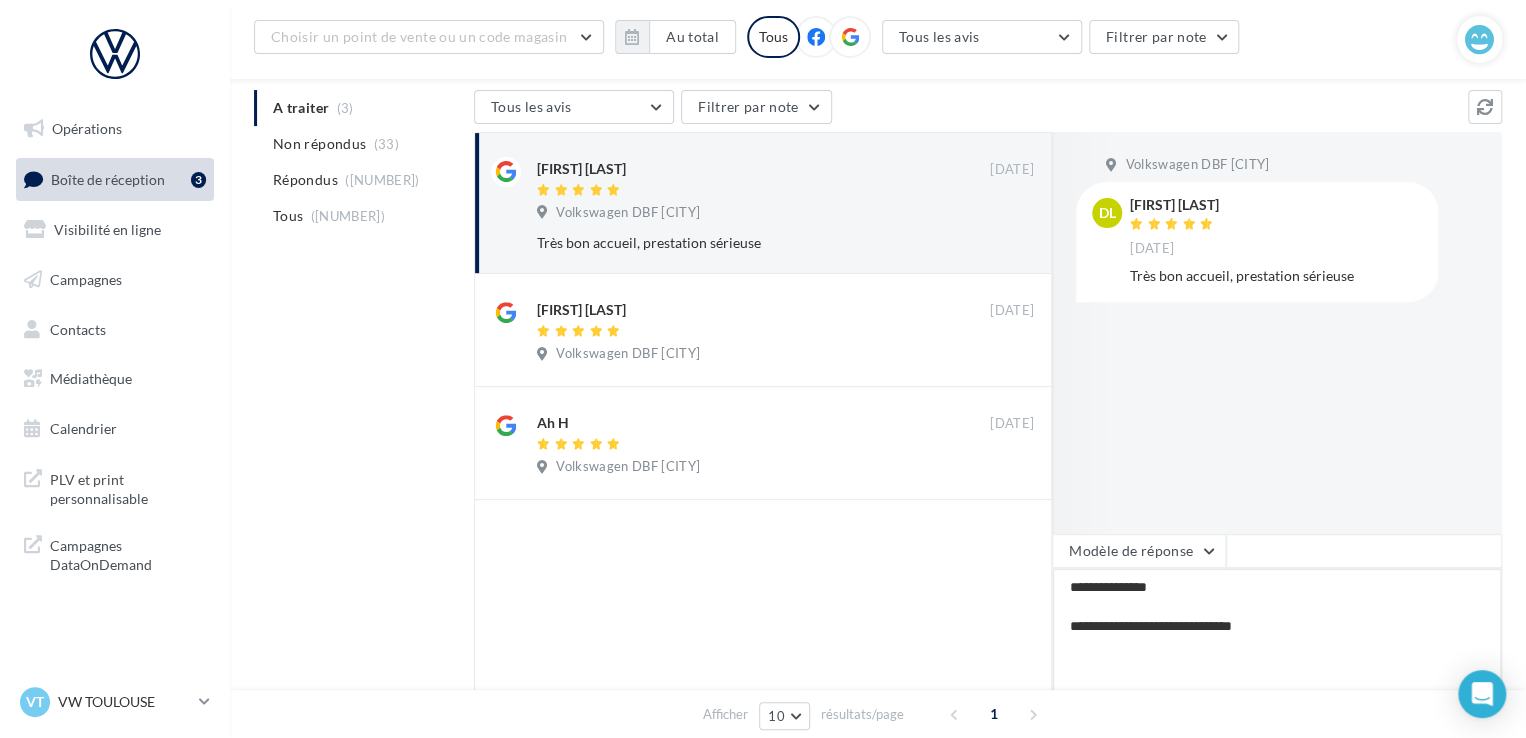 type on "**********" 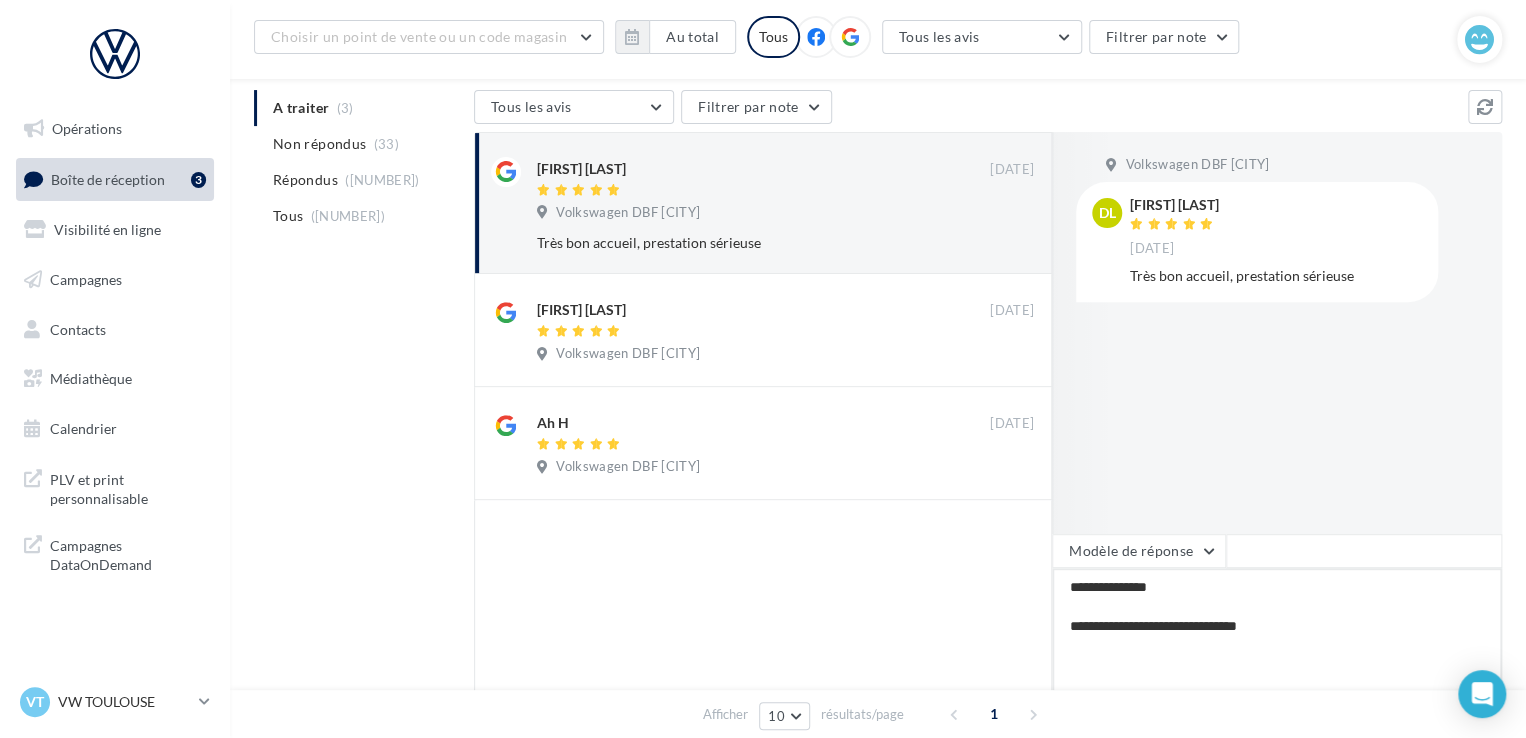 type on "**********" 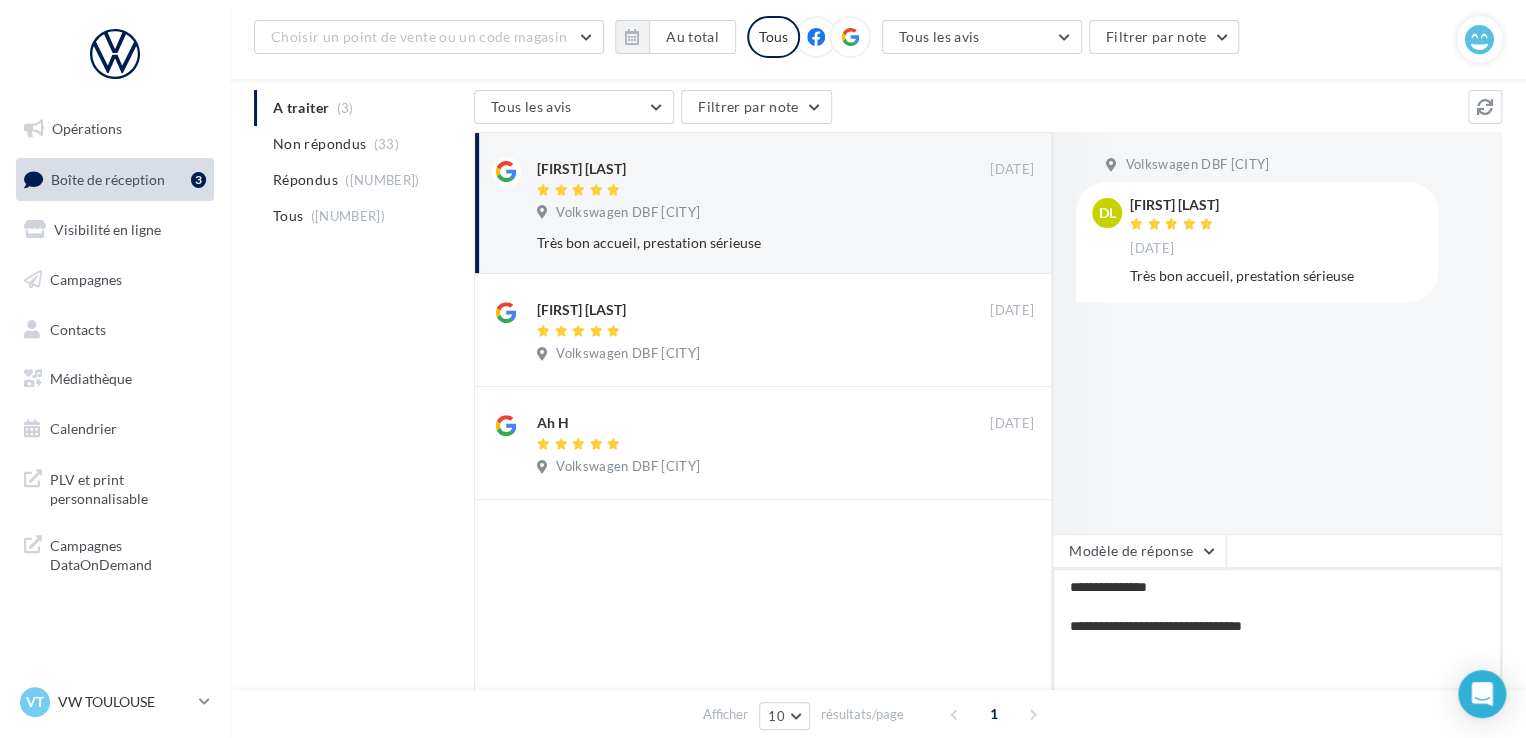 type on "**********" 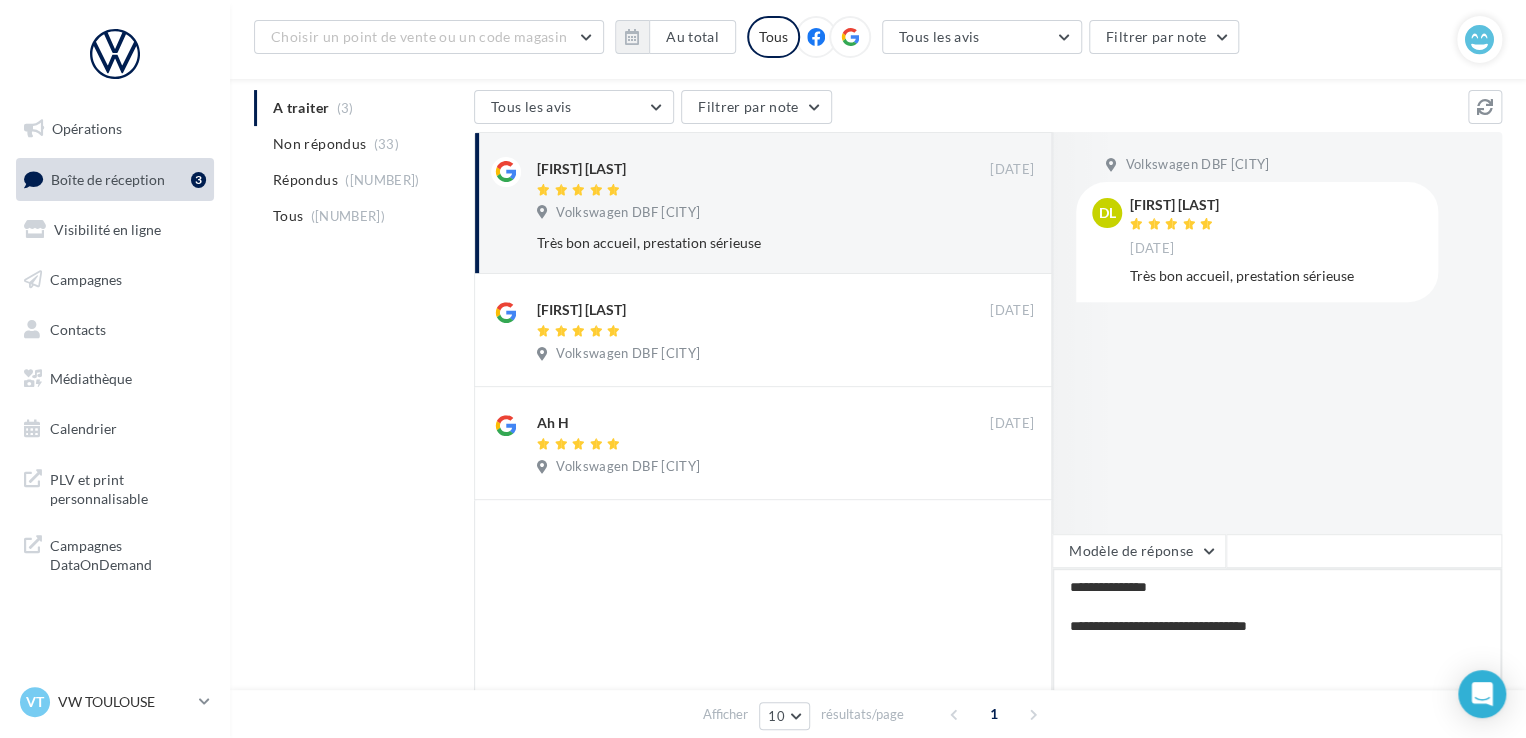 type on "**********" 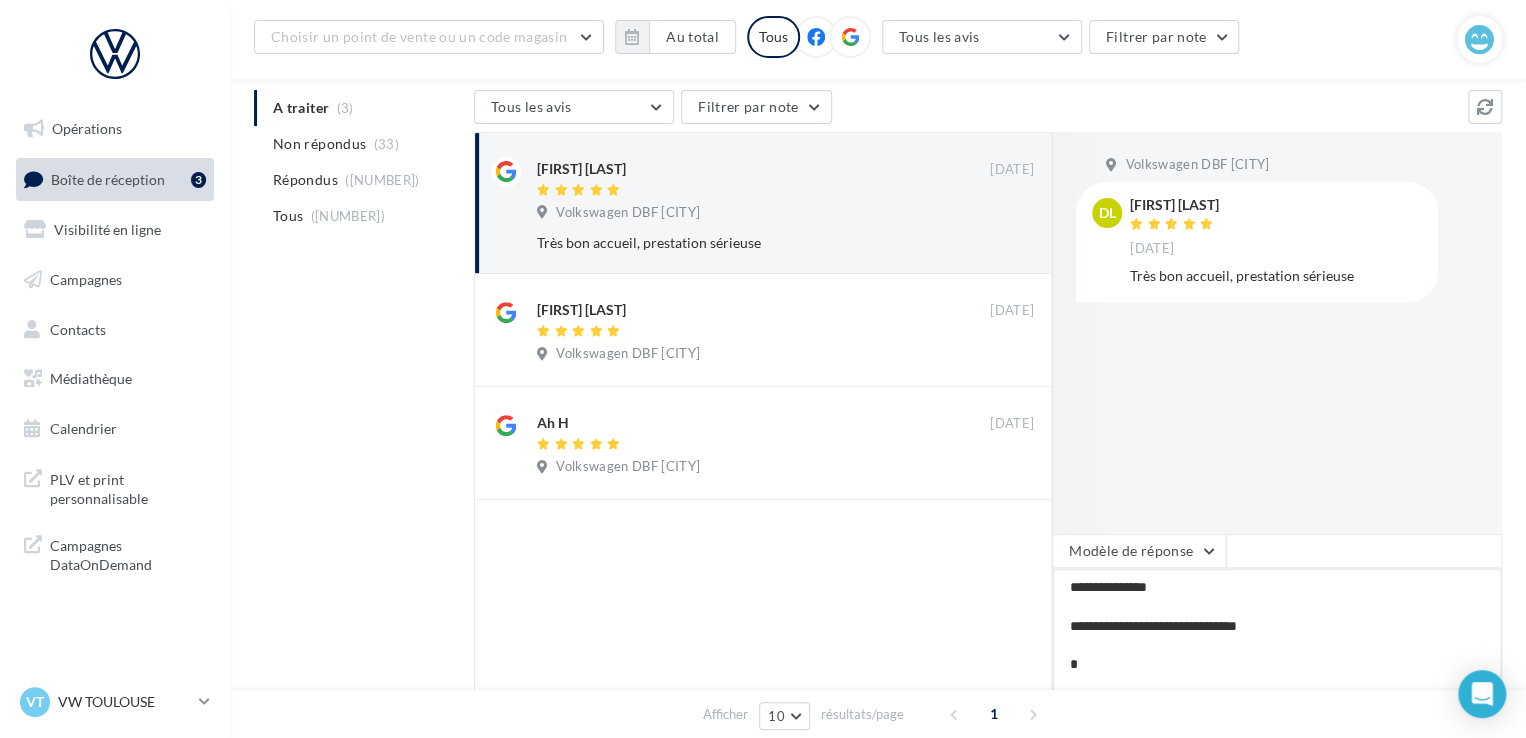 type on "**********" 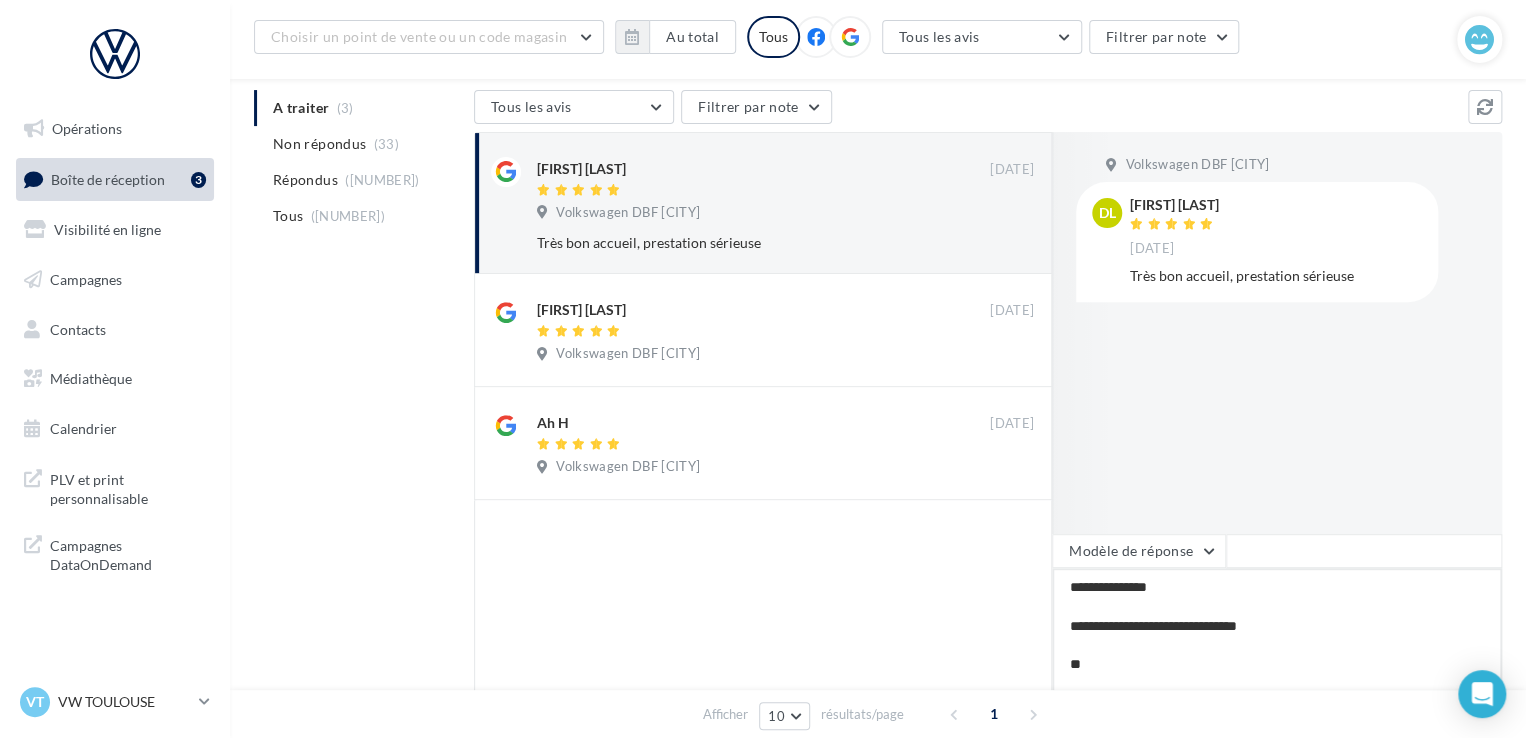 type on "**********" 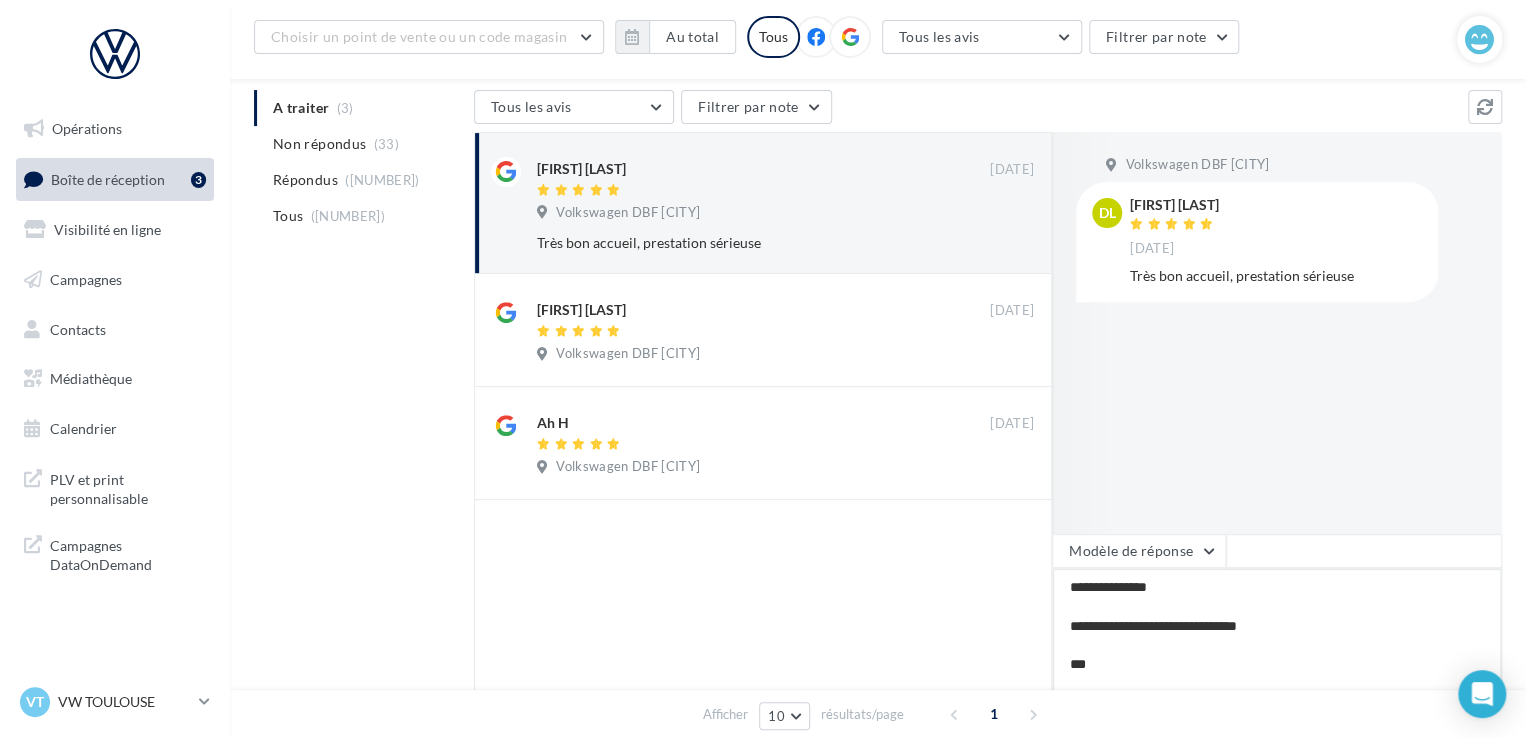 type on "**********" 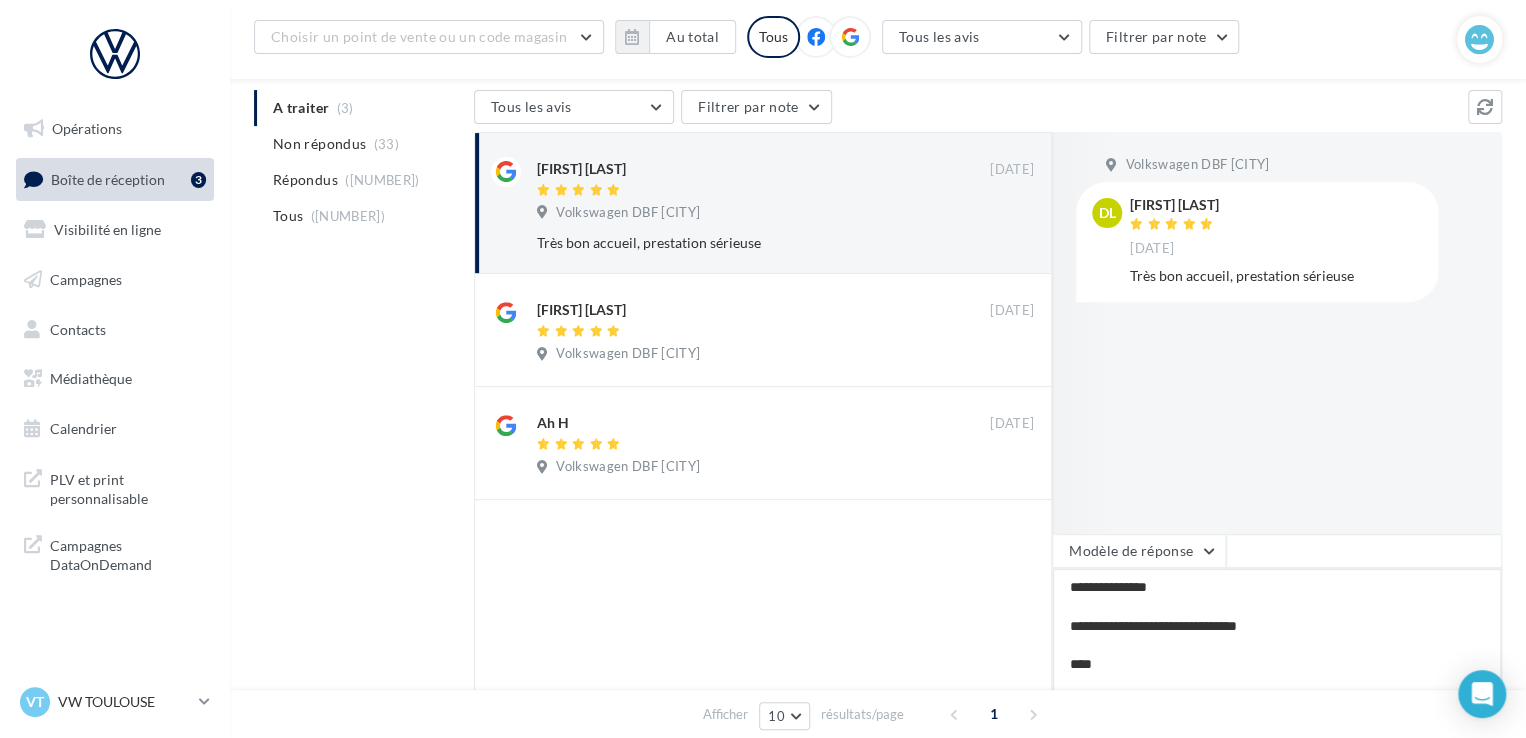 type on "**********" 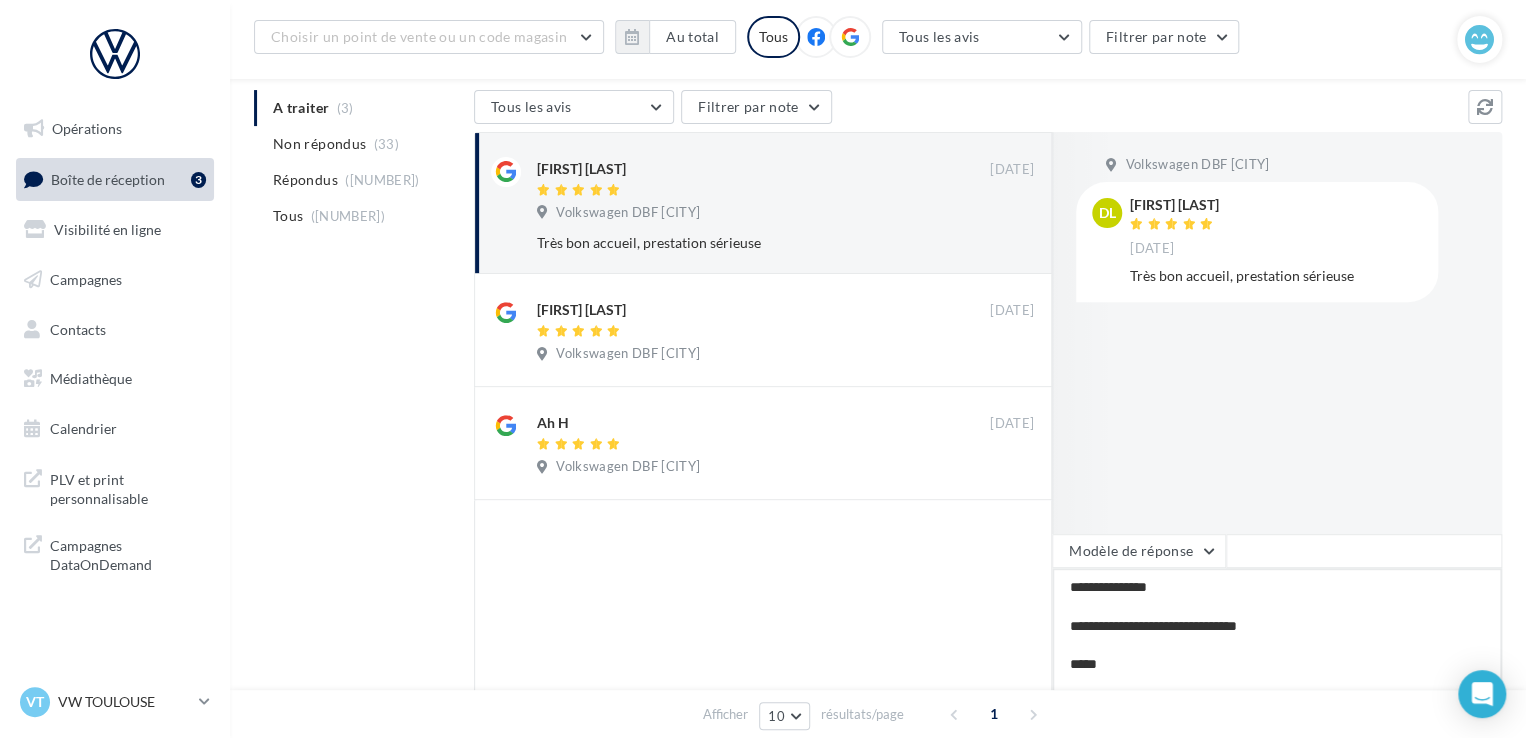 type on "**********" 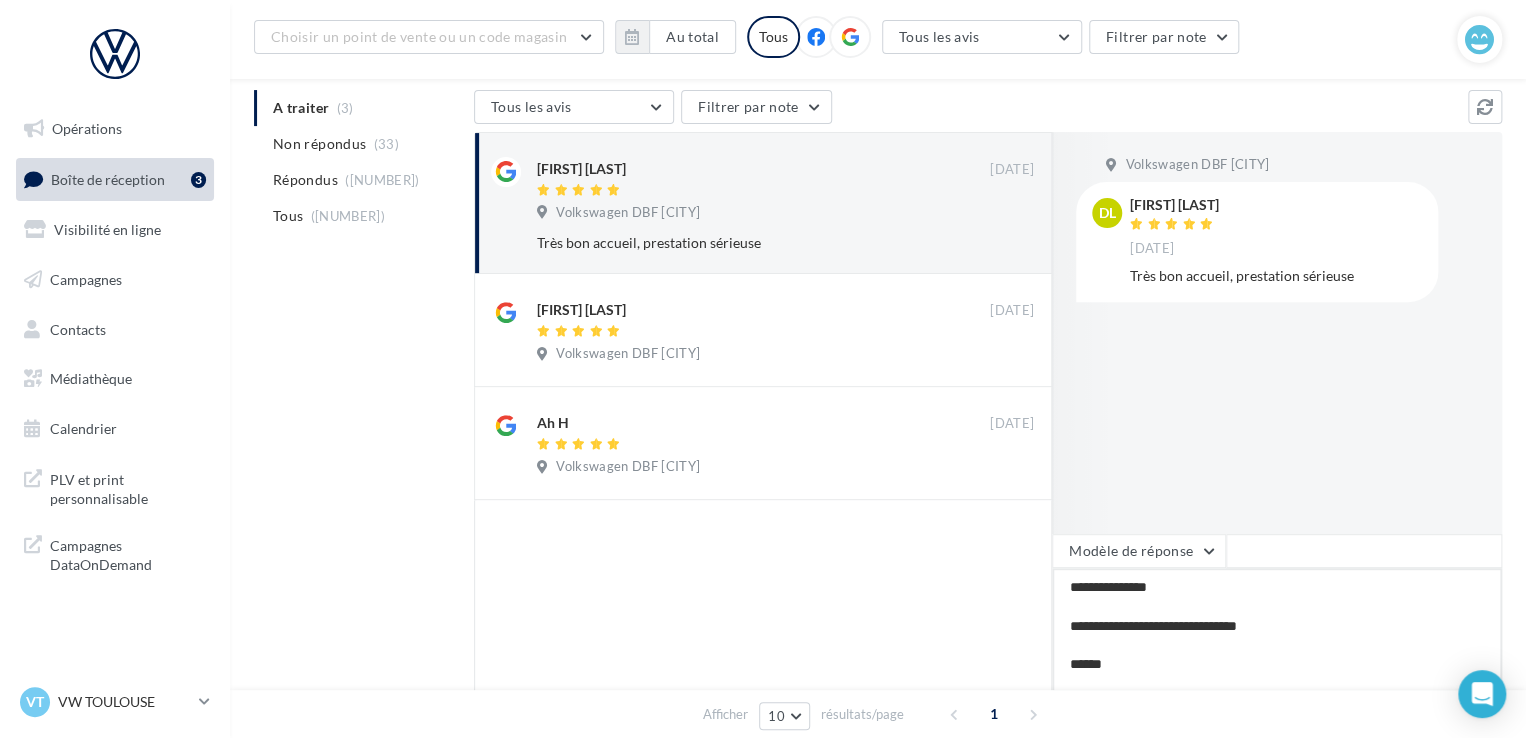 type on "**********" 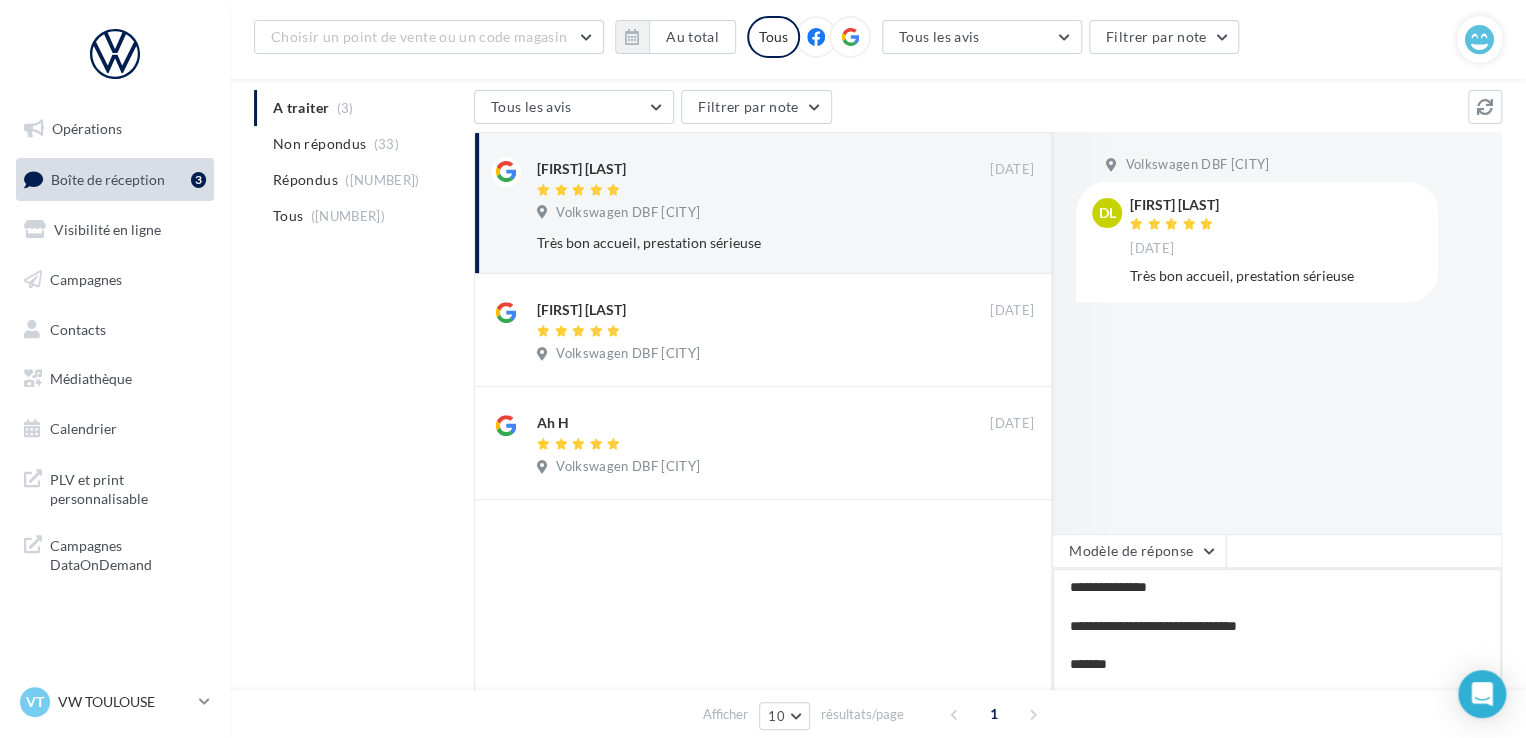 type on "**********" 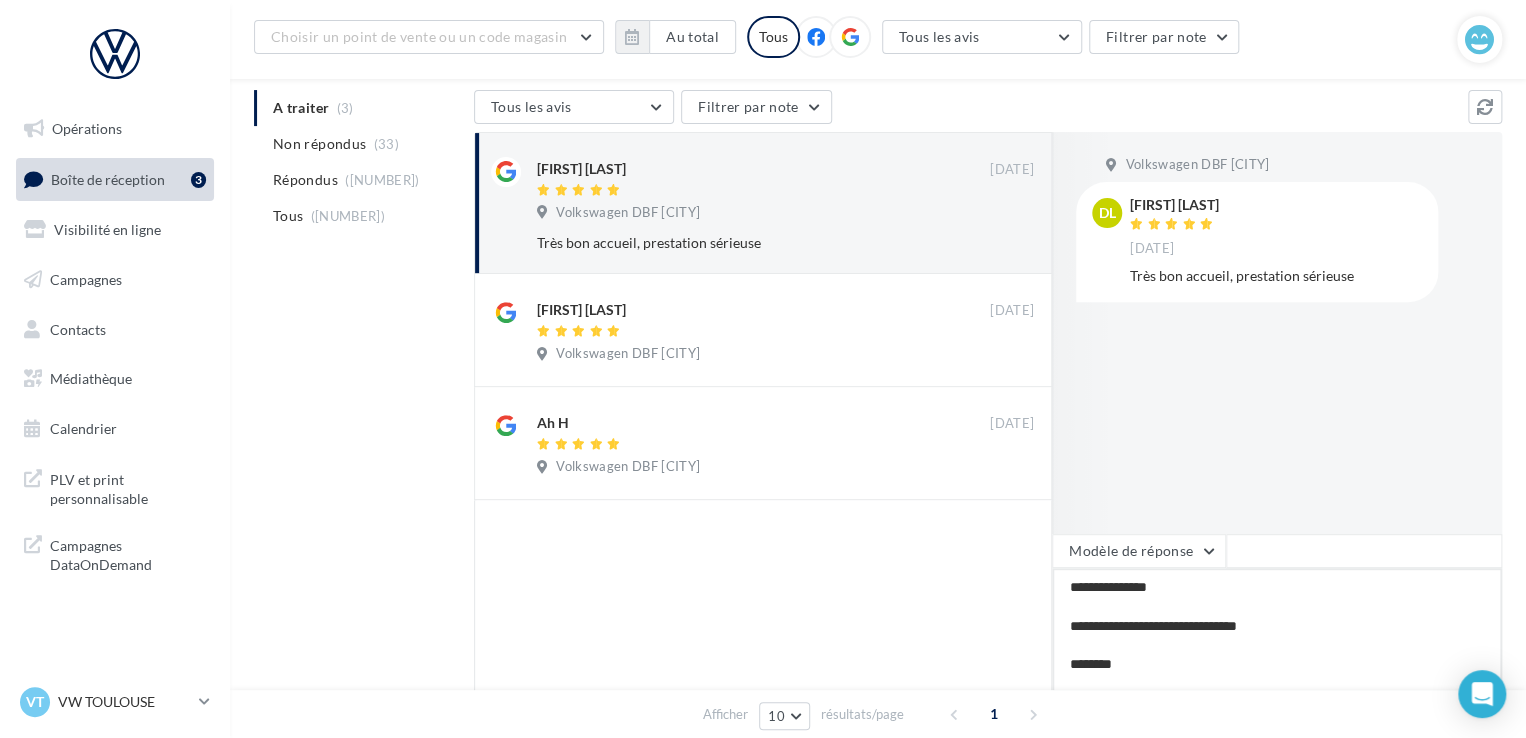 type on "**********" 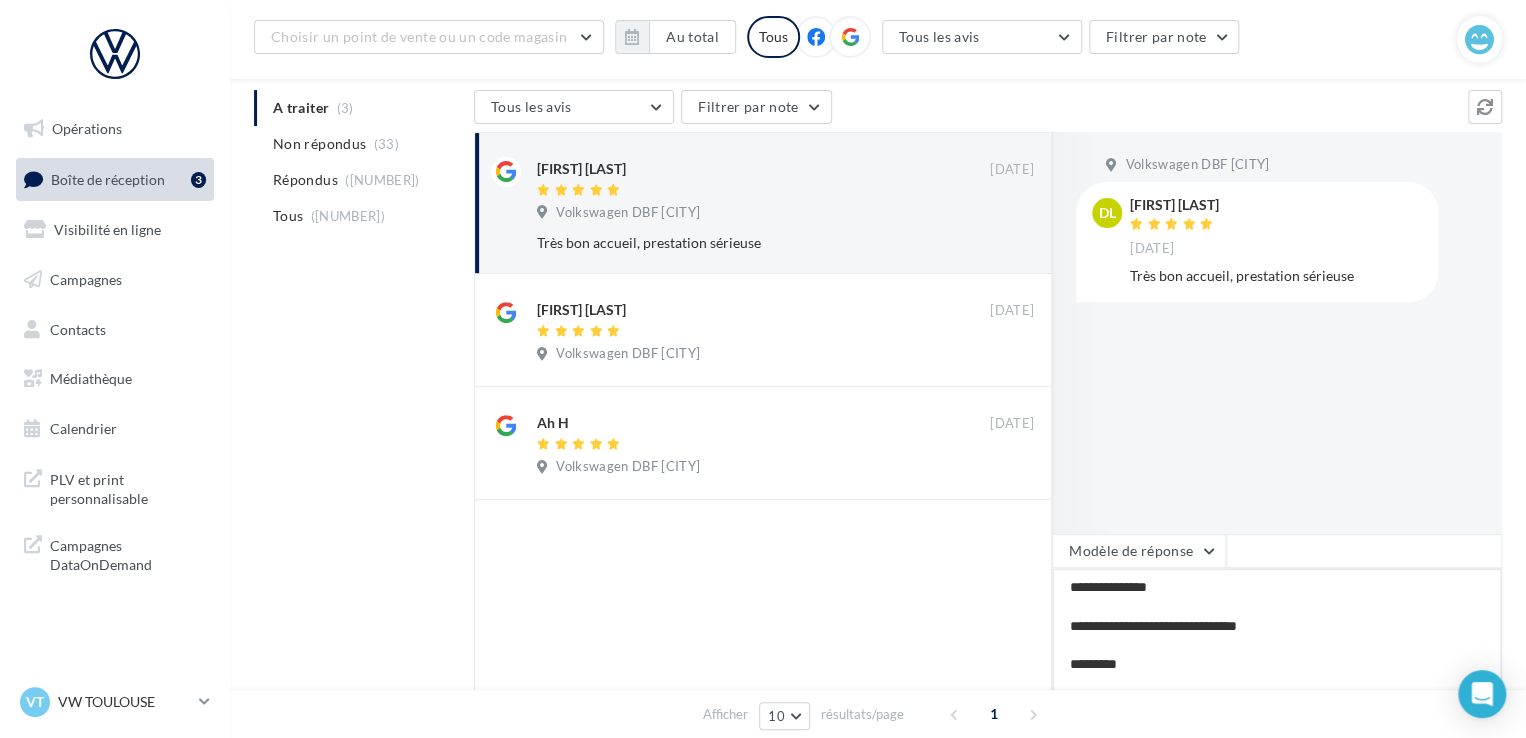 type on "**********" 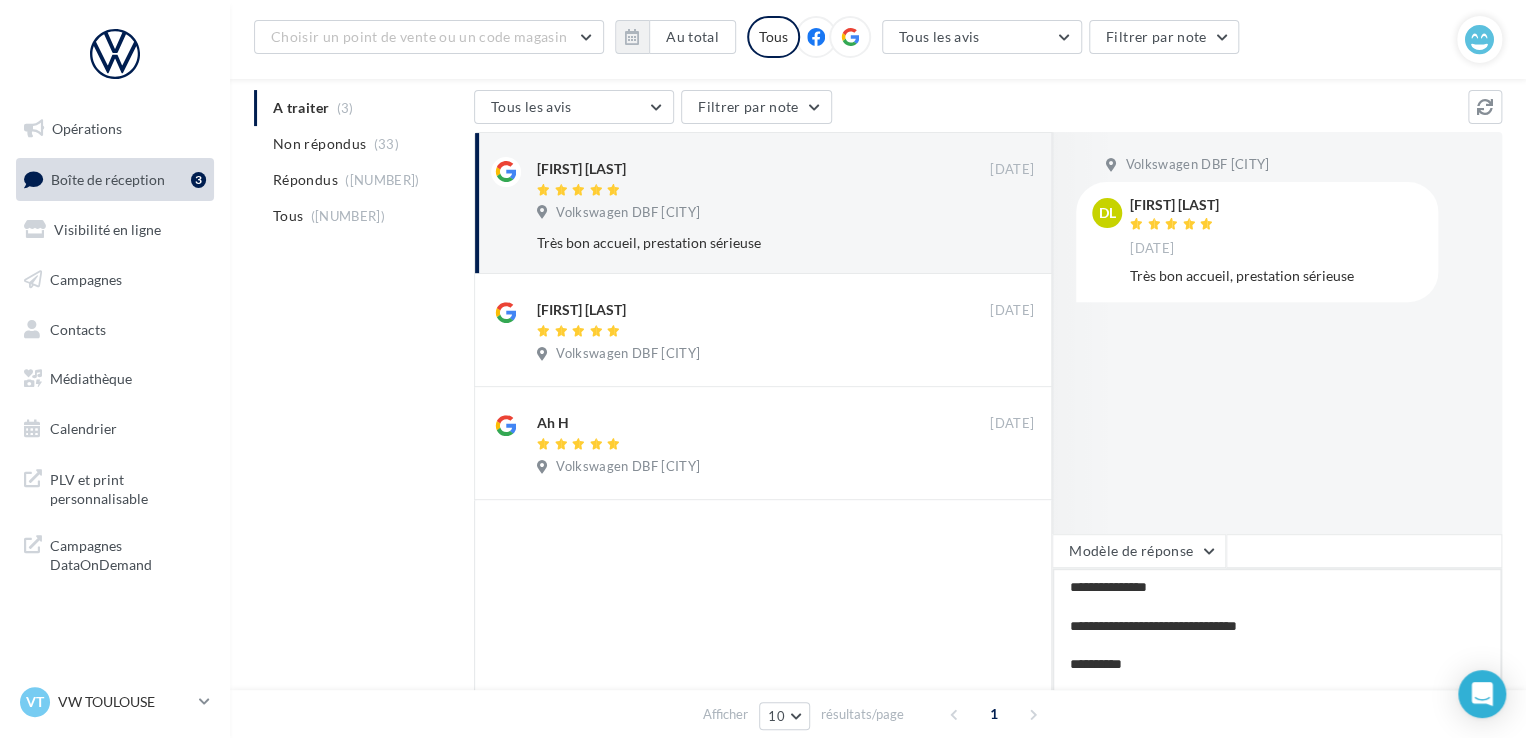 type on "**********" 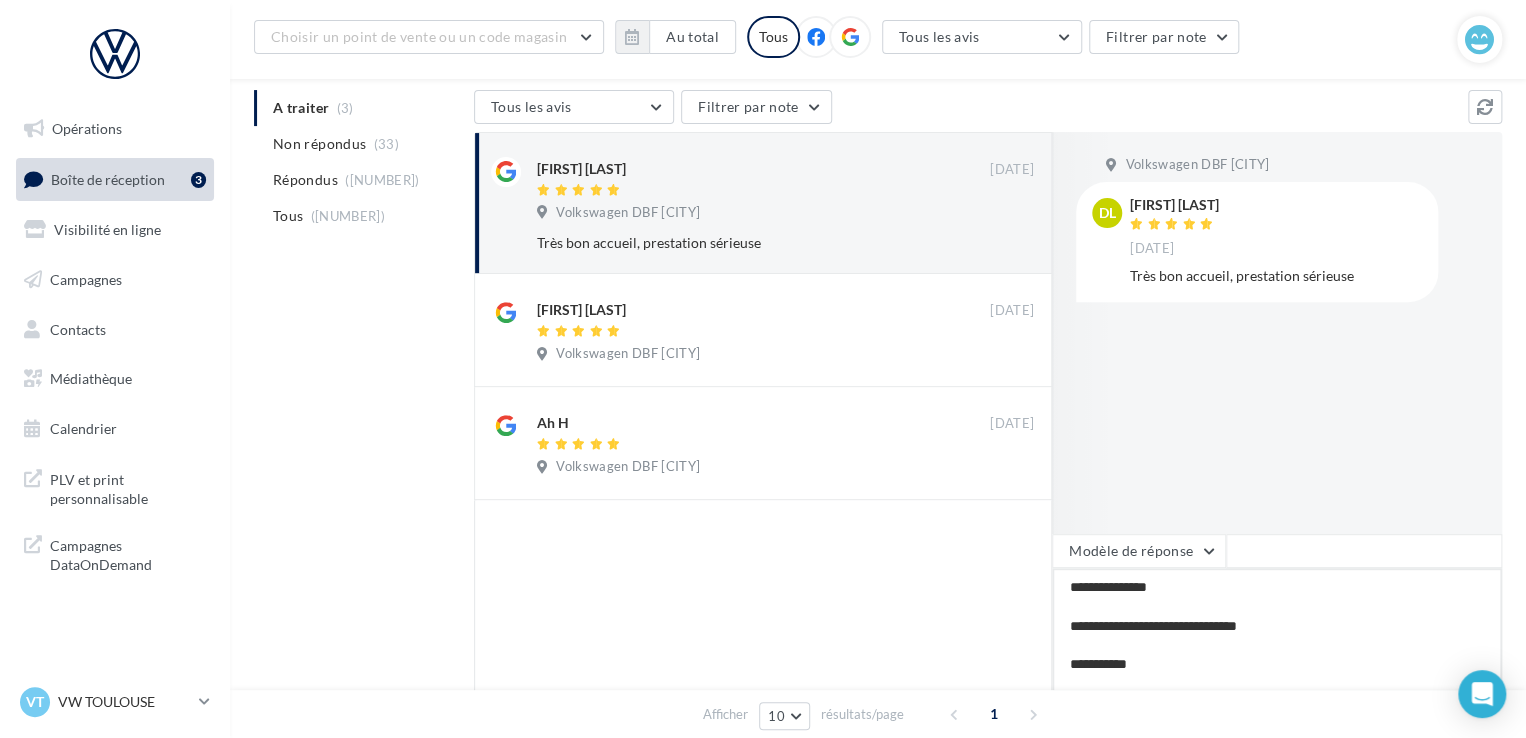 type on "**********" 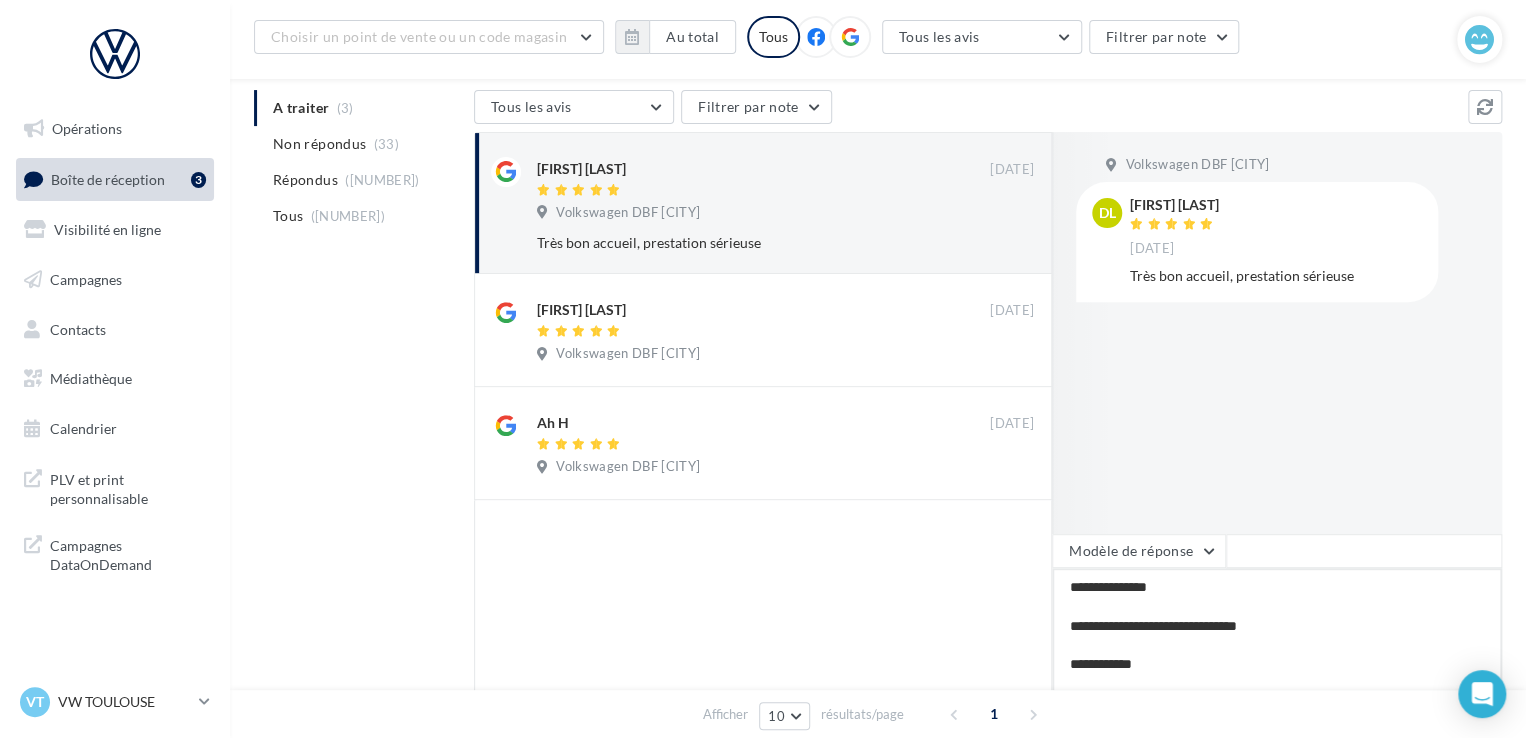 type on "**********" 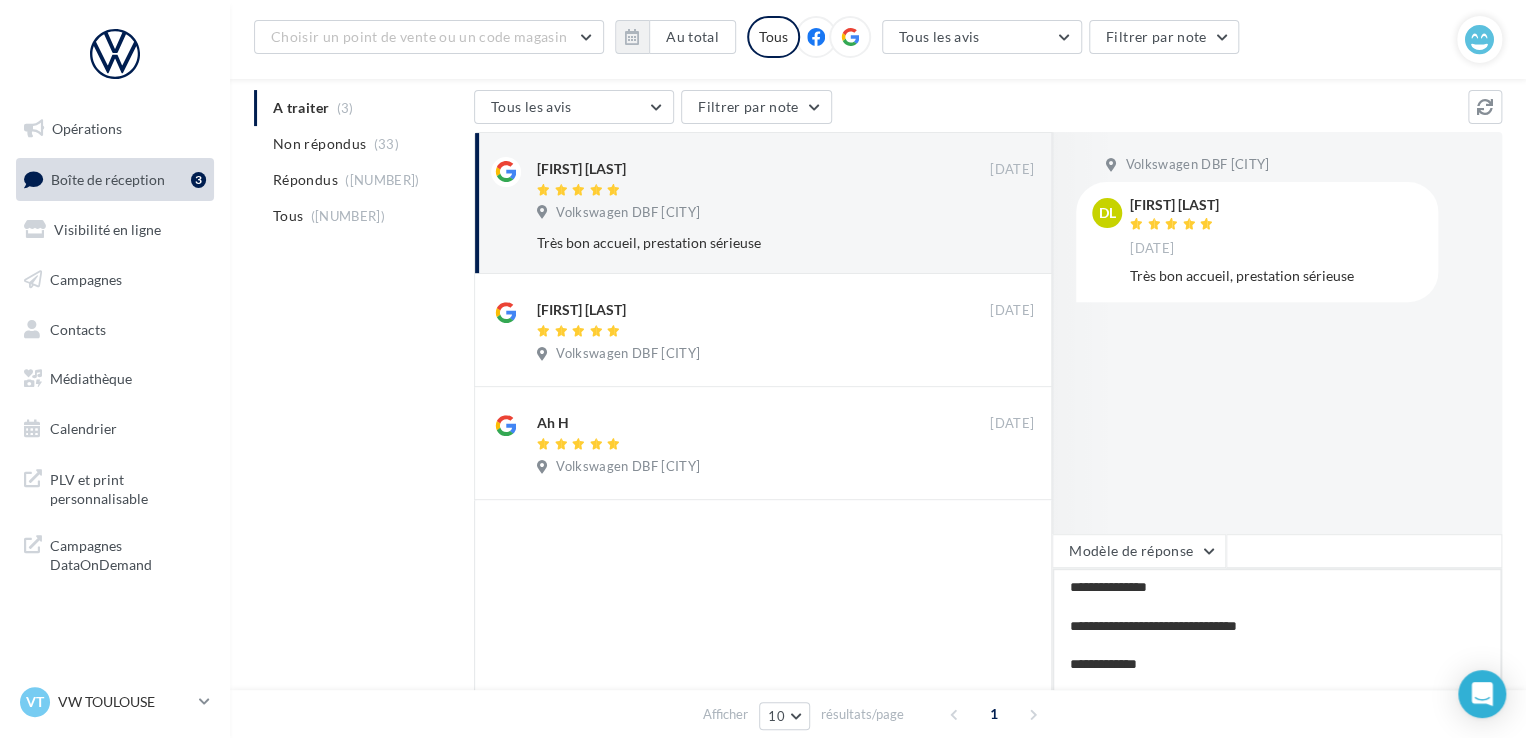 type on "**********" 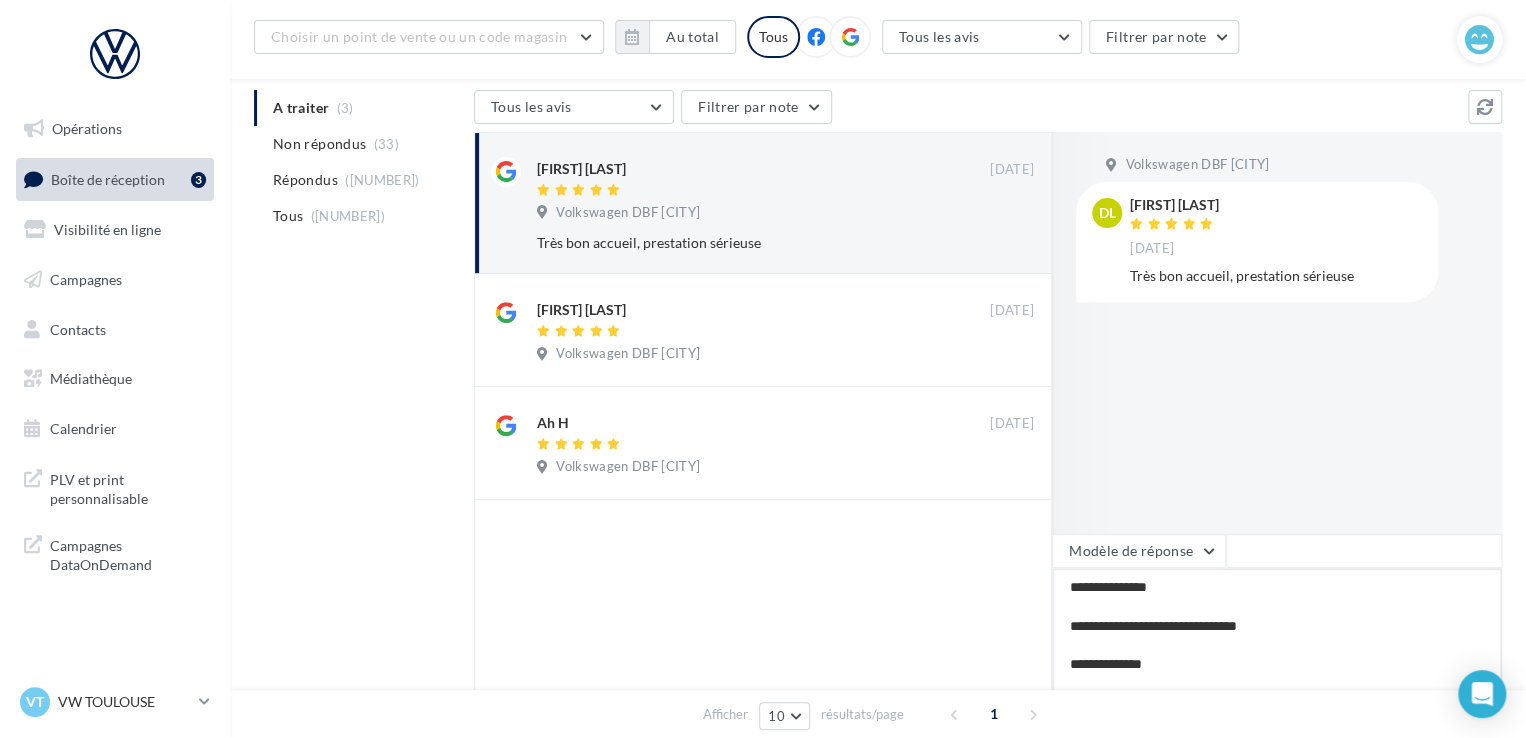 type on "**********" 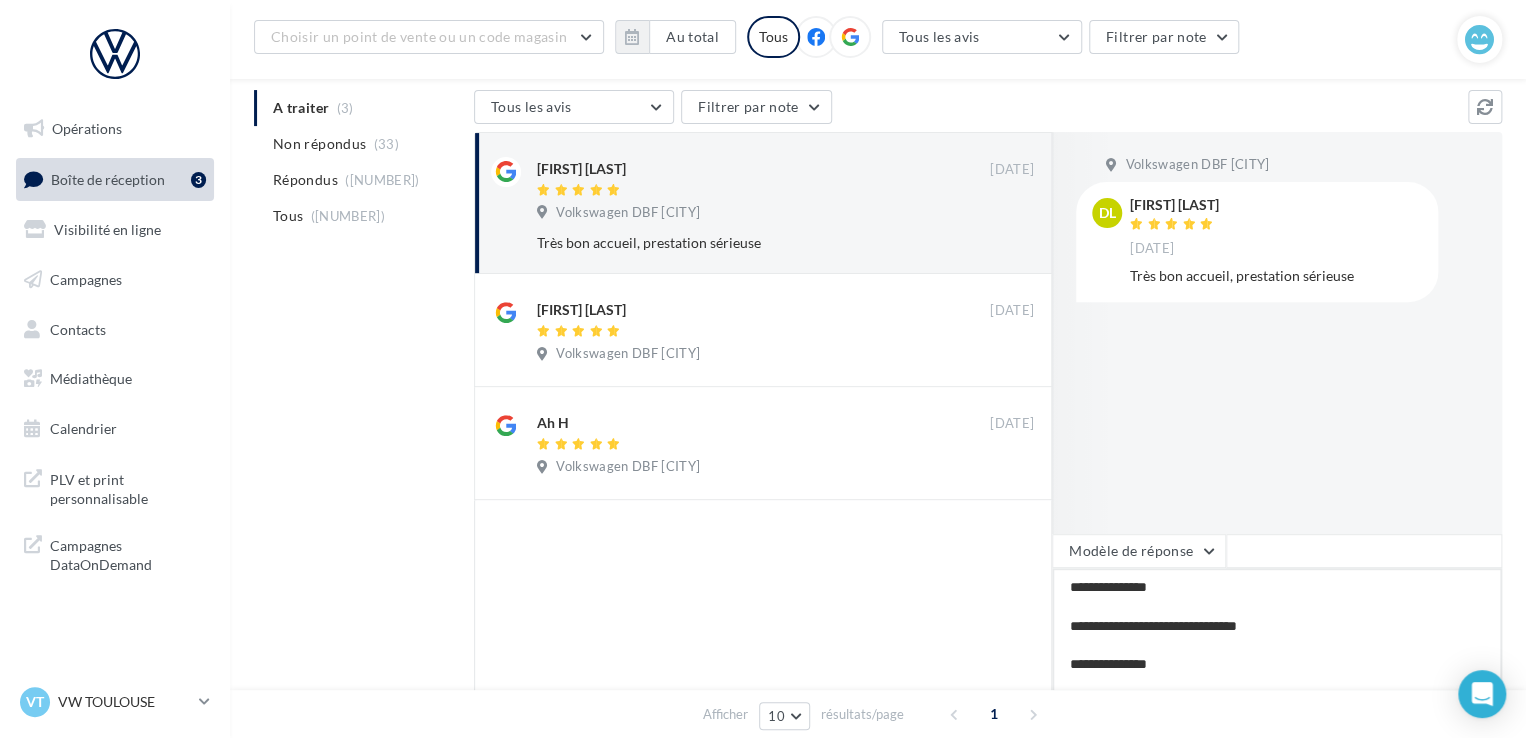 type on "**********" 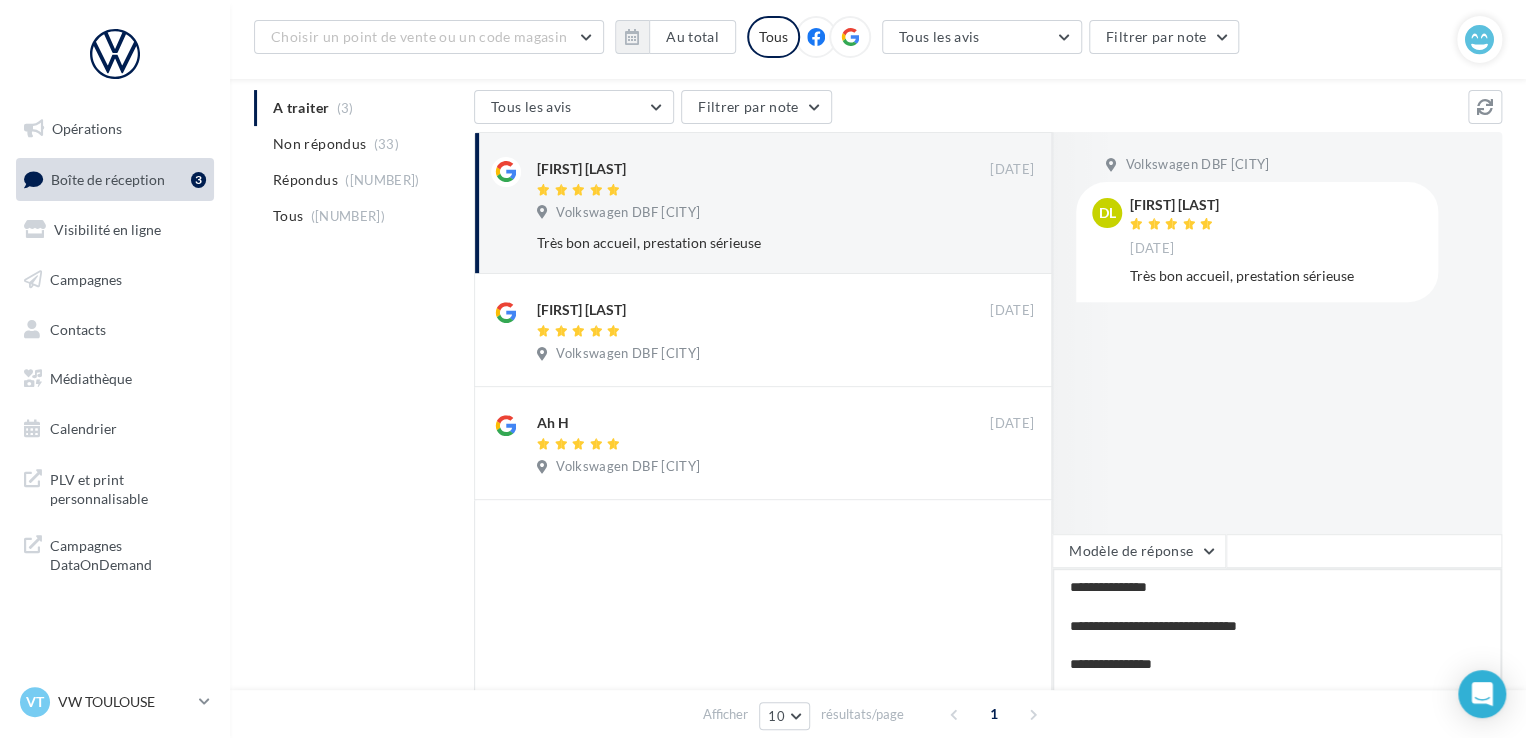type on "**********" 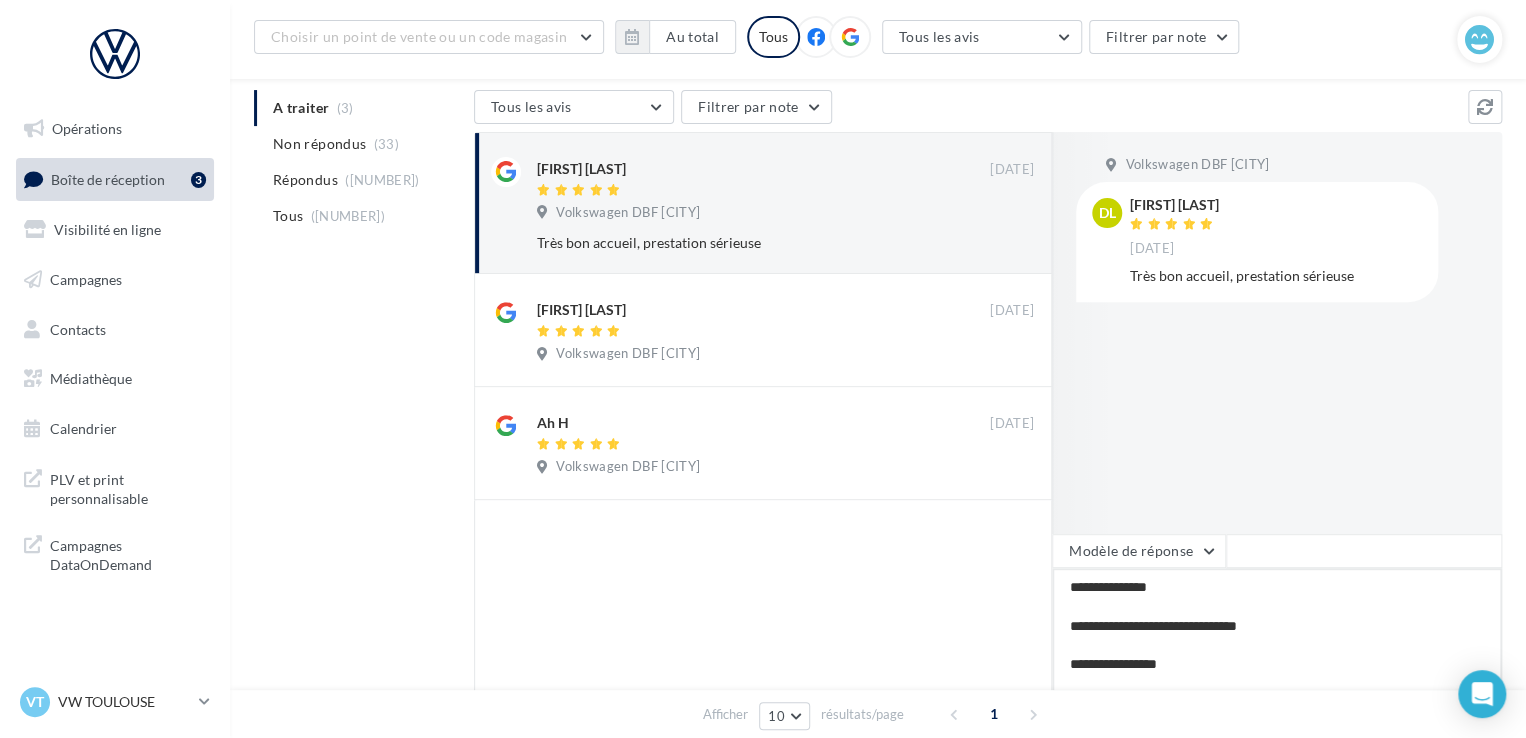 type on "**********" 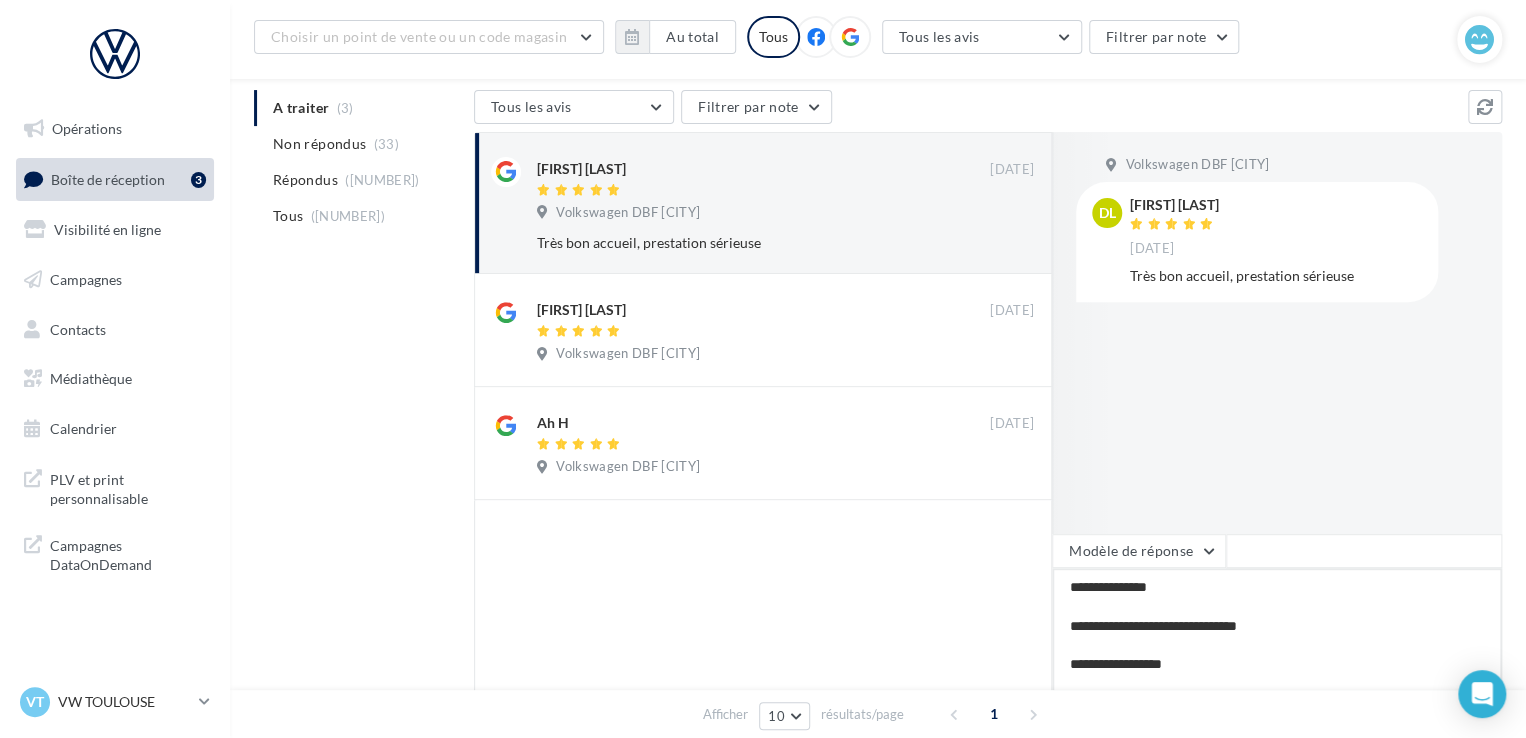 scroll, scrollTop: 20, scrollLeft: 0, axis: vertical 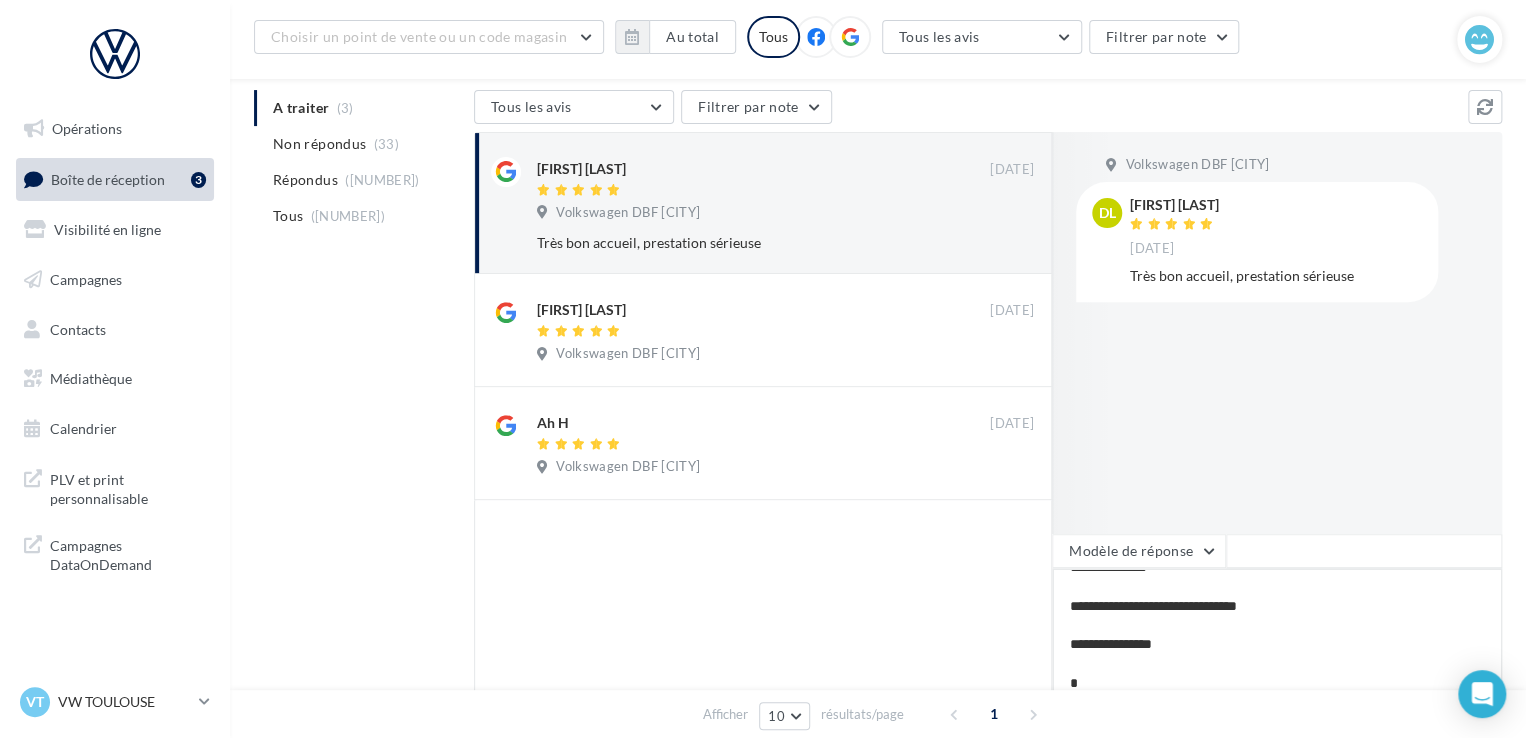 type on "**********" 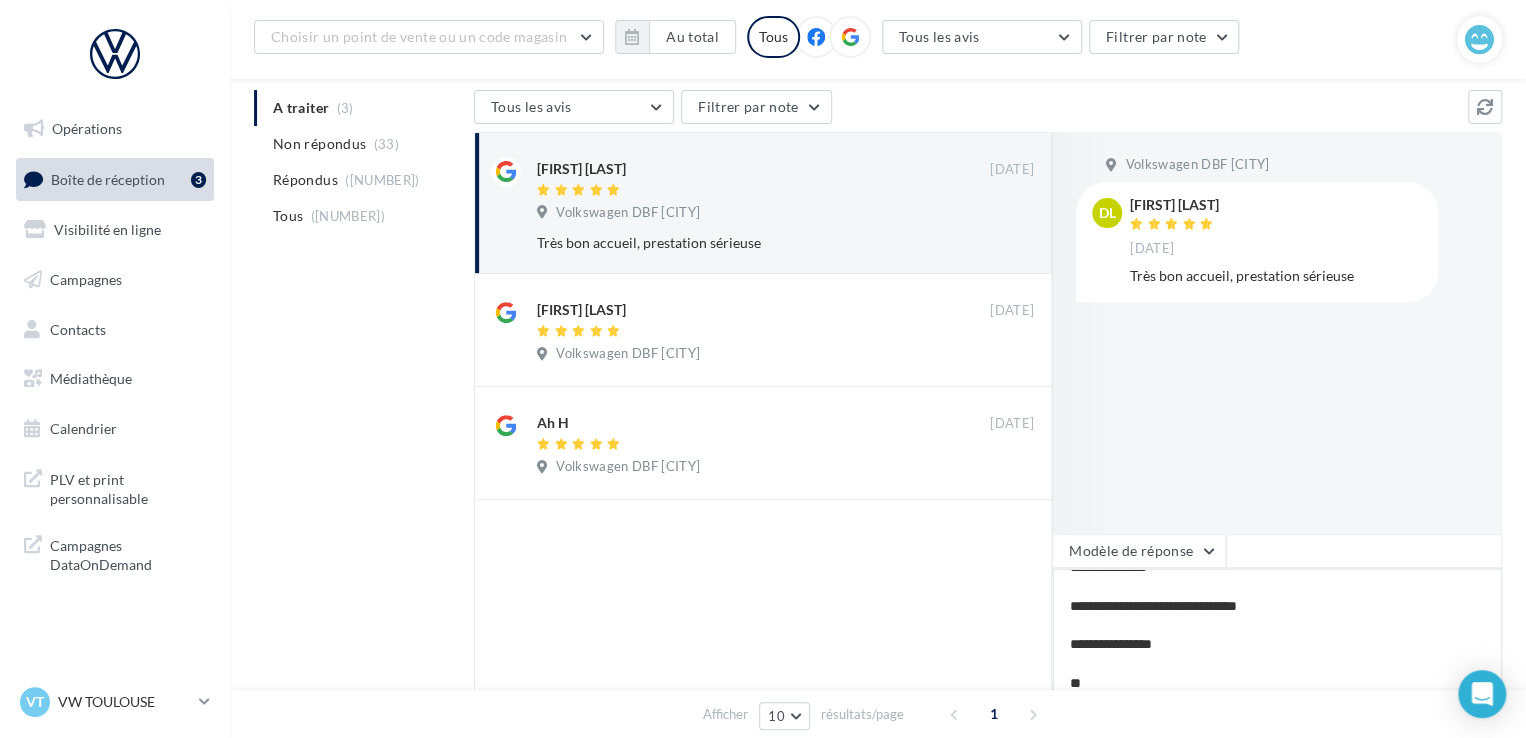 type on "**********" 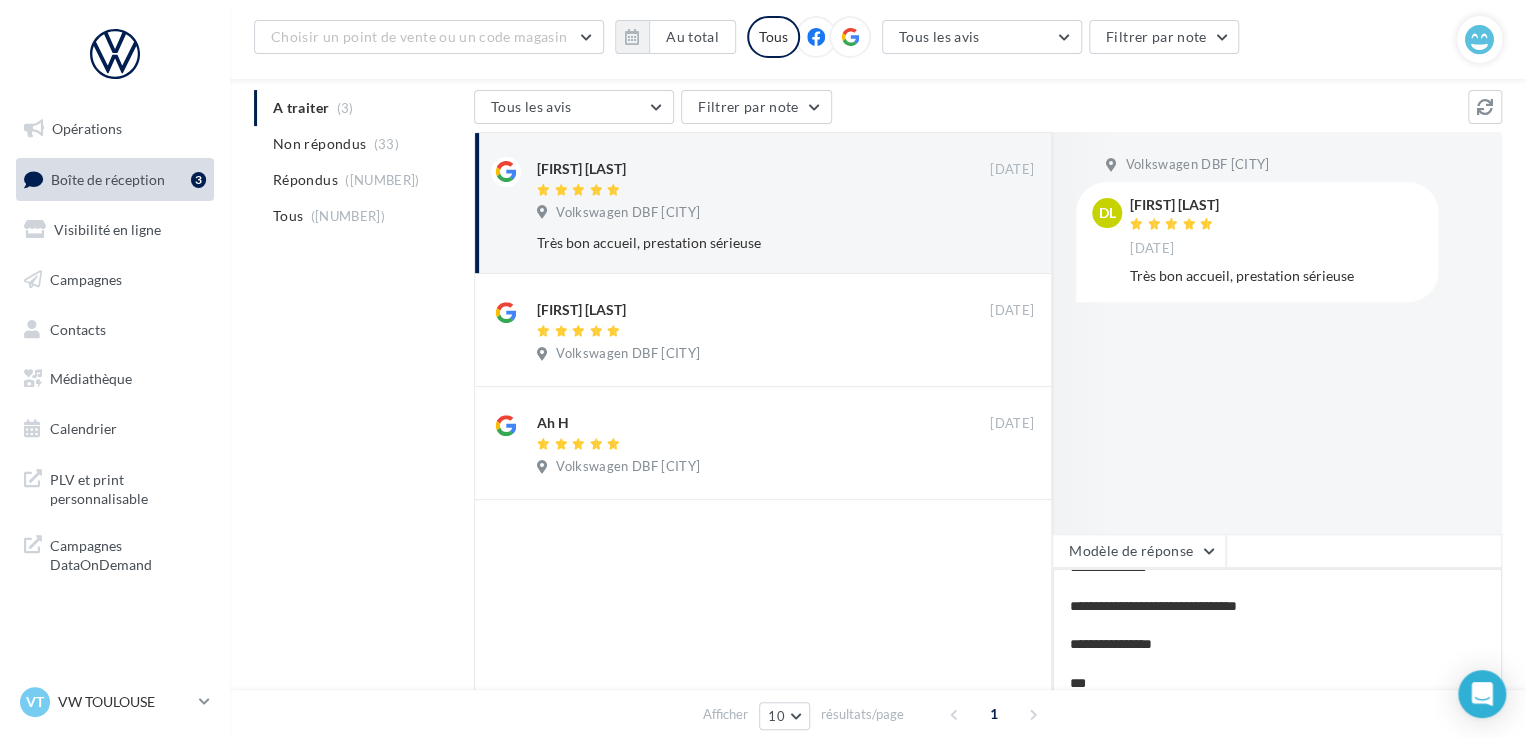 type on "**********" 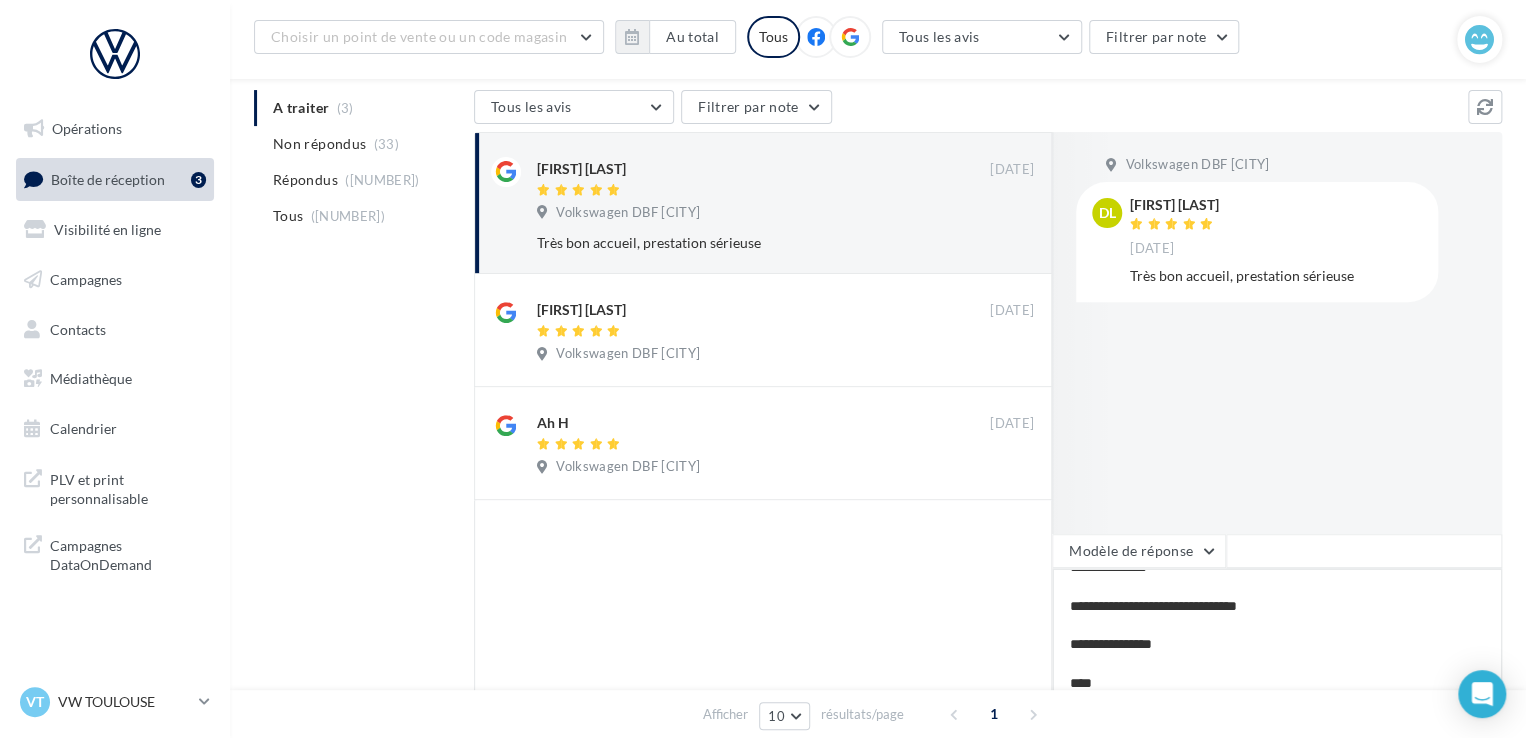 type on "**********" 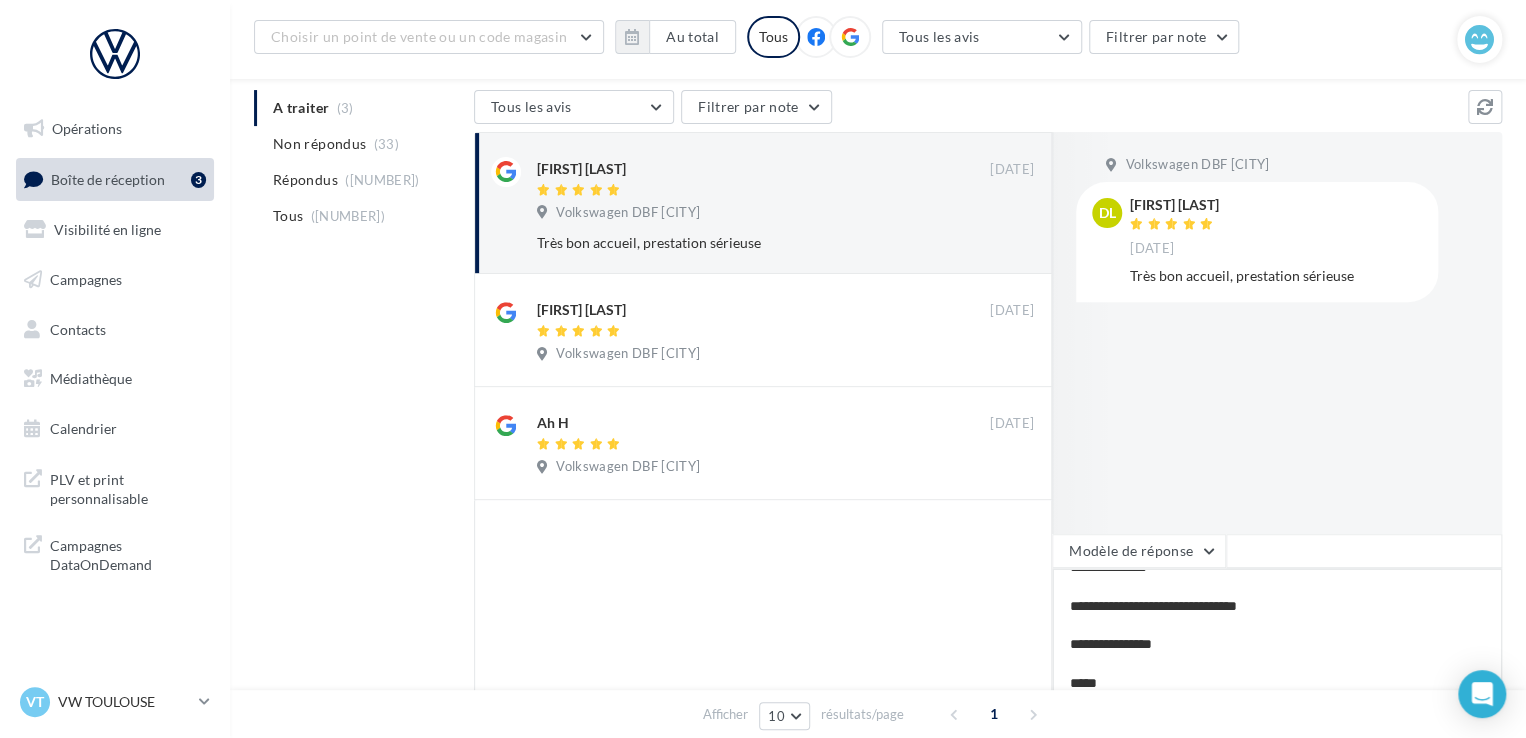 type on "**********" 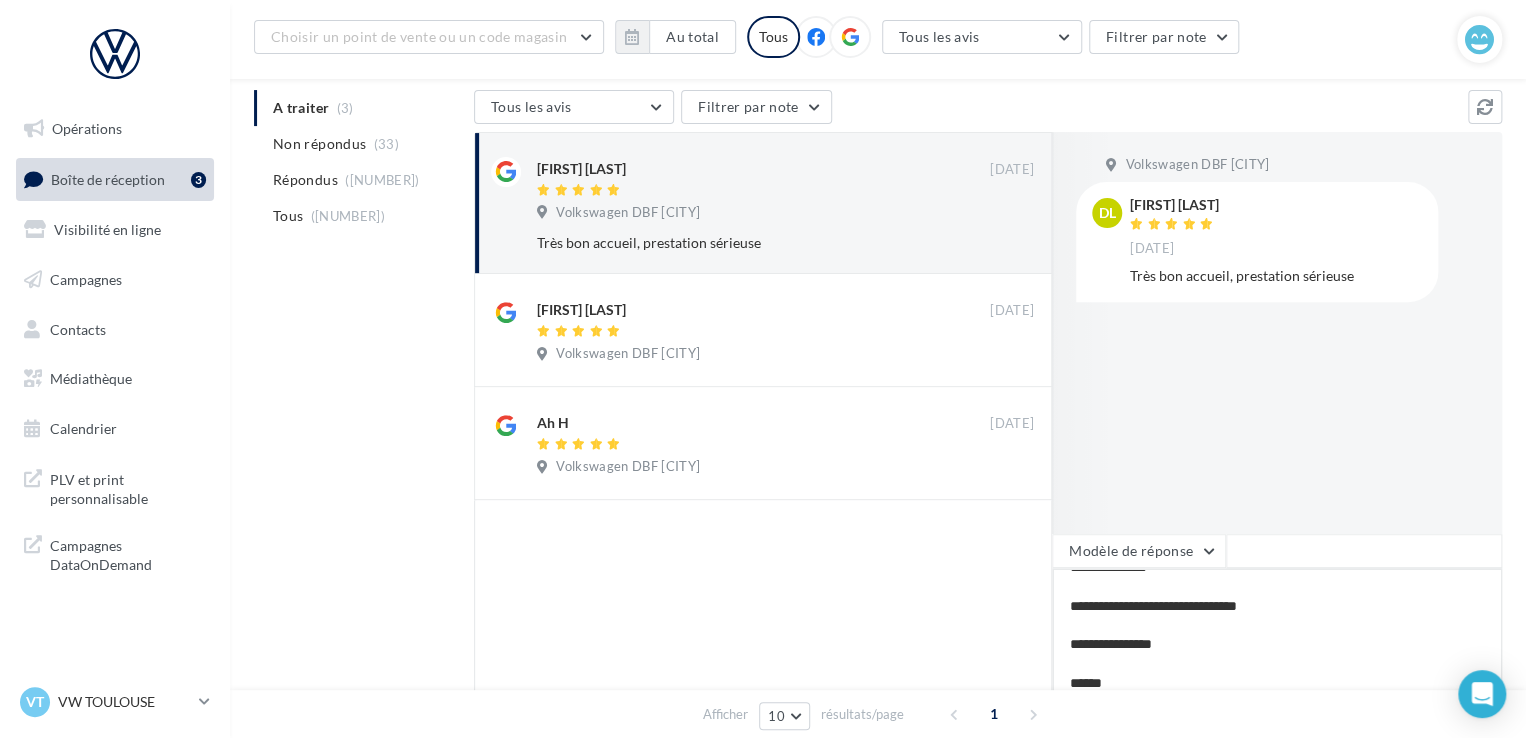 type on "**********" 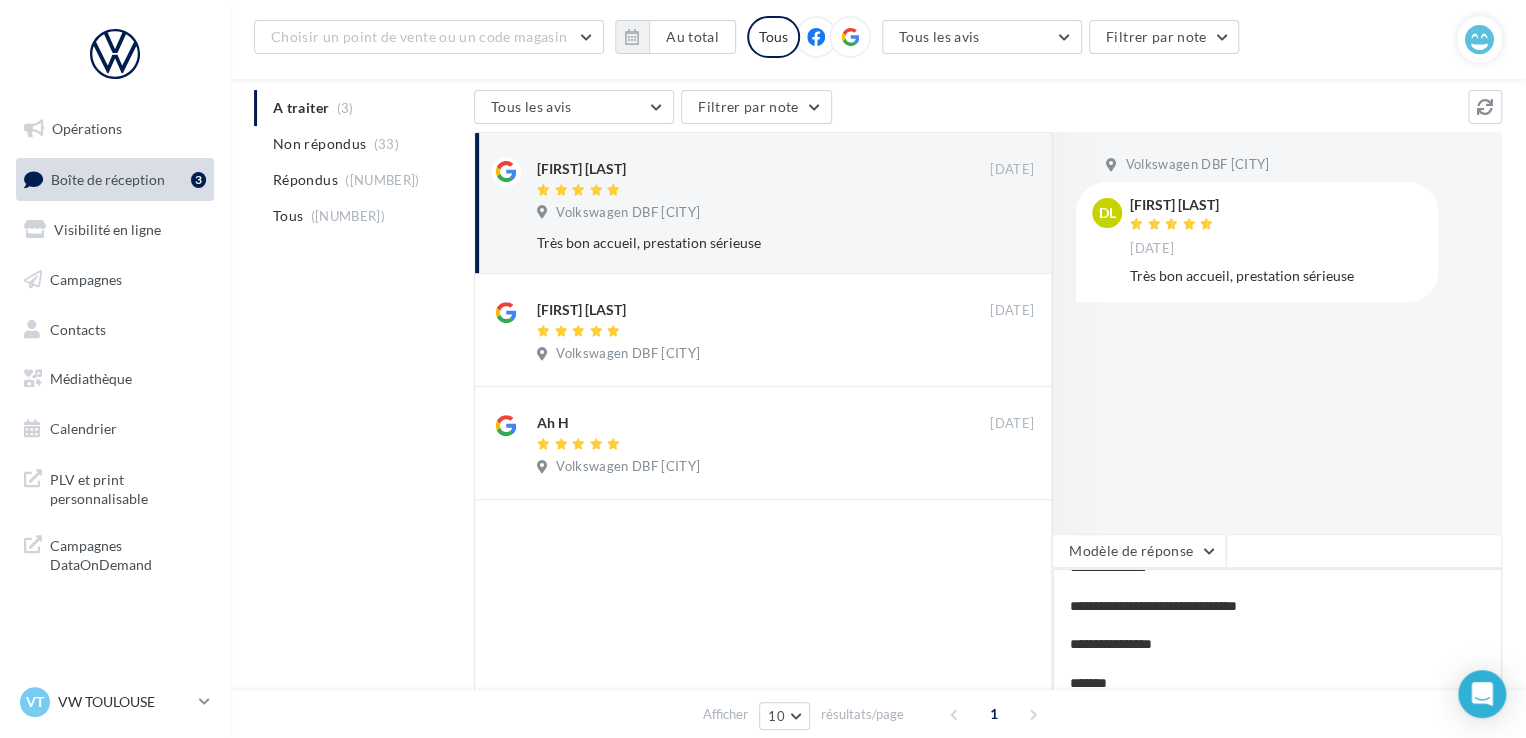 type on "**********" 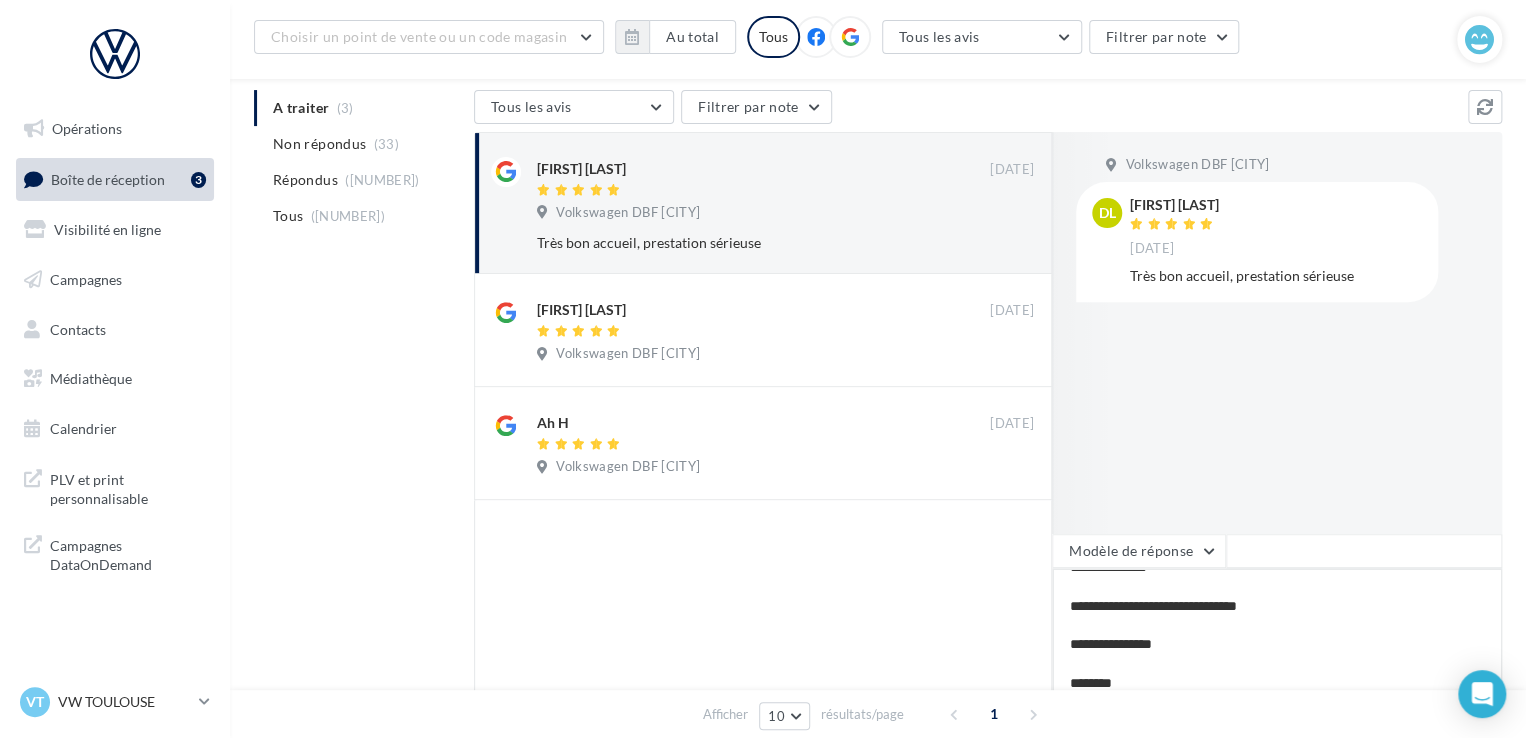 type on "**********" 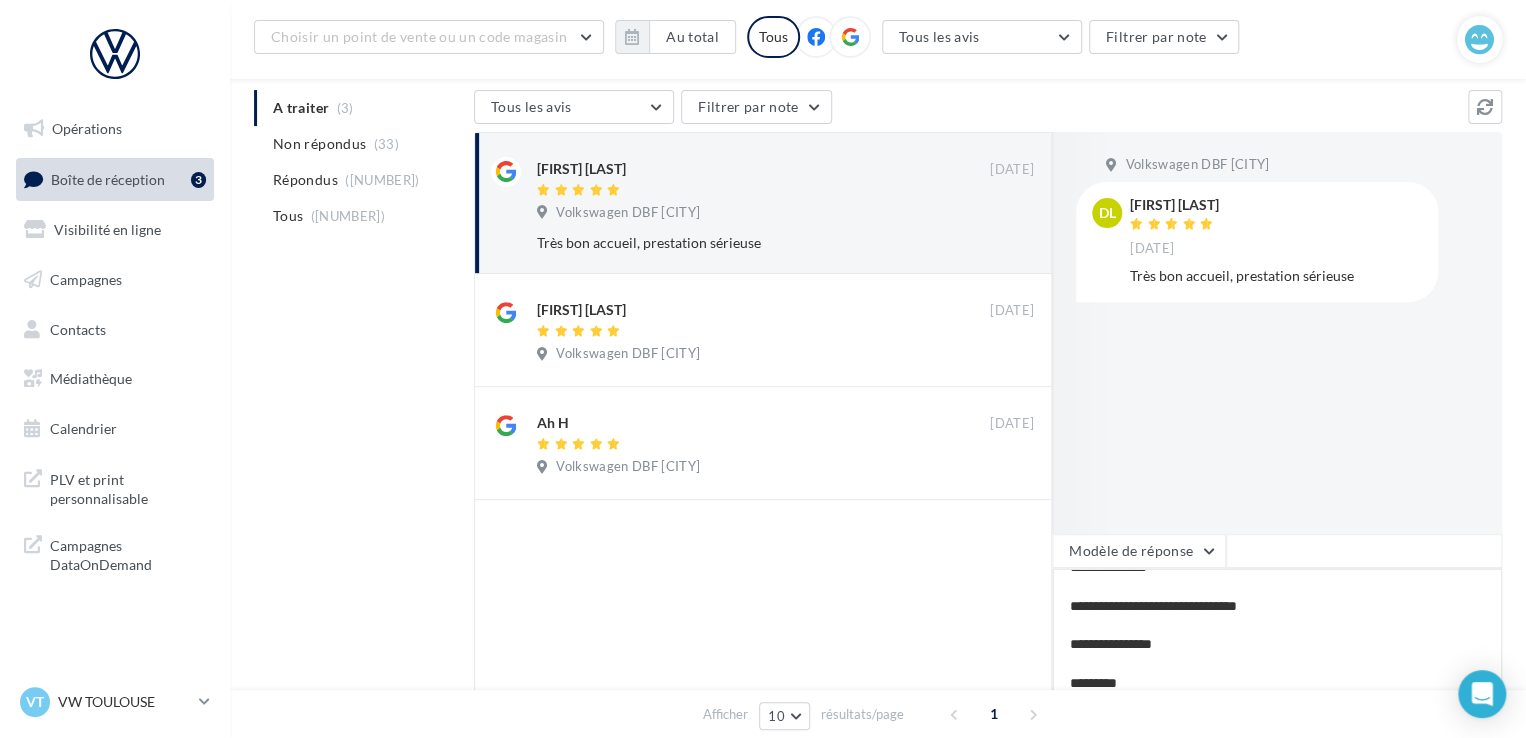 type on "**********" 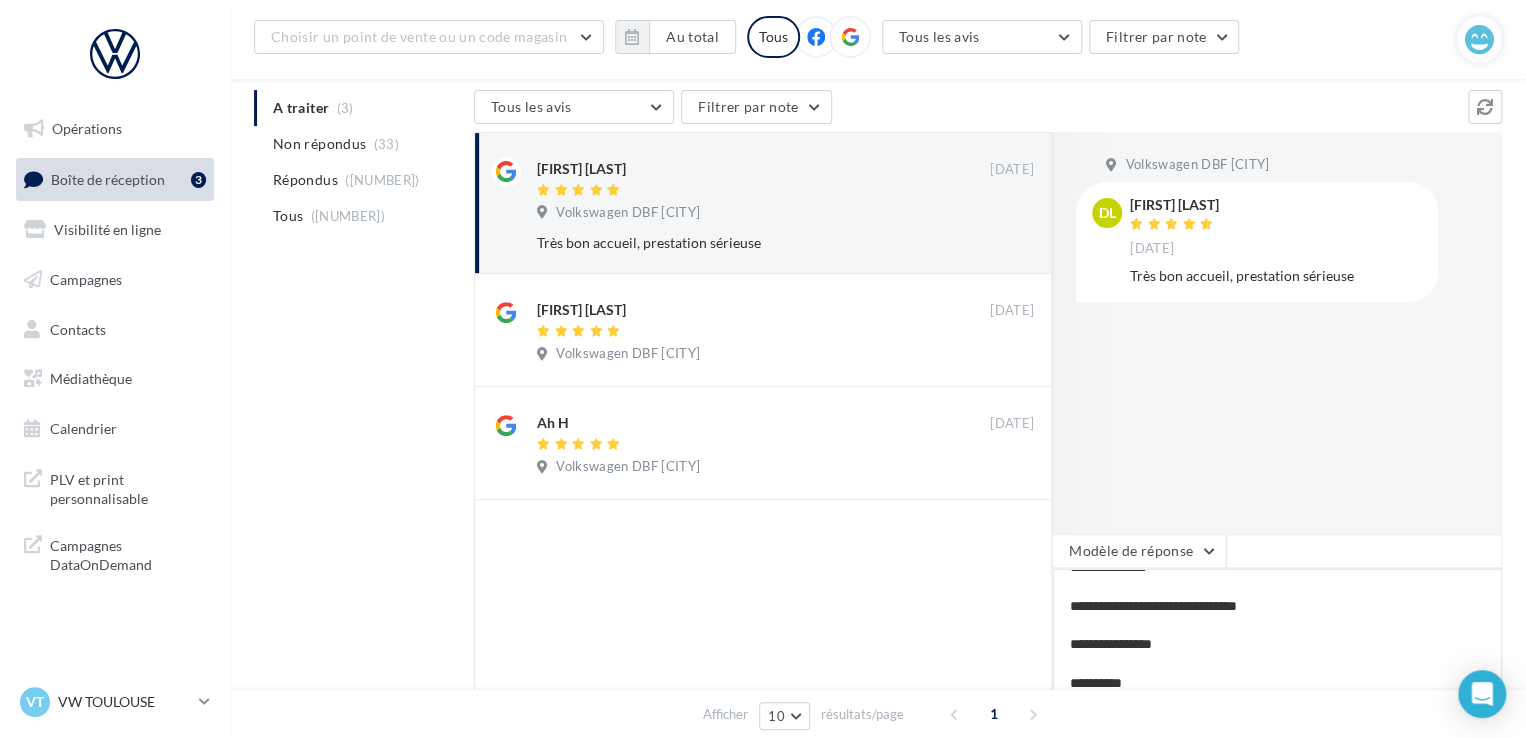 type on "**********" 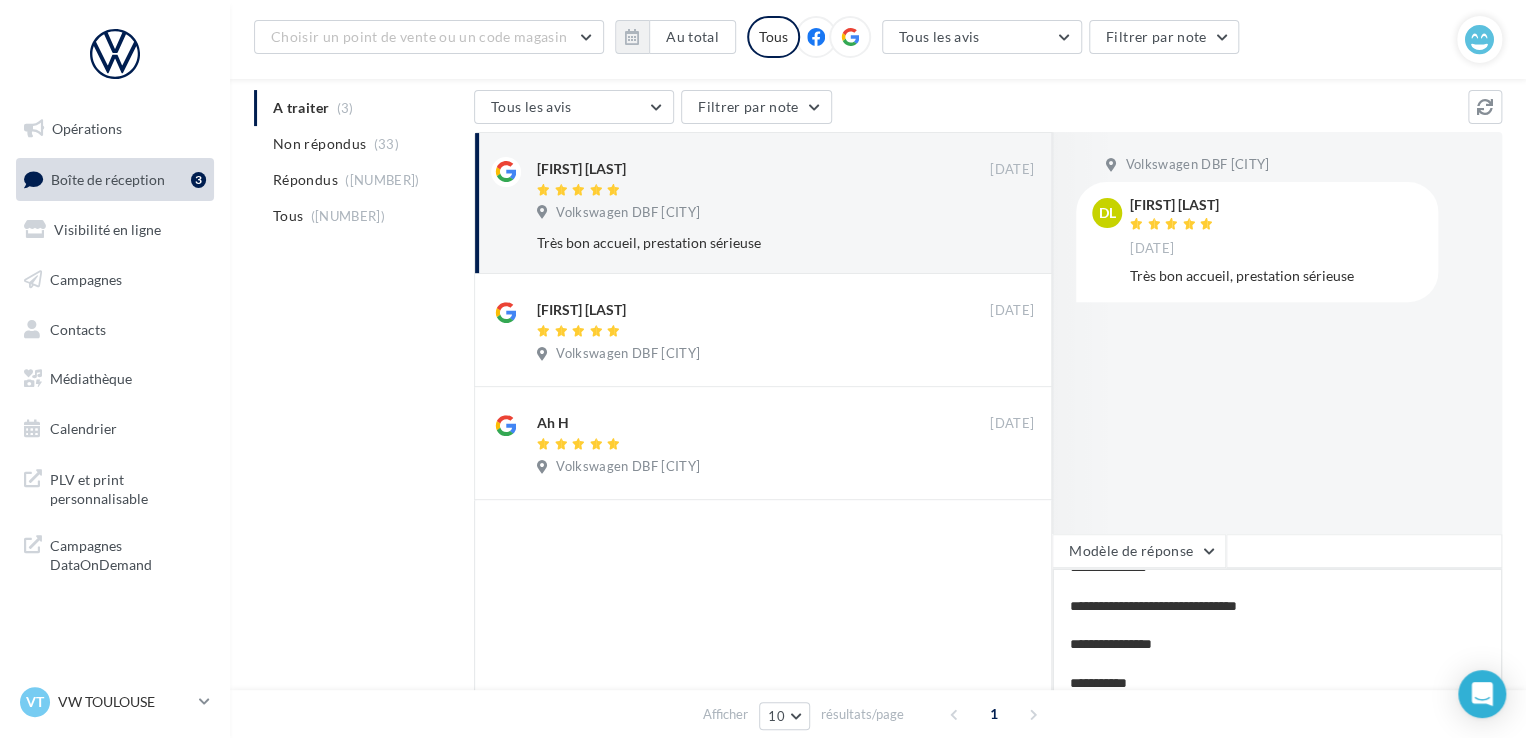 type on "**********" 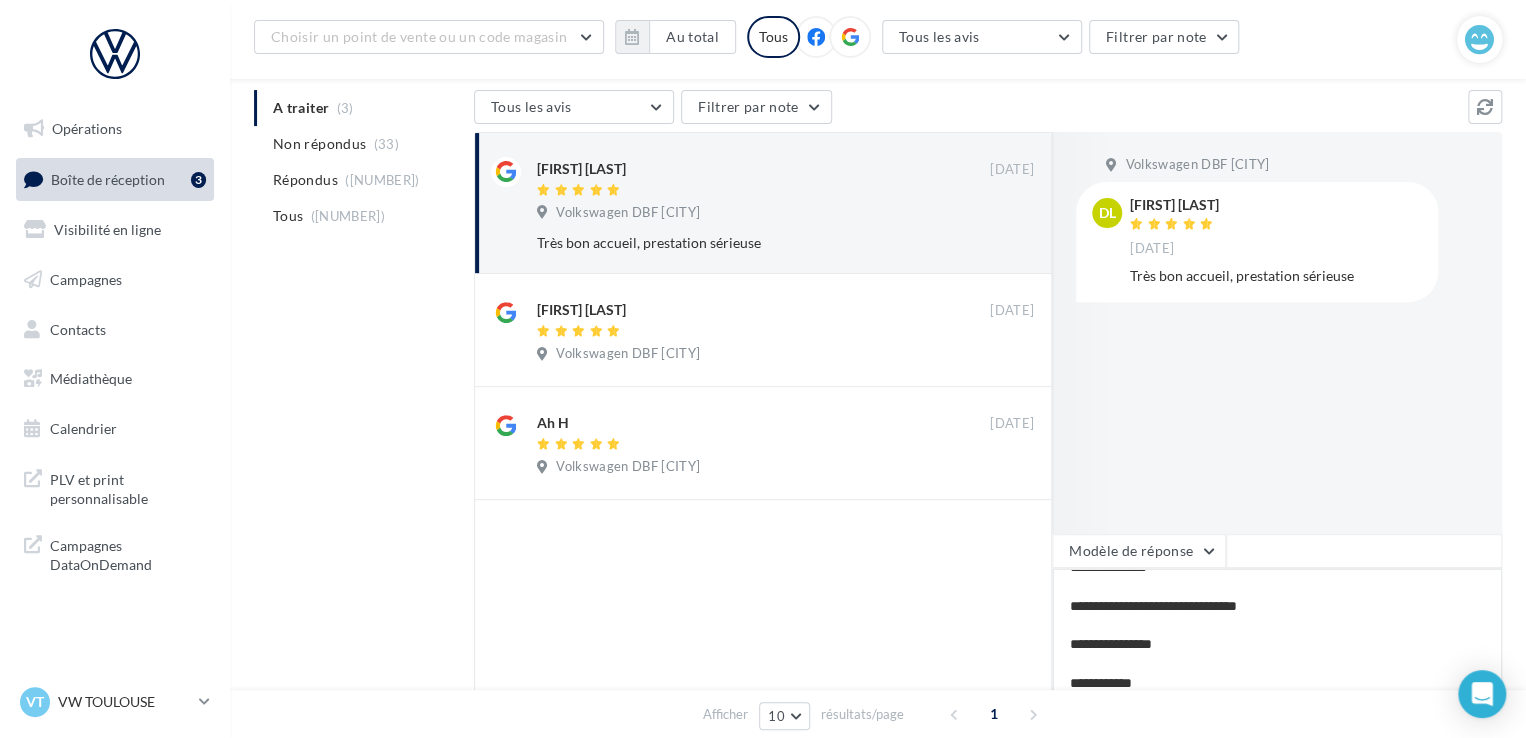type on "**********" 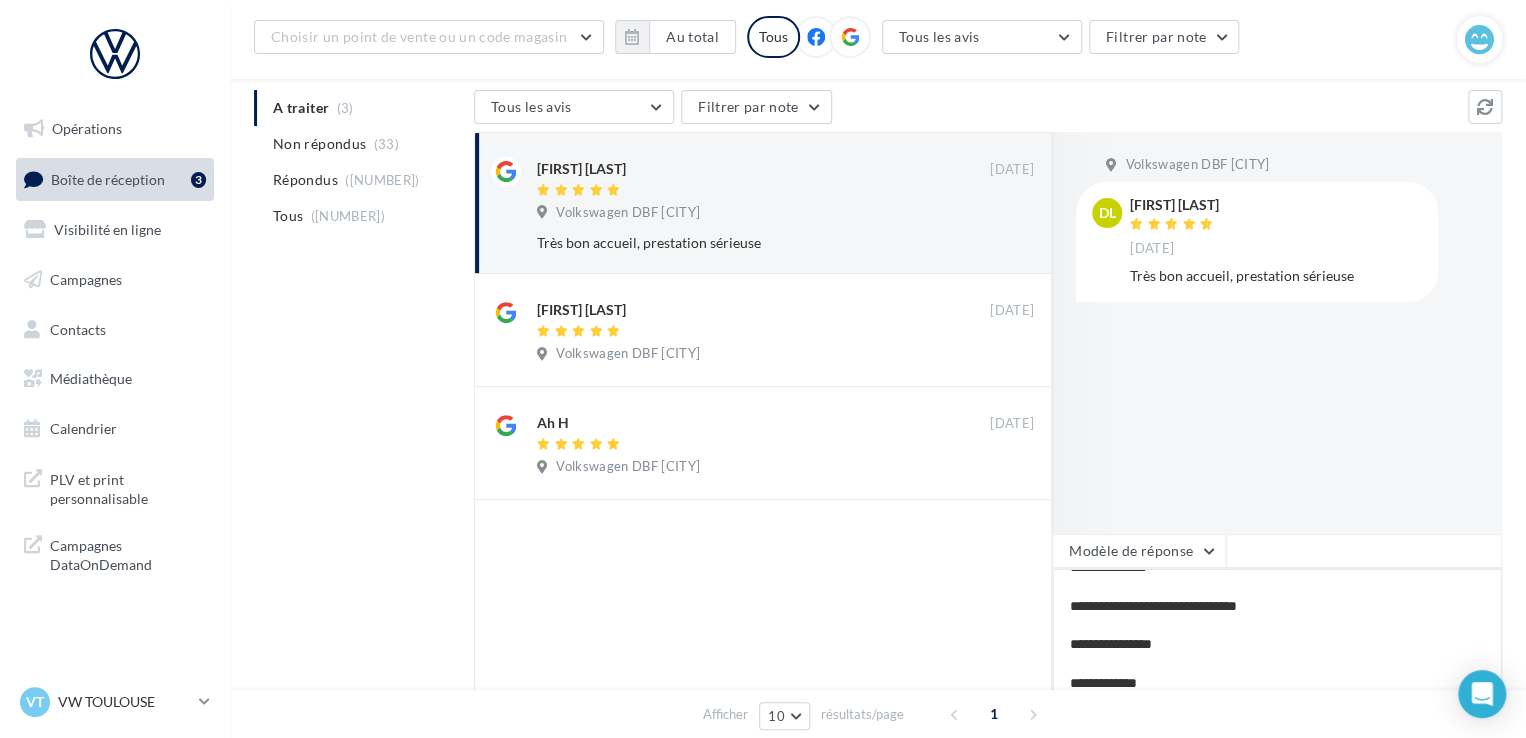 type on "**********" 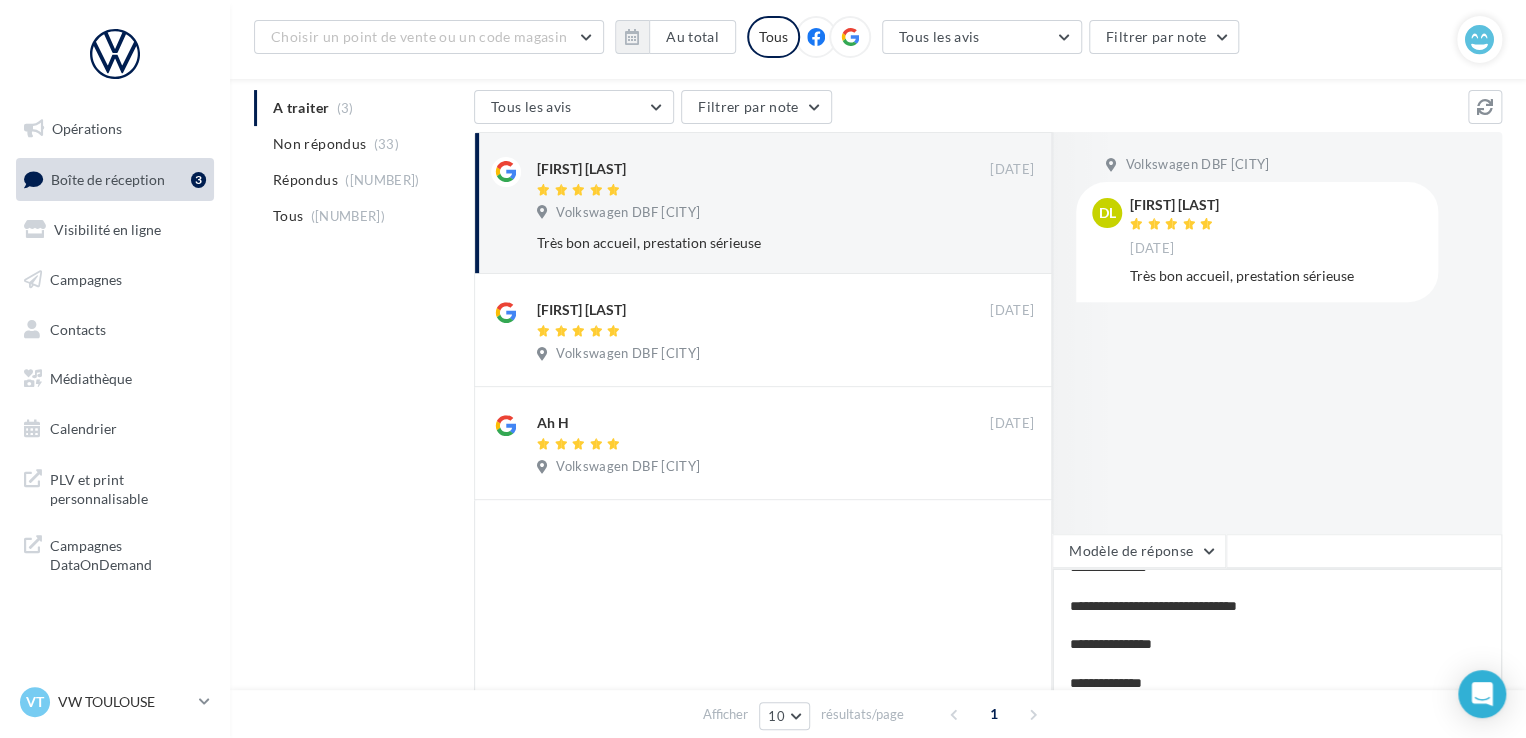 type on "**********" 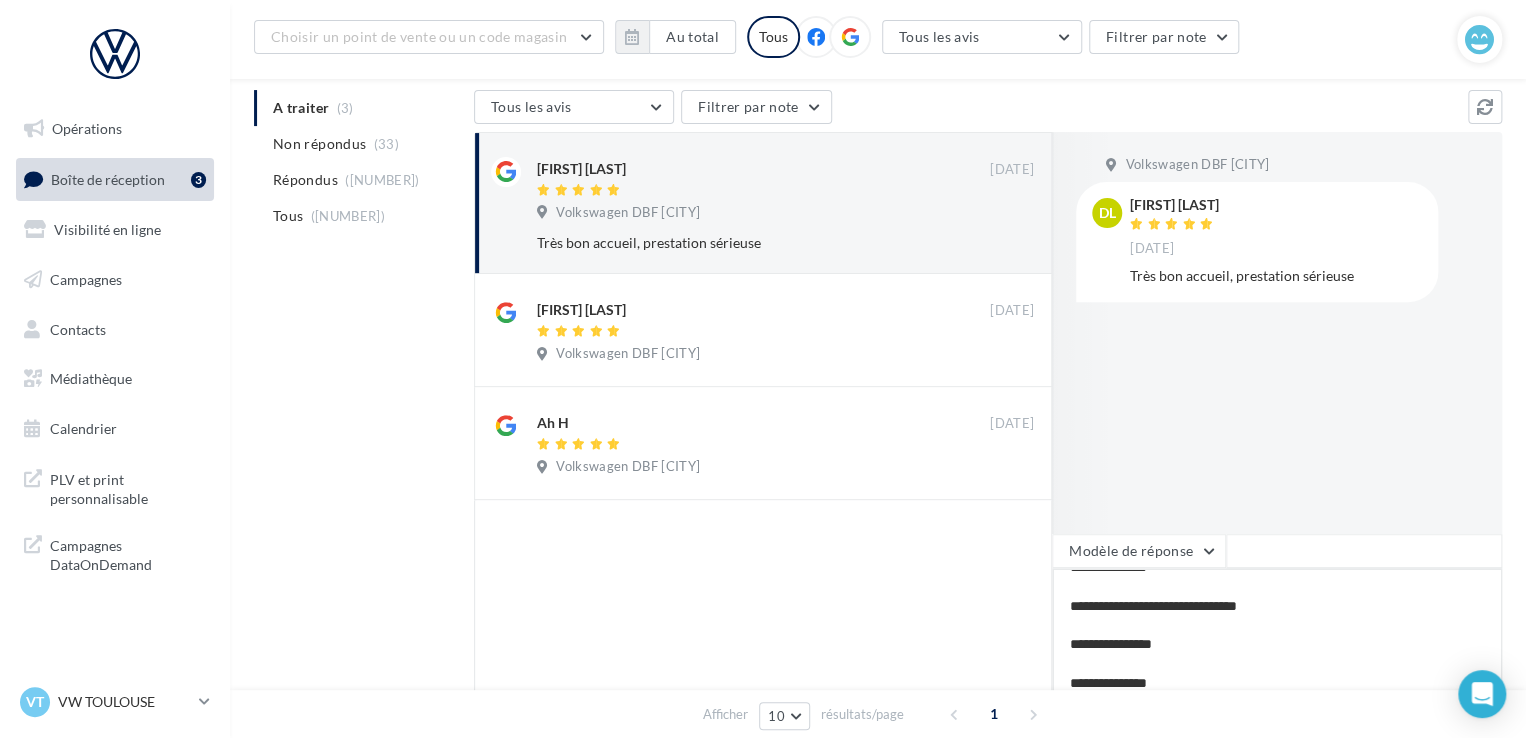 type on "**********" 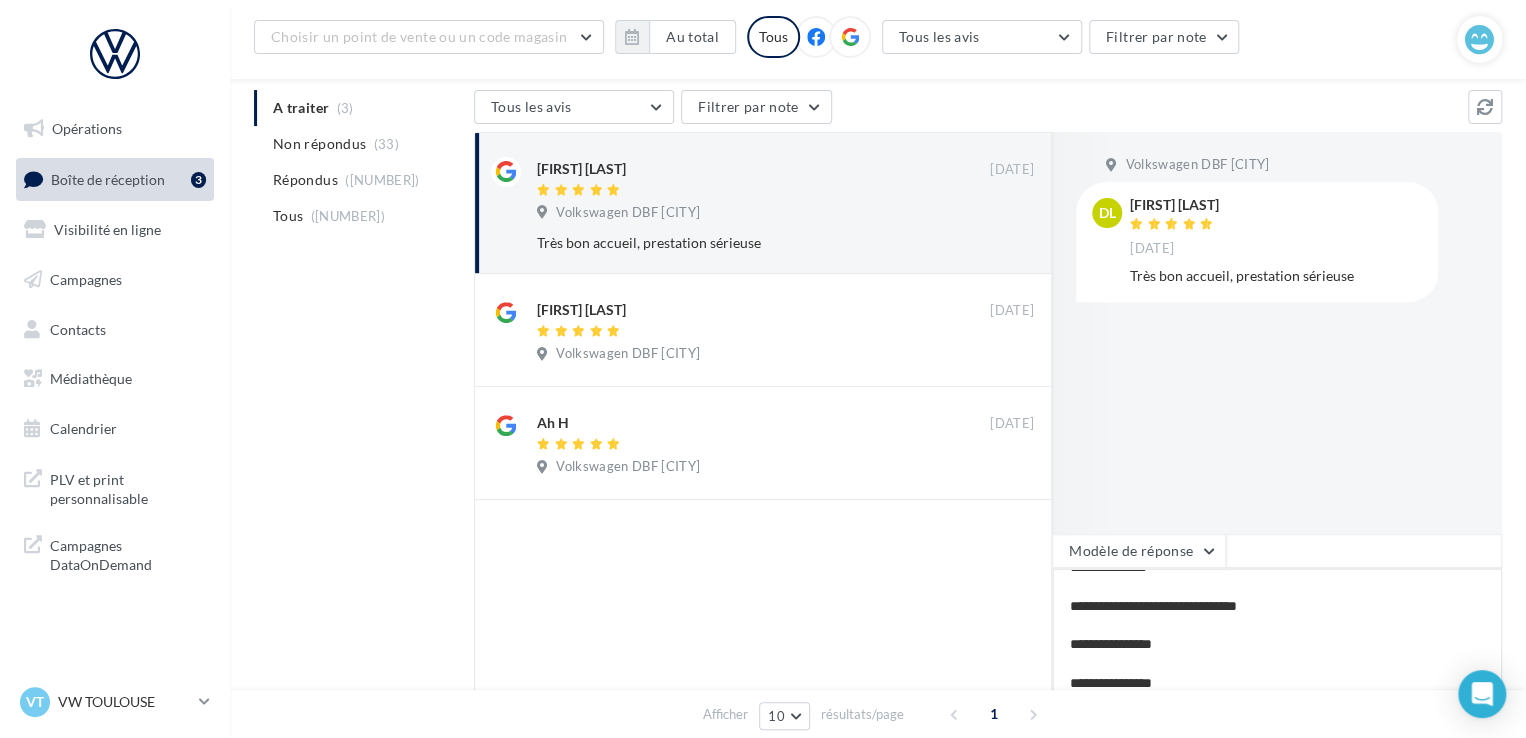 type on "**********" 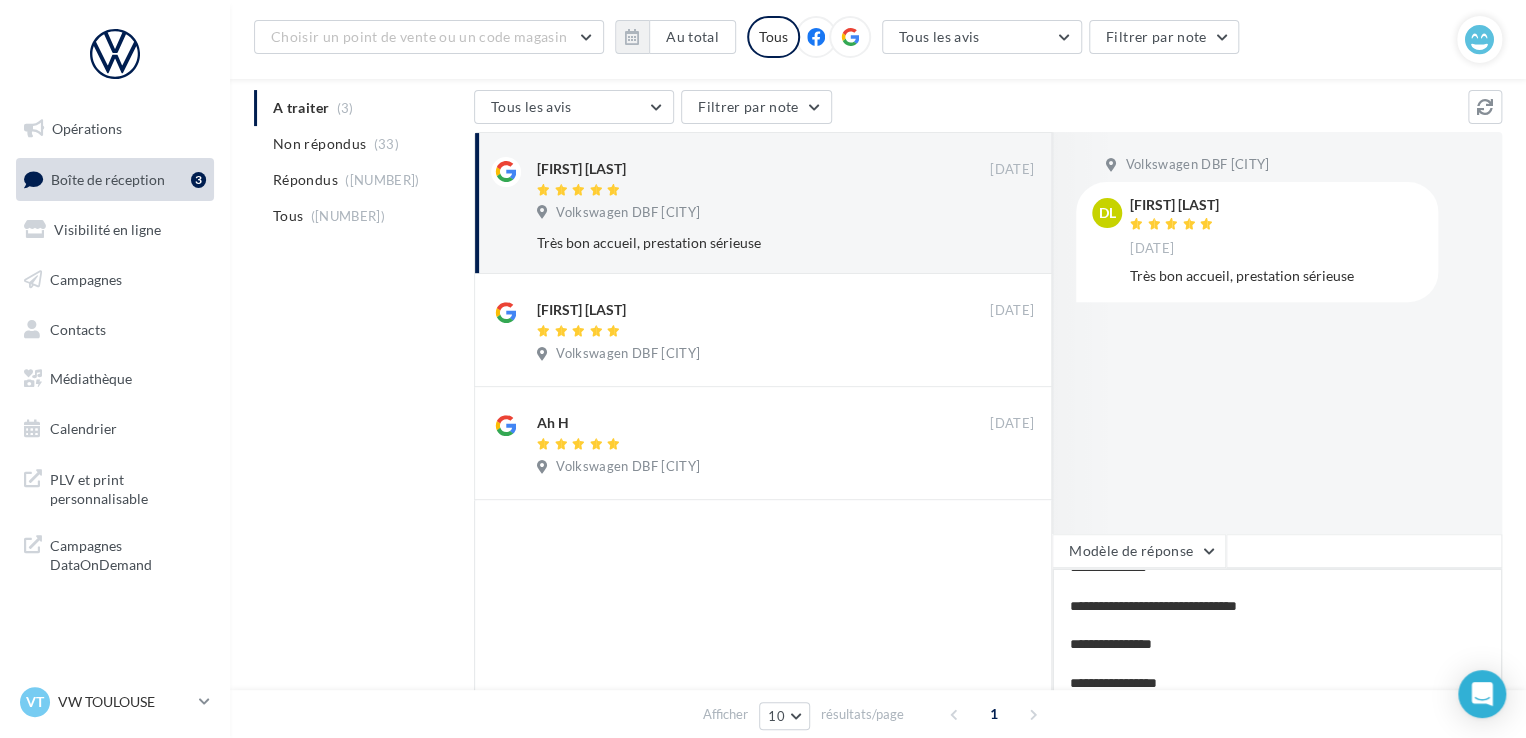 type on "**********" 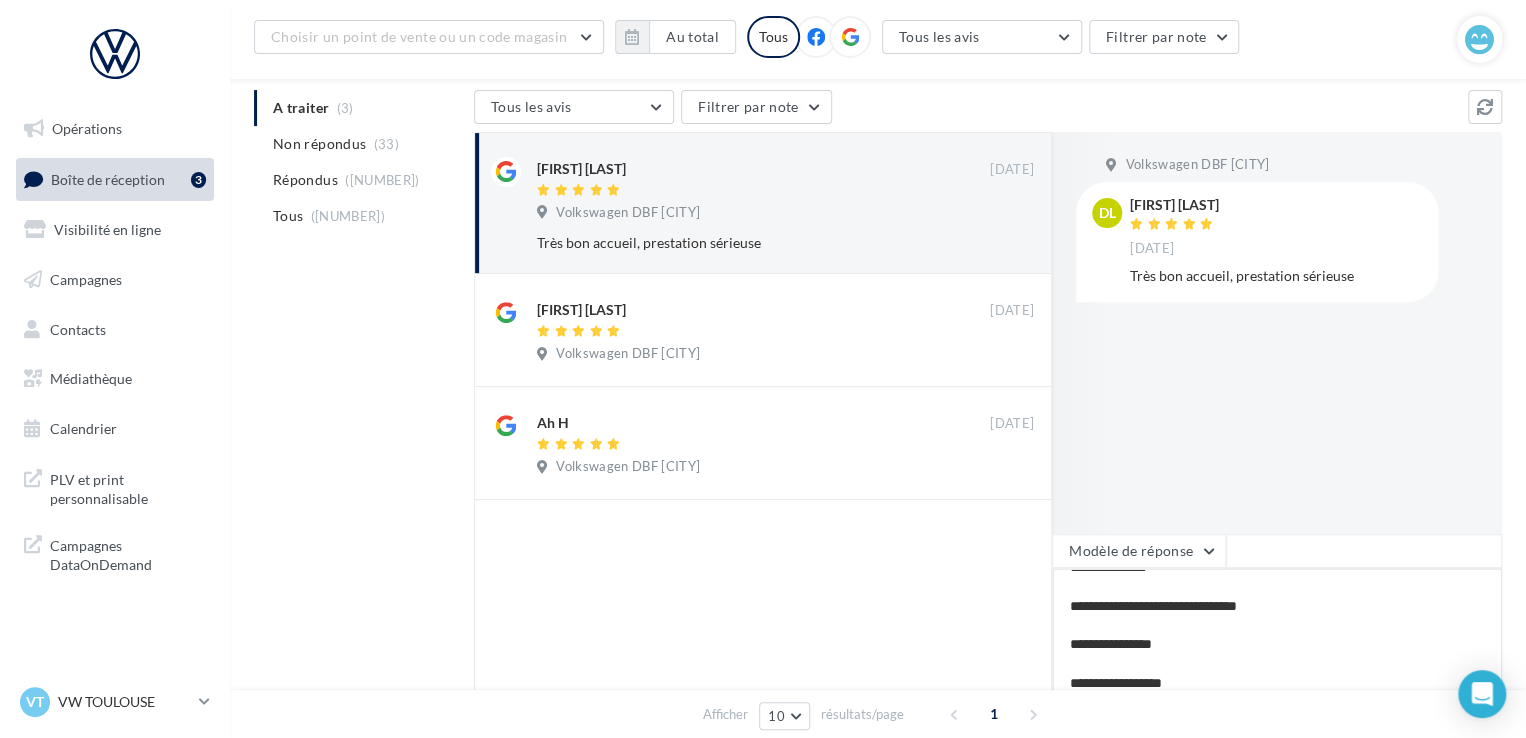 type on "**********" 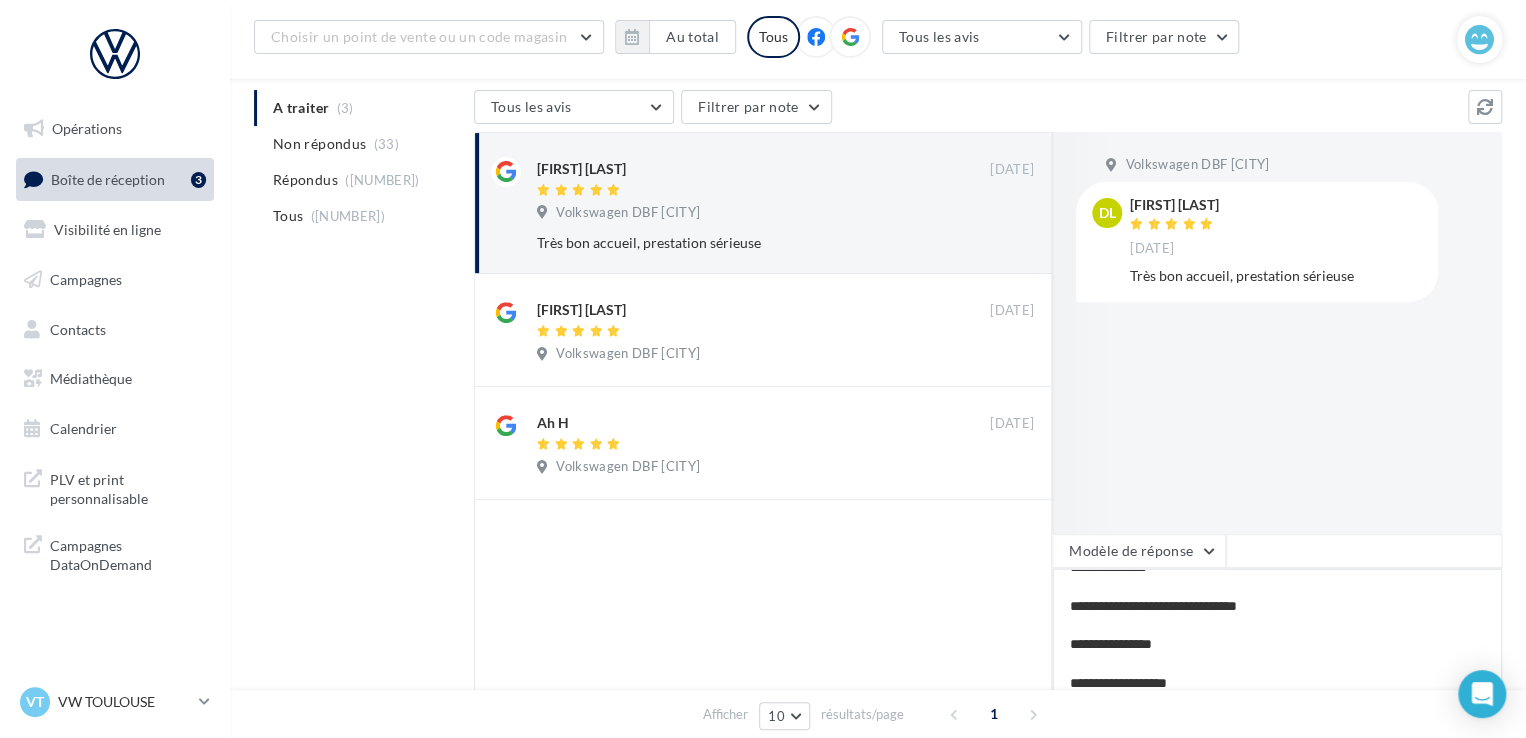 type on "**********" 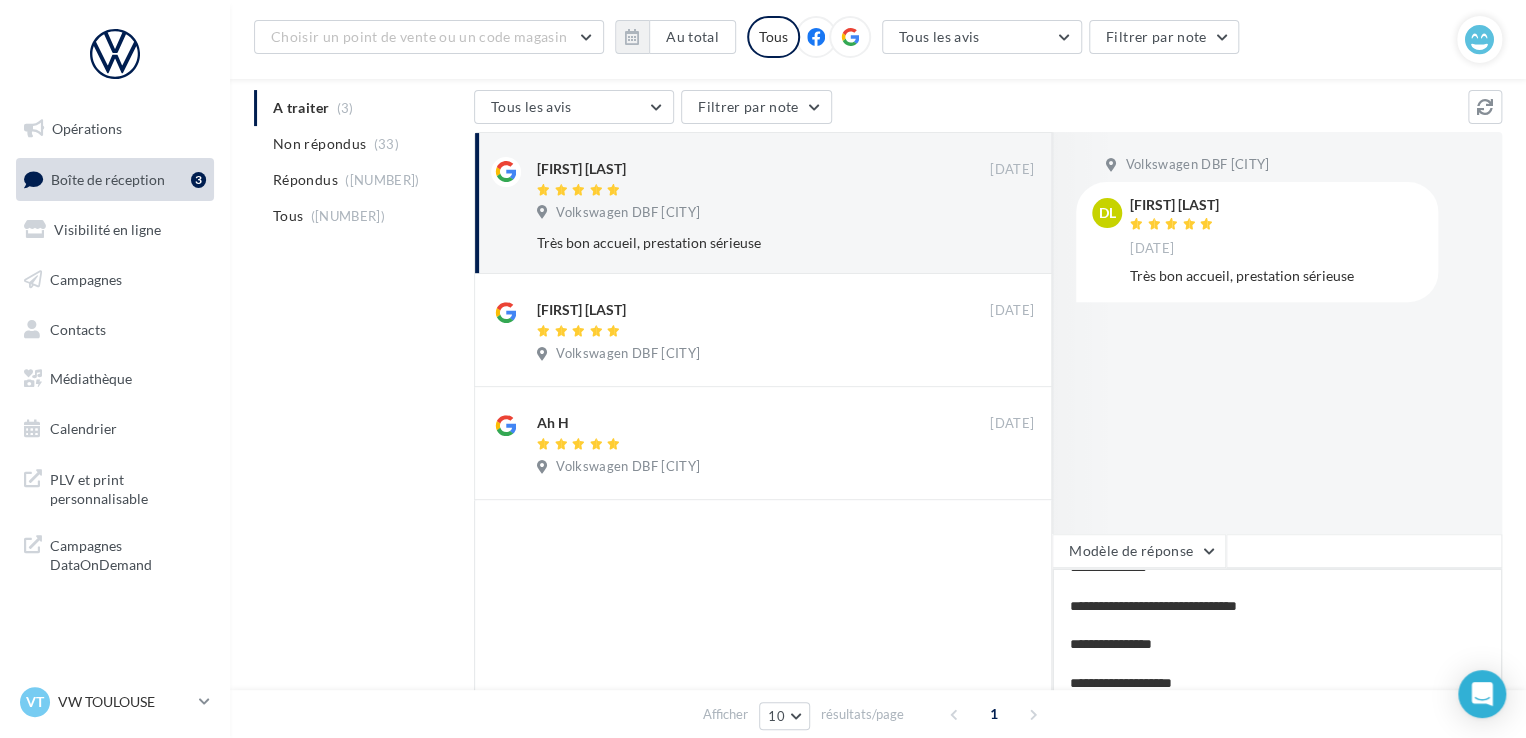 type on "**********" 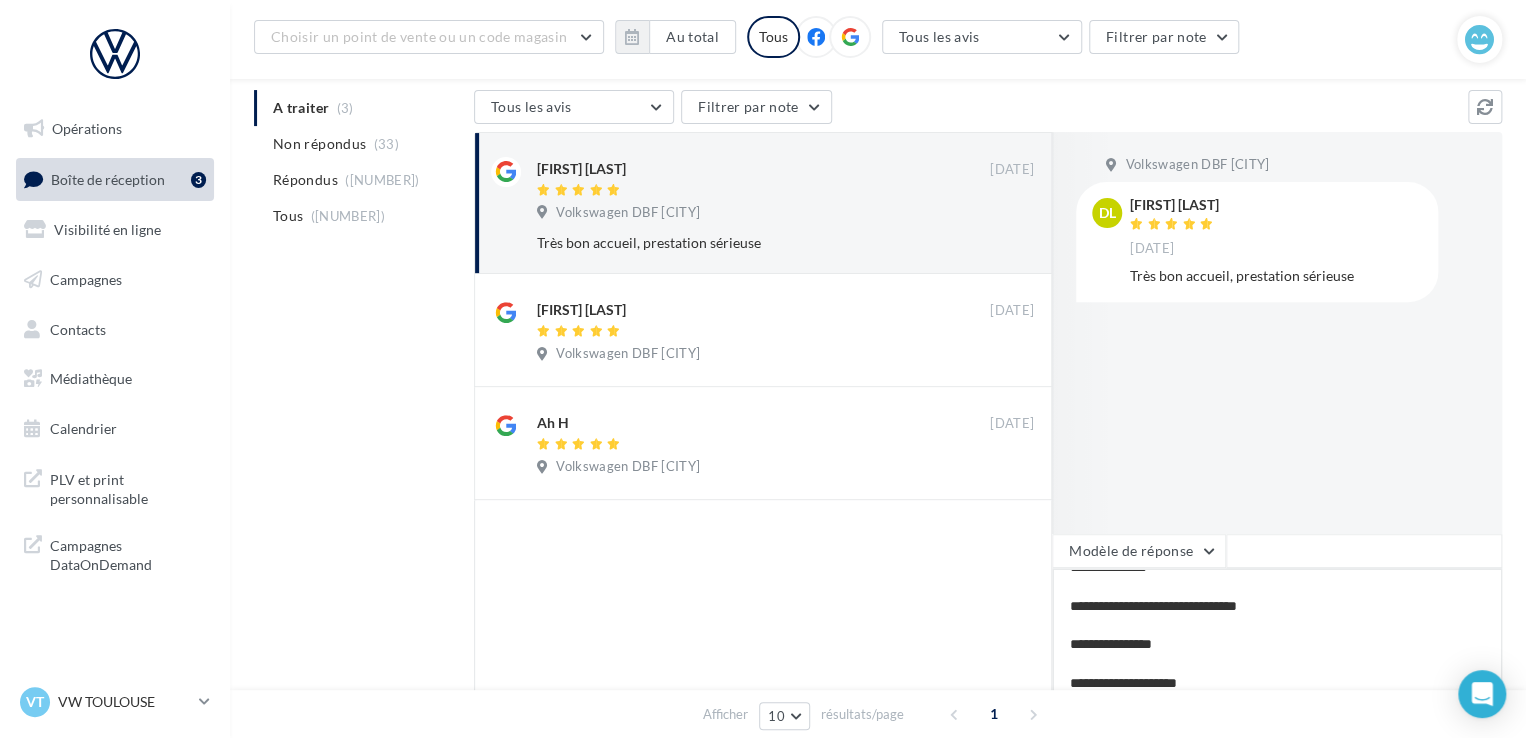 type on "**********" 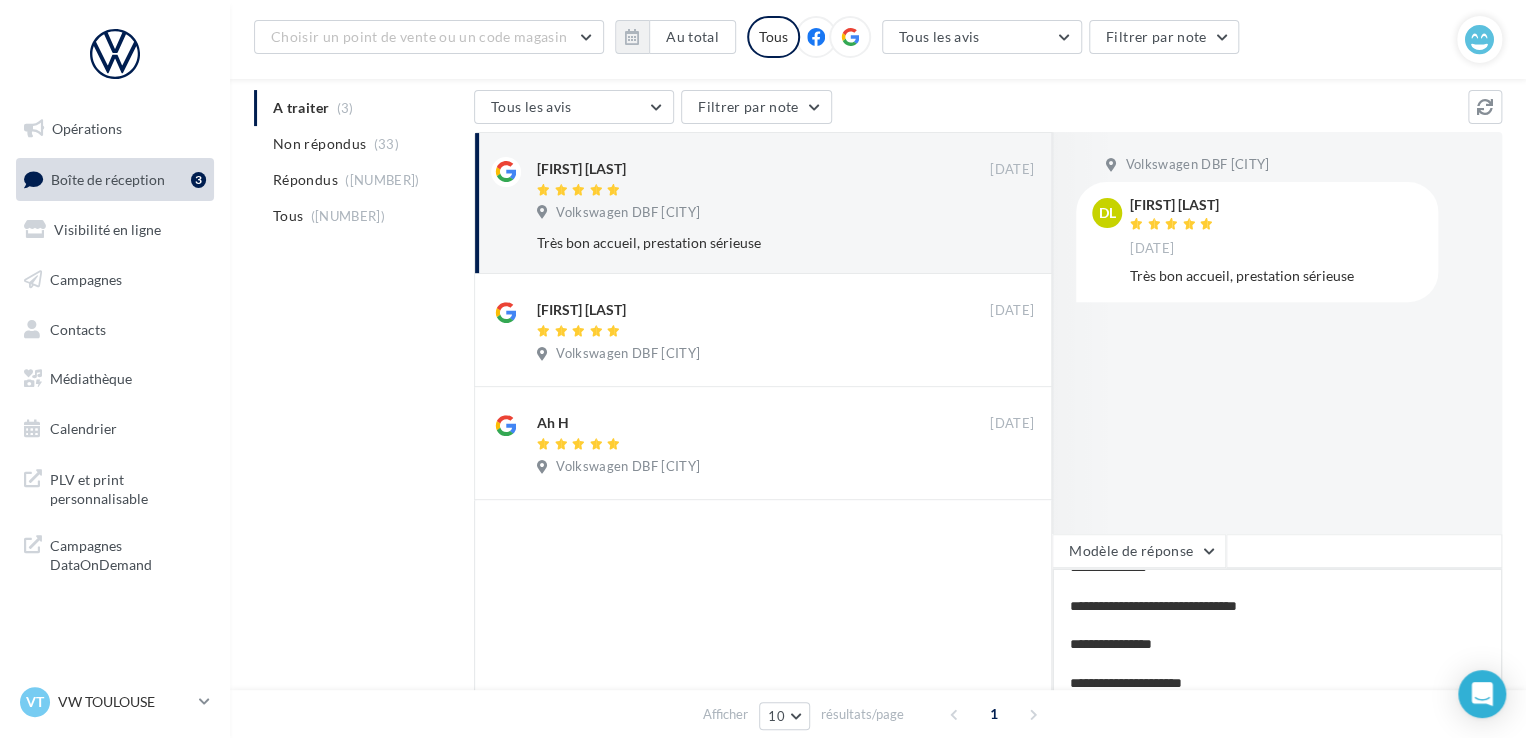 type on "**********" 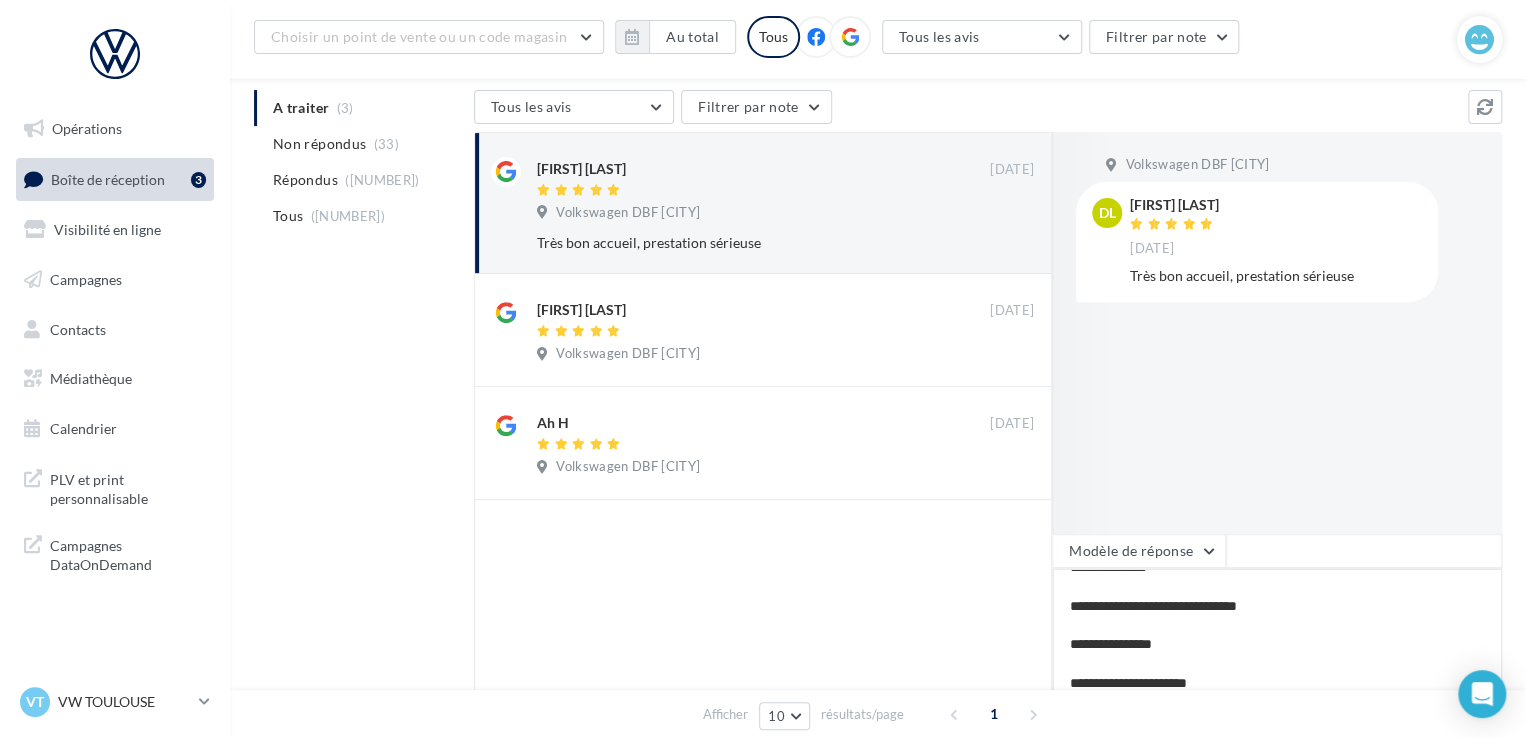 type on "**********" 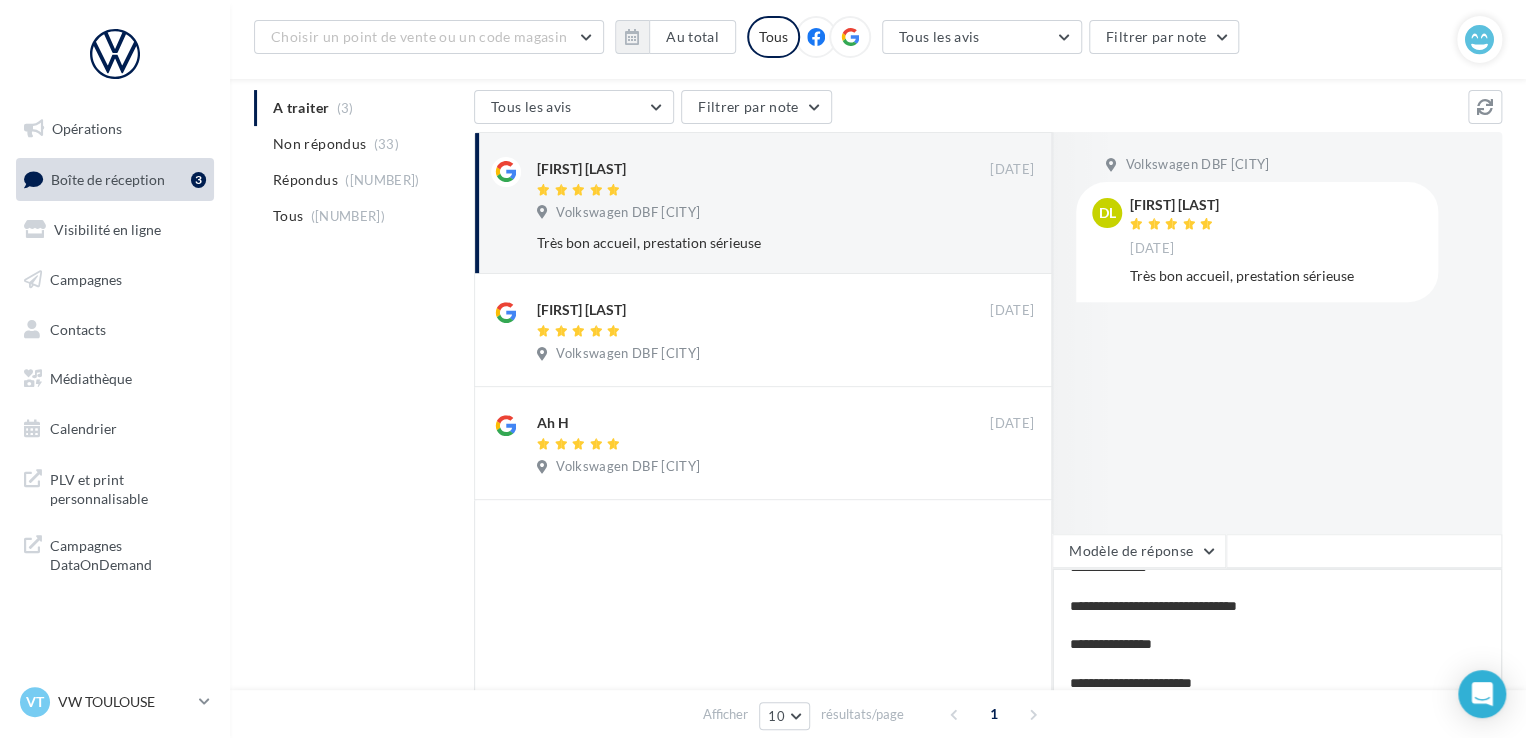 type on "**********" 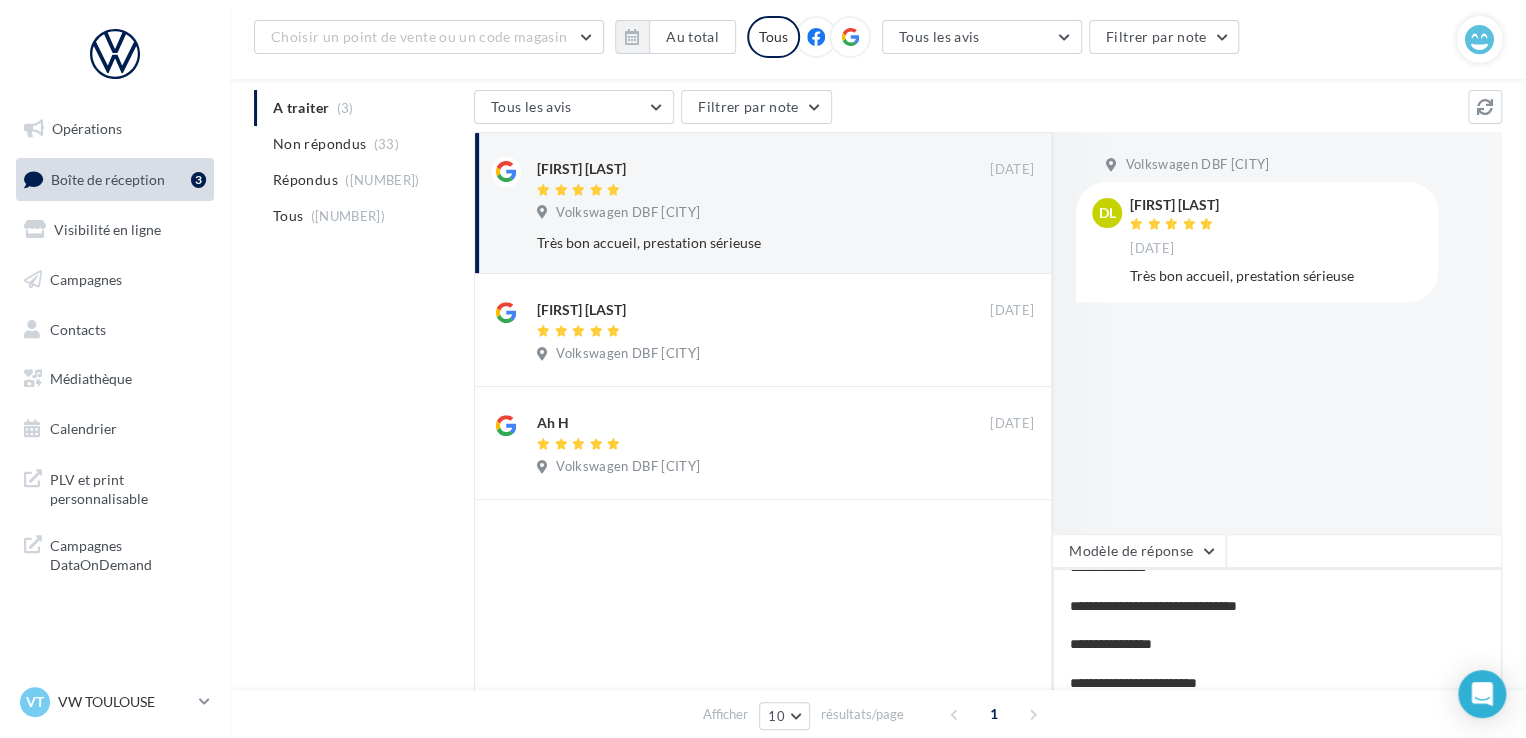 type on "**********" 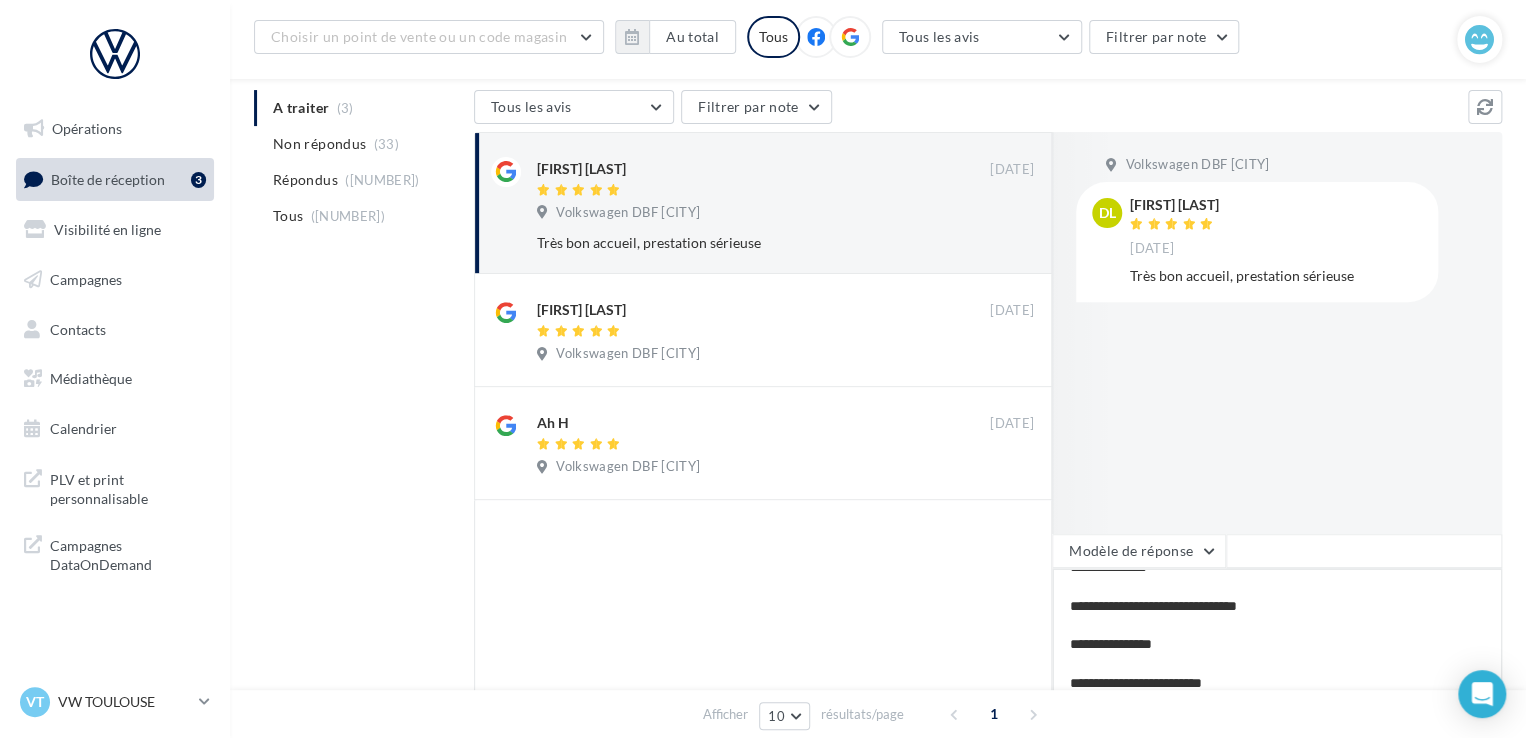 type on "**********" 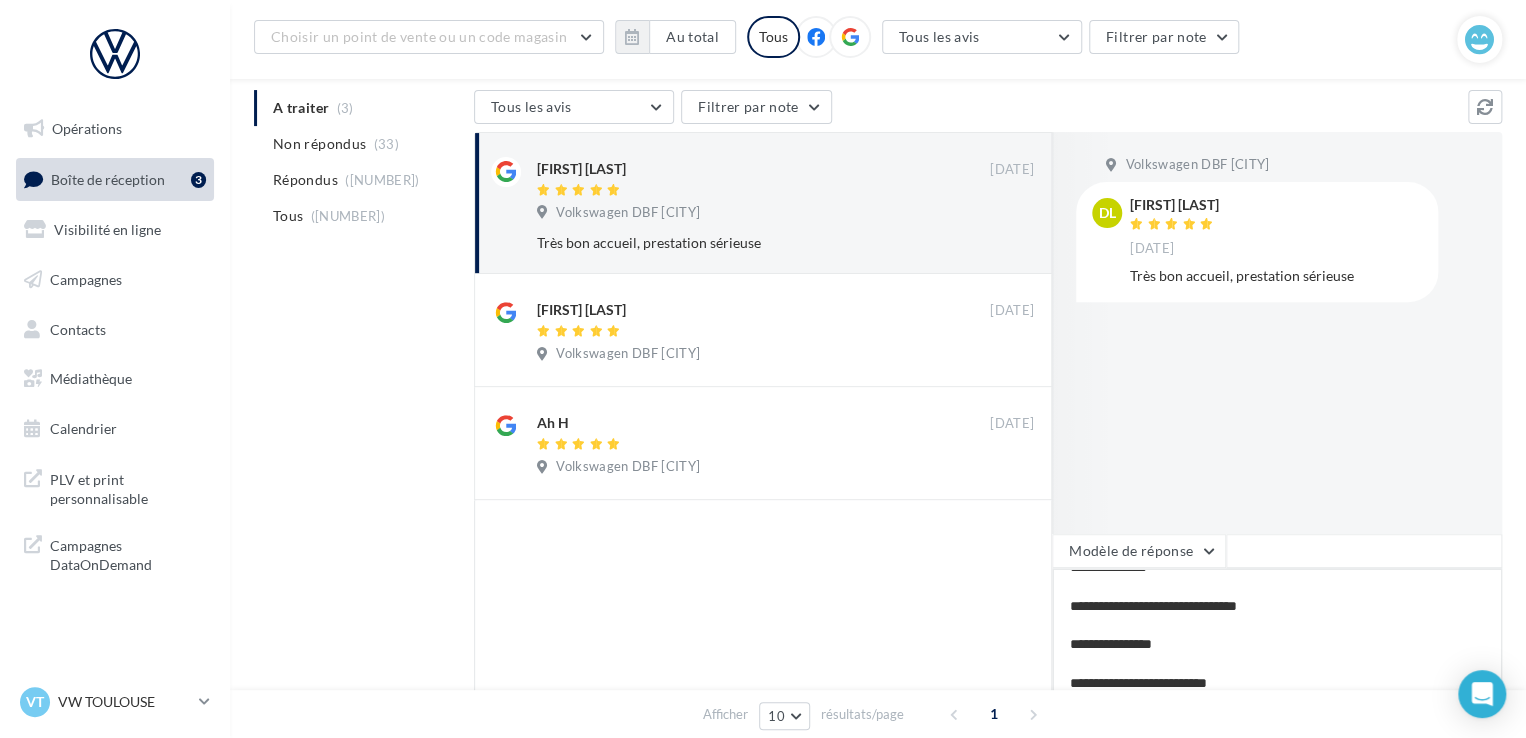 type on "**********" 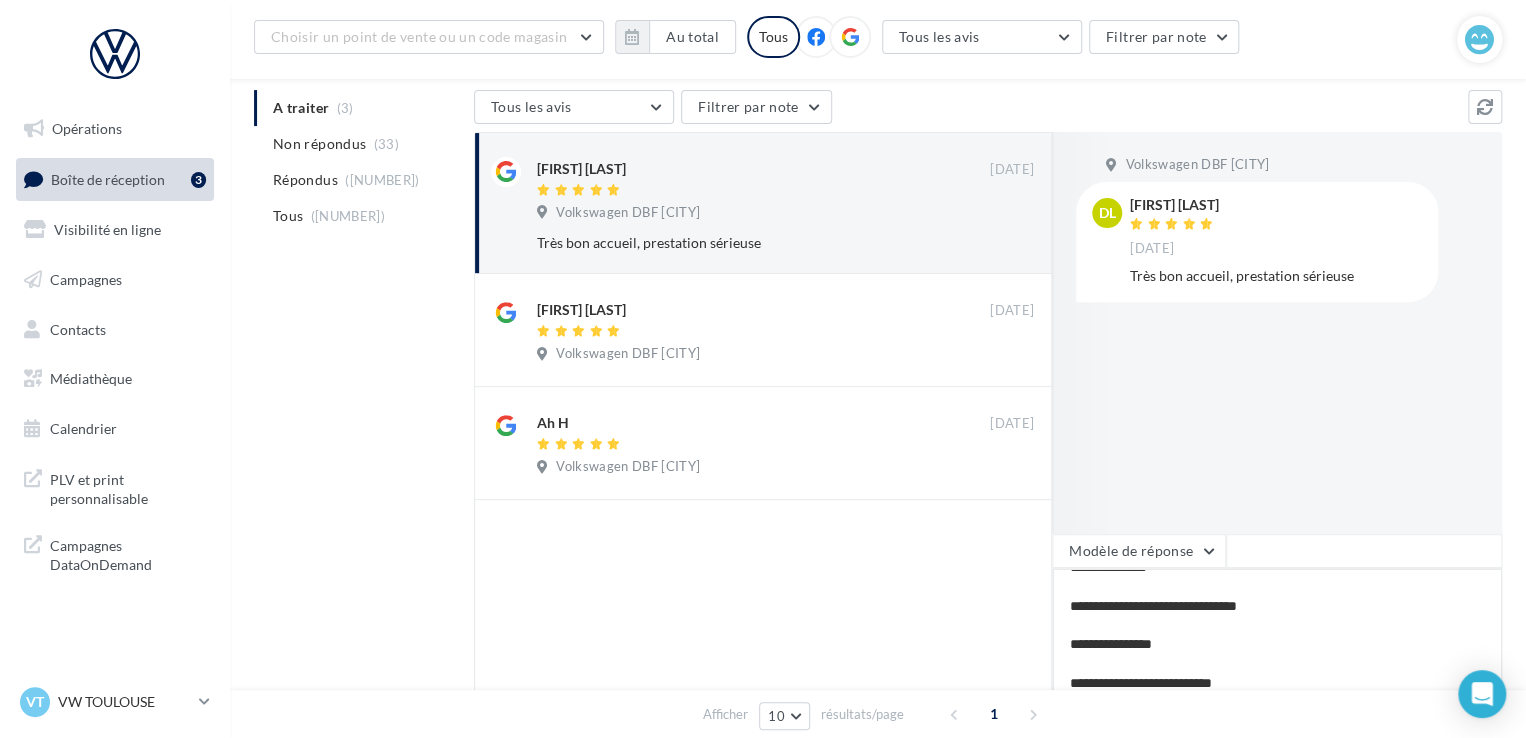 type on "**********" 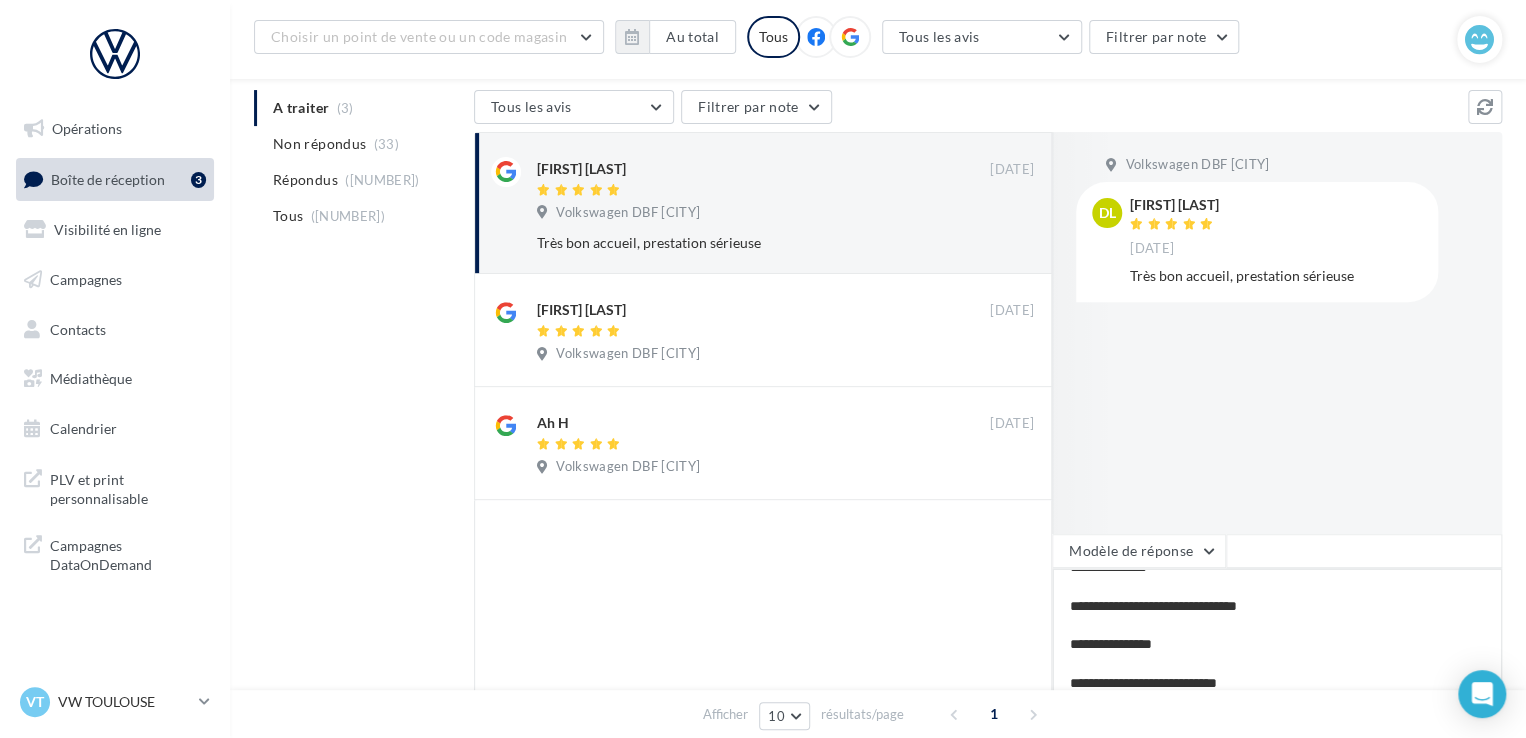 type on "**********" 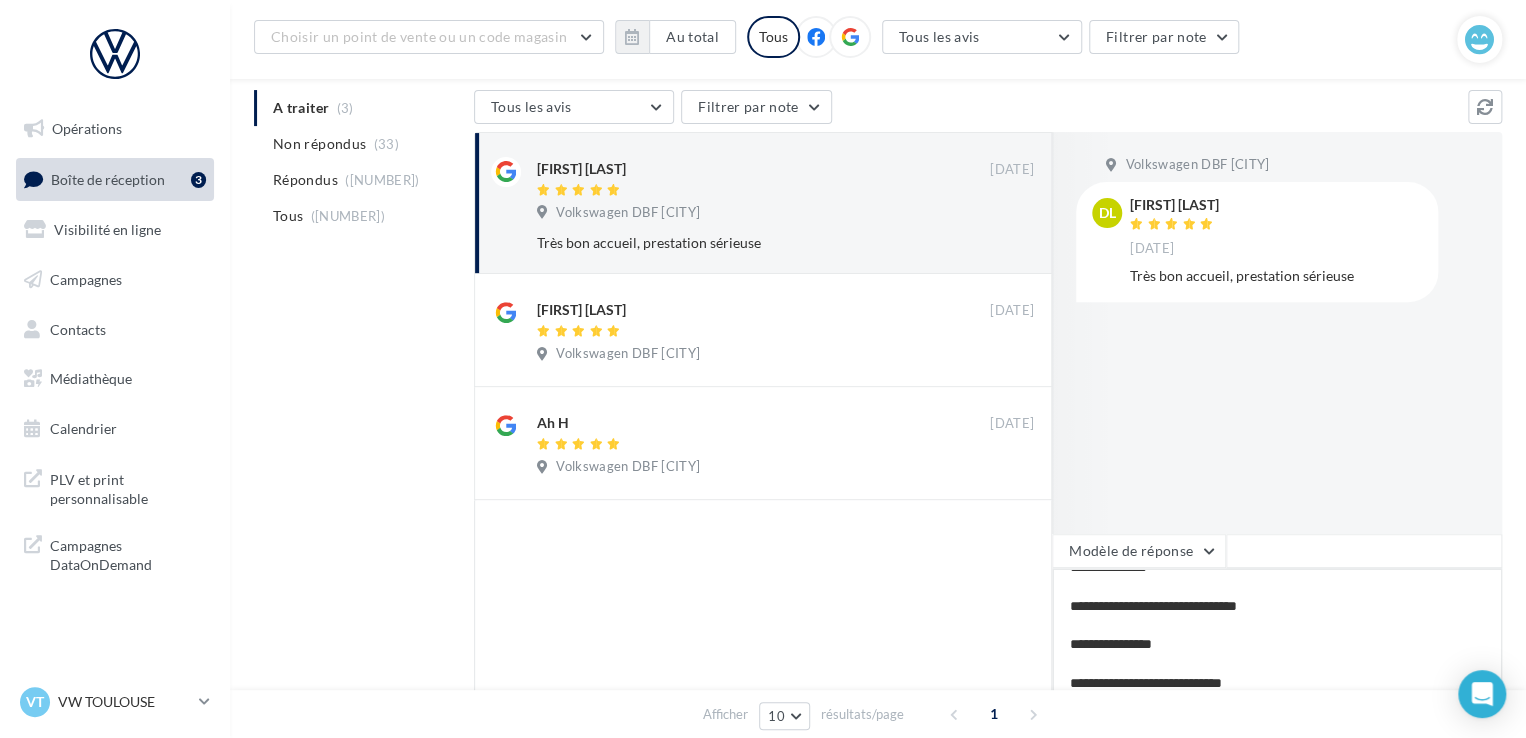 type on "**********" 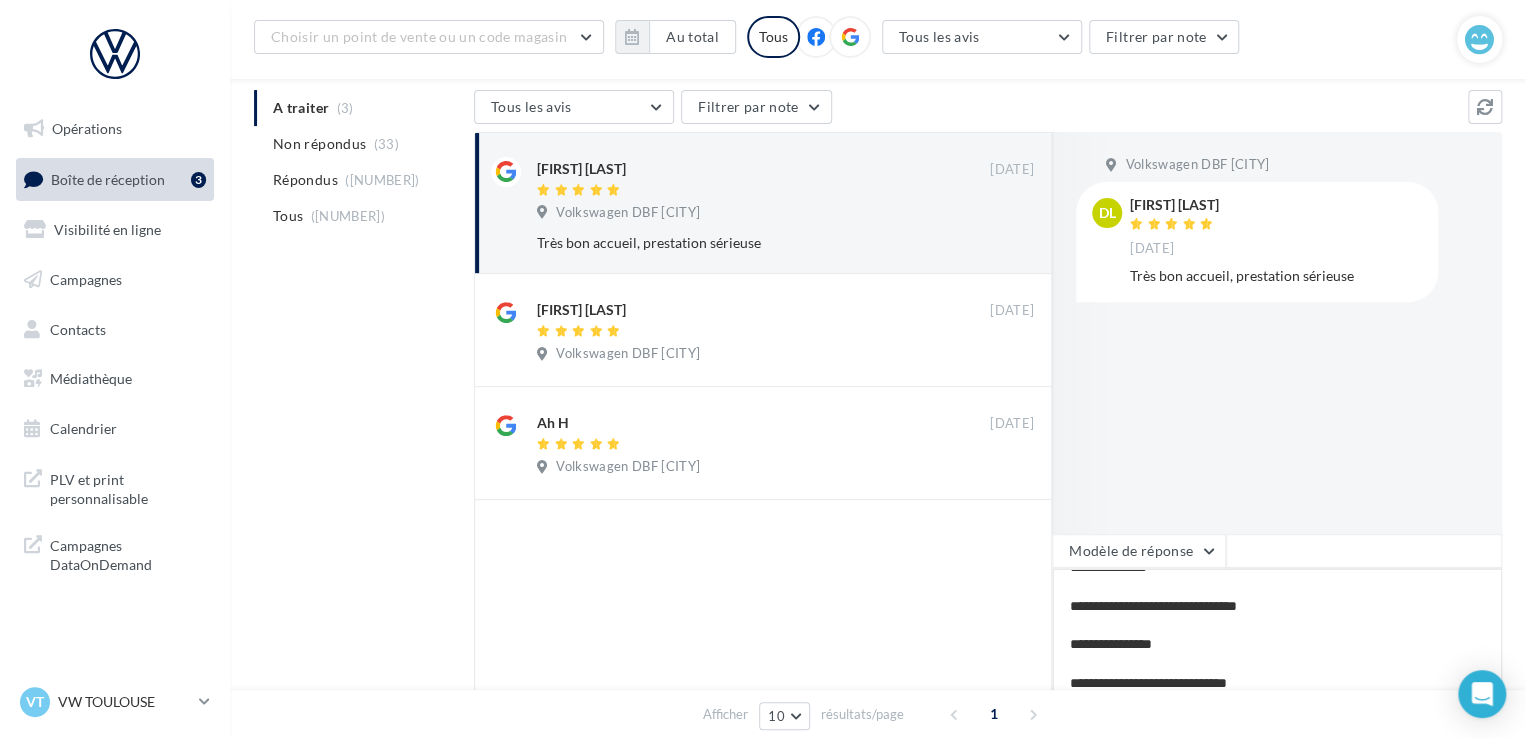 type on "**********" 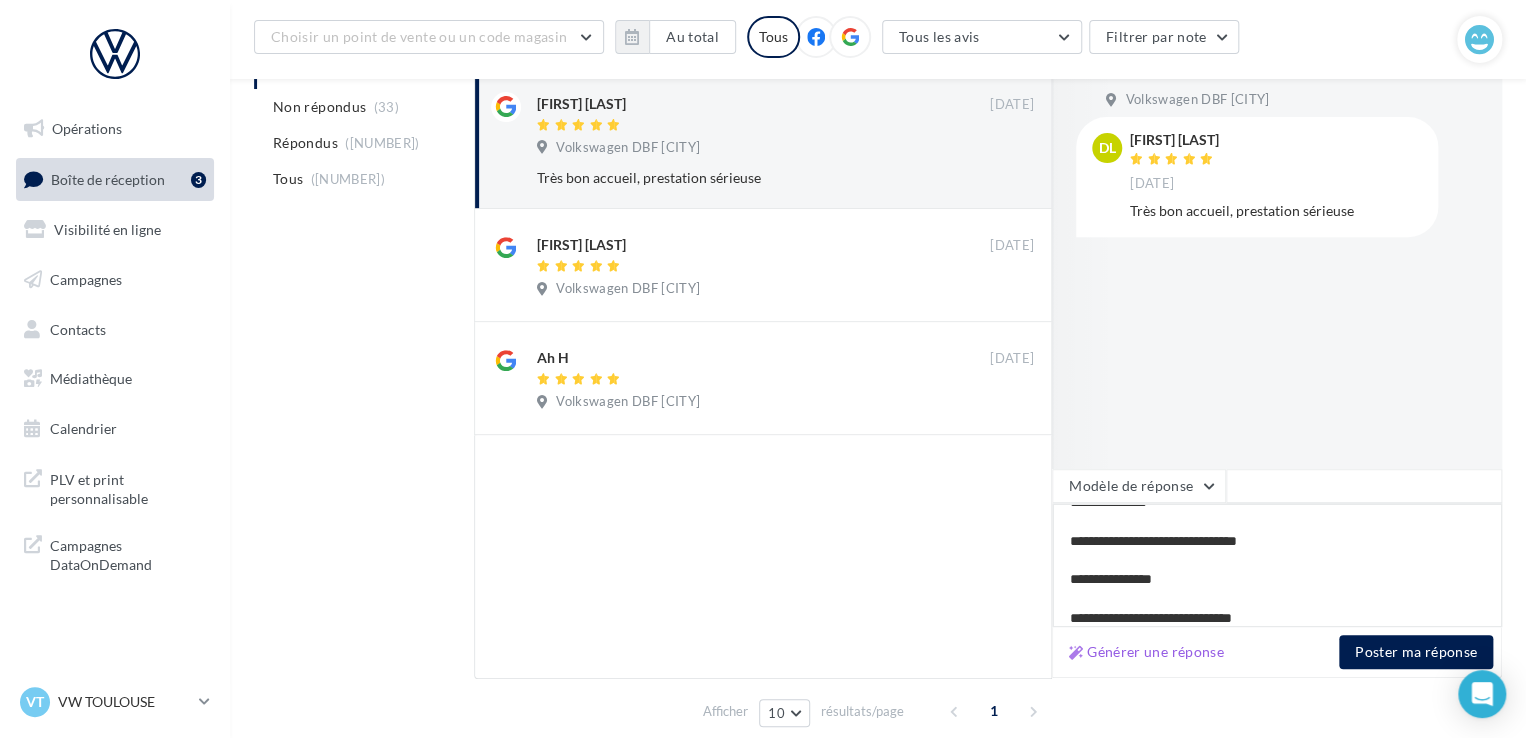 scroll, scrollTop: 300, scrollLeft: 0, axis: vertical 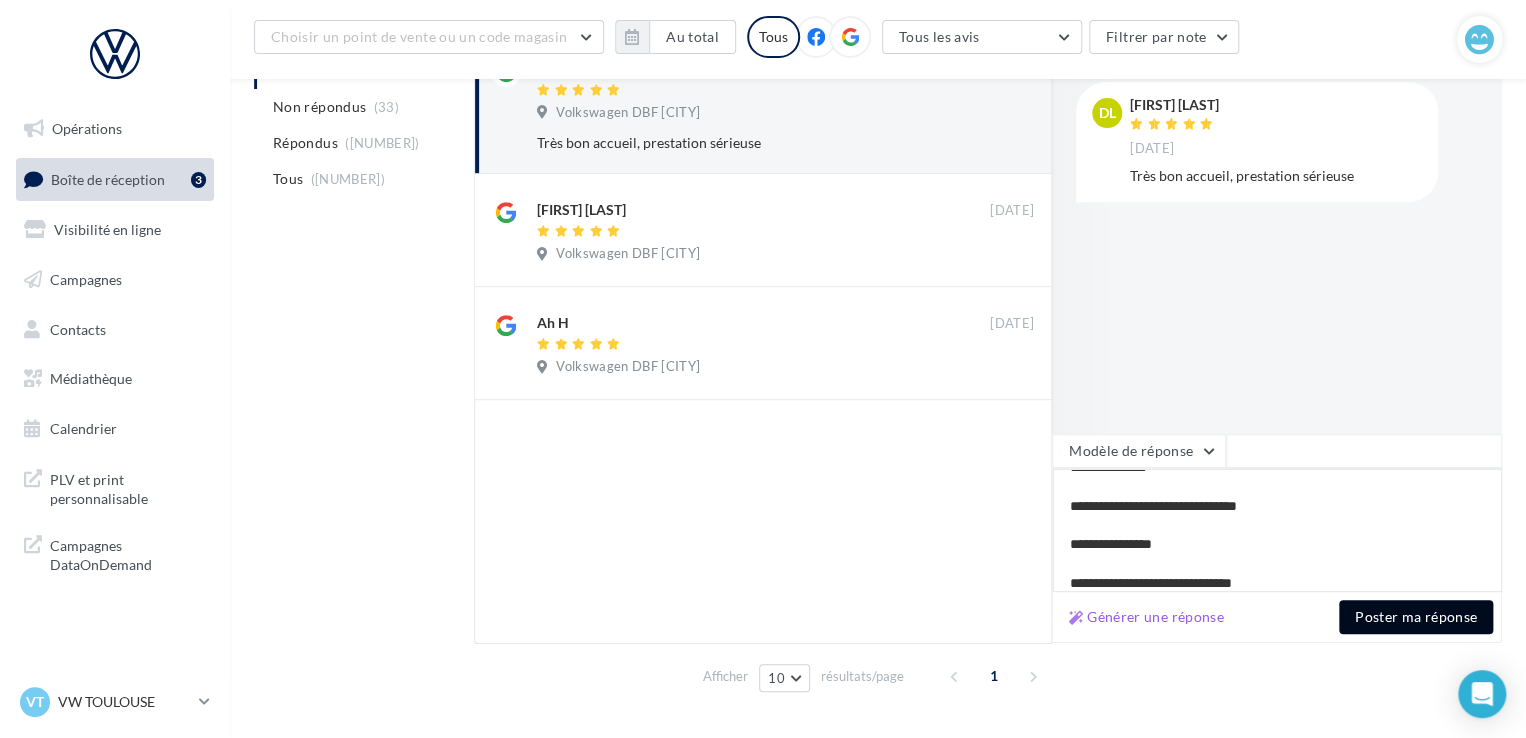 type on "**********" 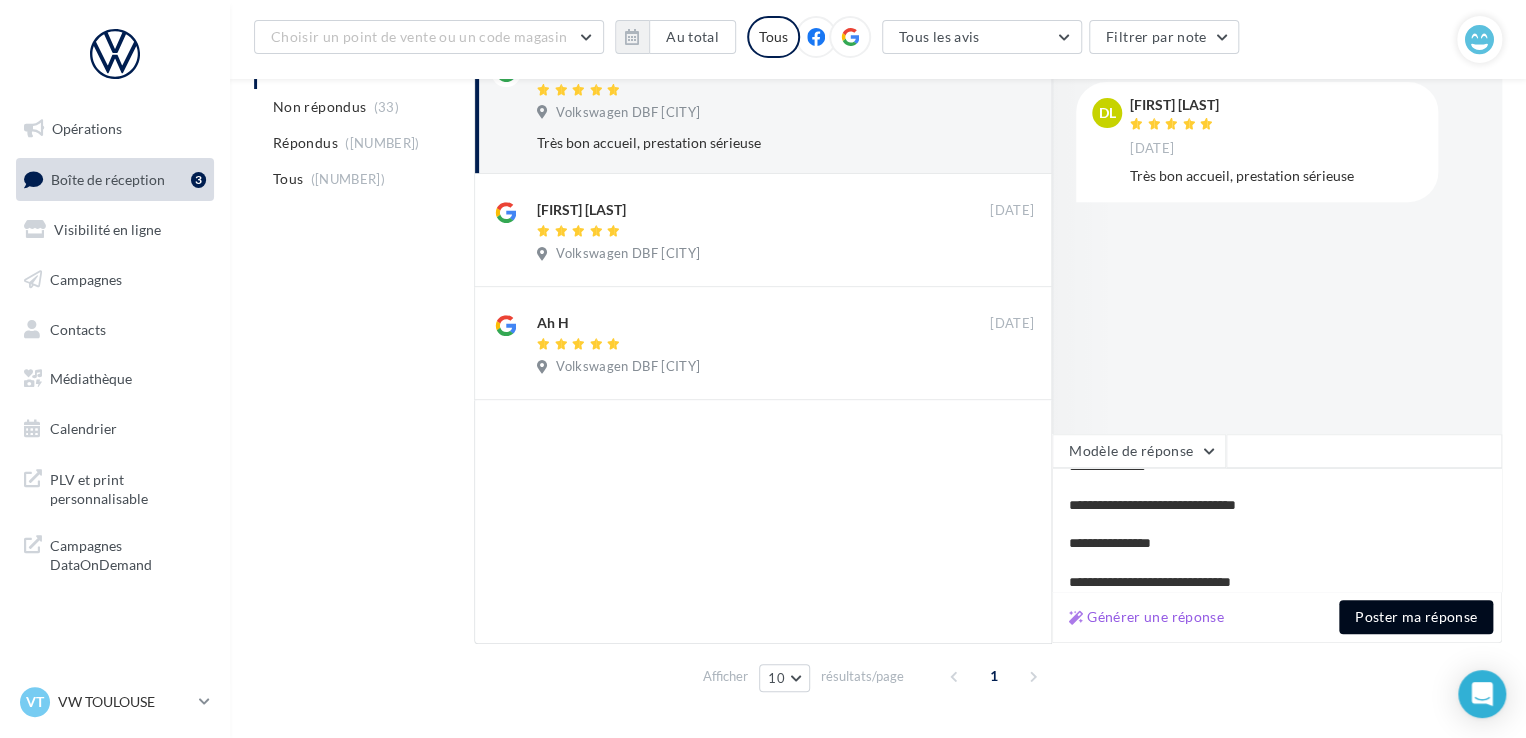 click on "Poster ma réponse" at bounding box center (1416, 617) 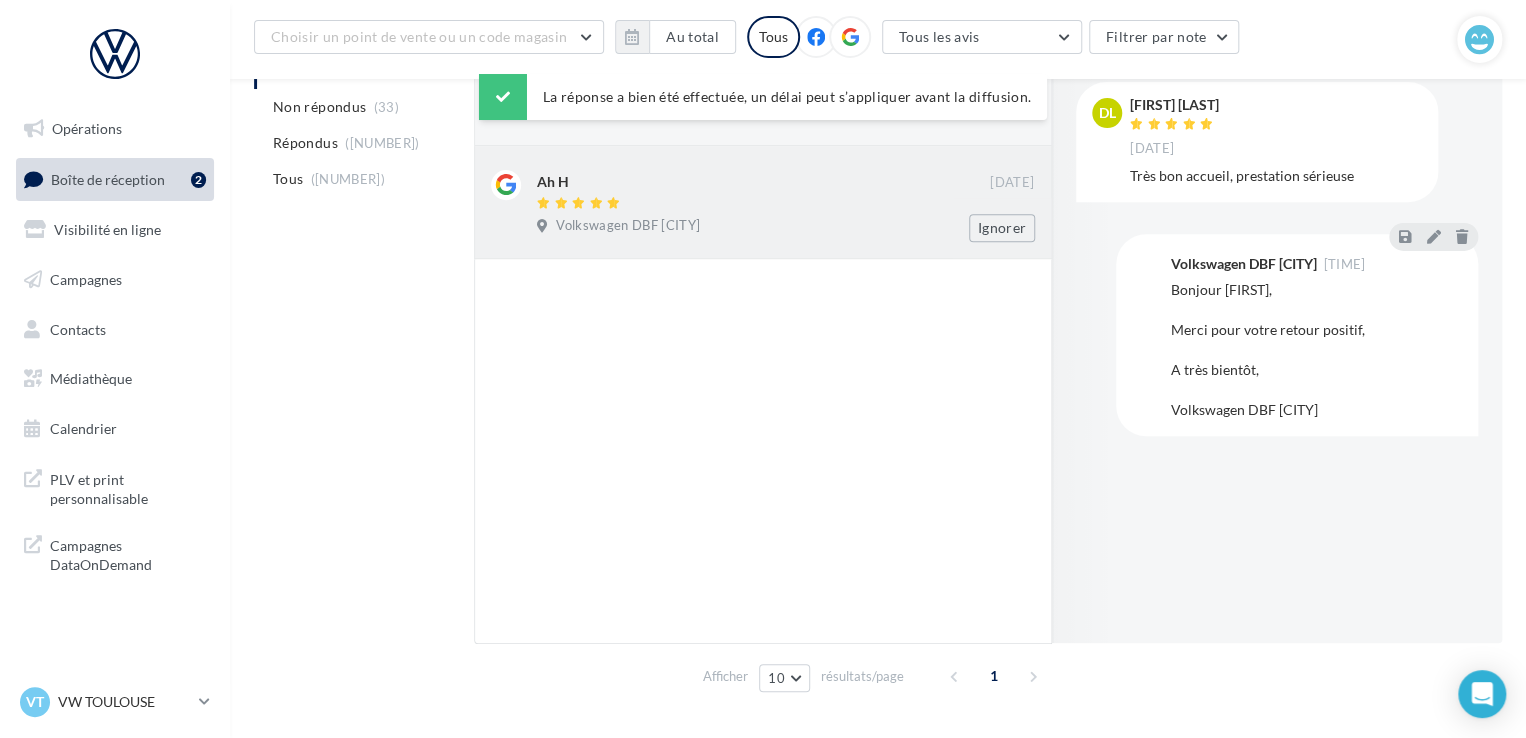 scroll, scrollTop: 200, scrollLeft: 0, axis: vertical 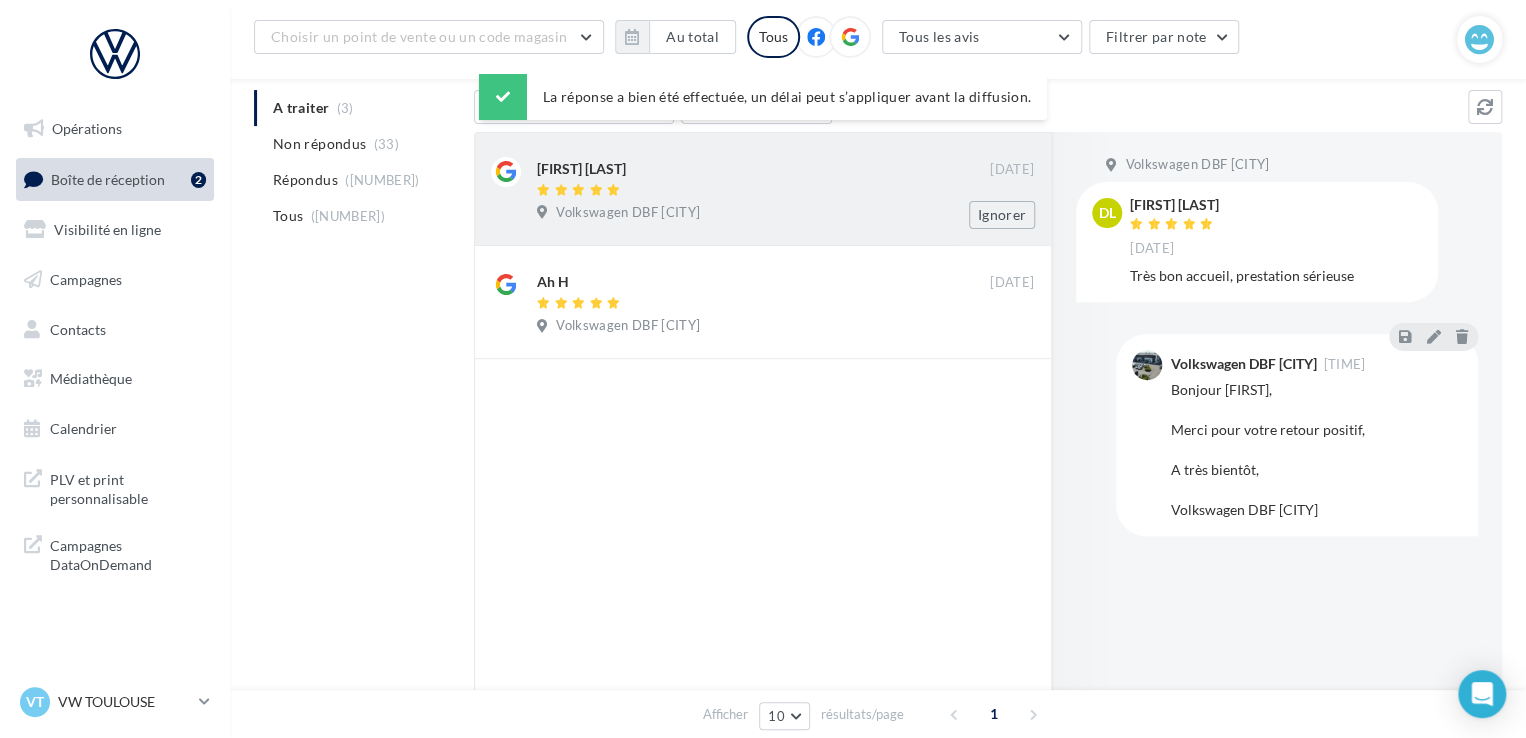 click on "[FIRST] [LAST]" at bounding box center (763, 178) 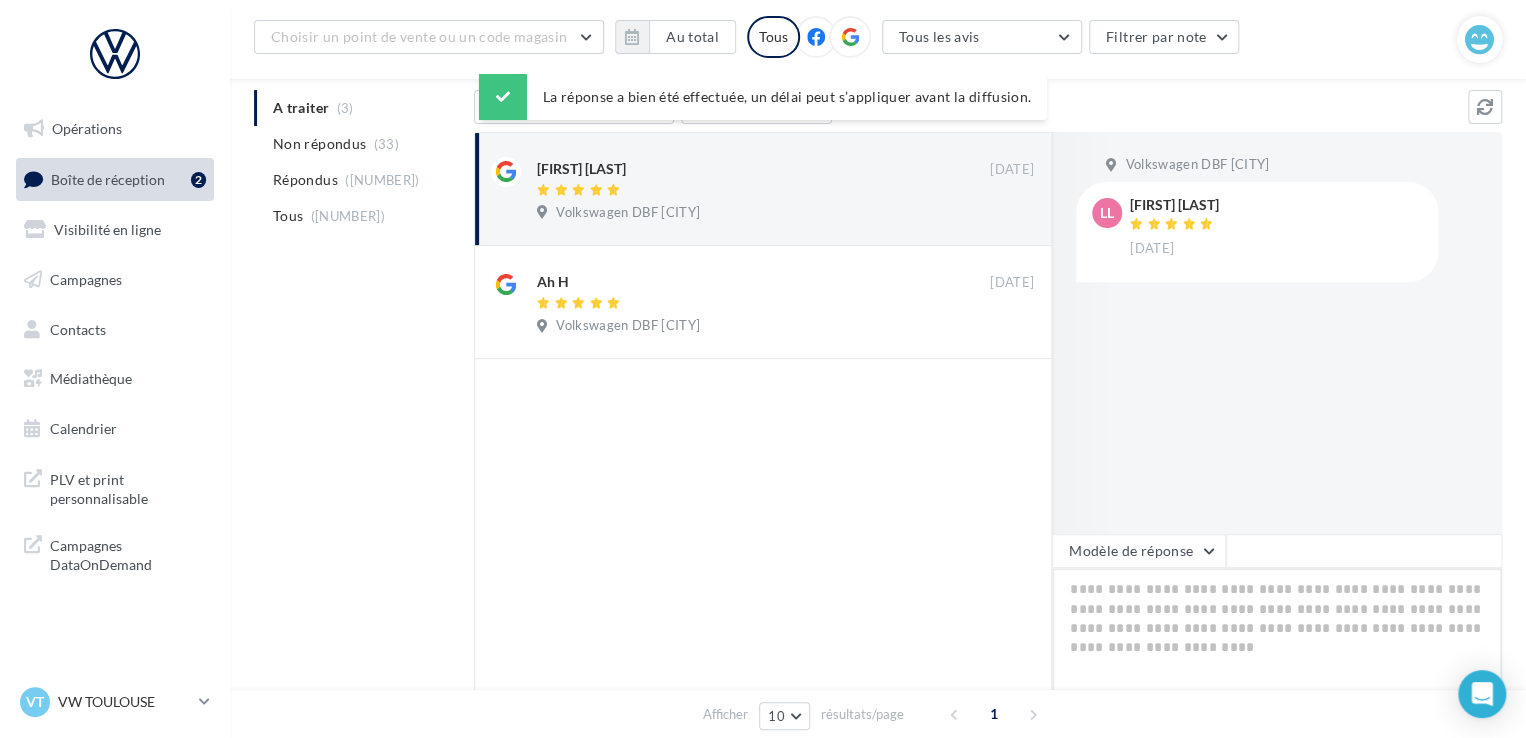 click at bounding box center [1277, 630] 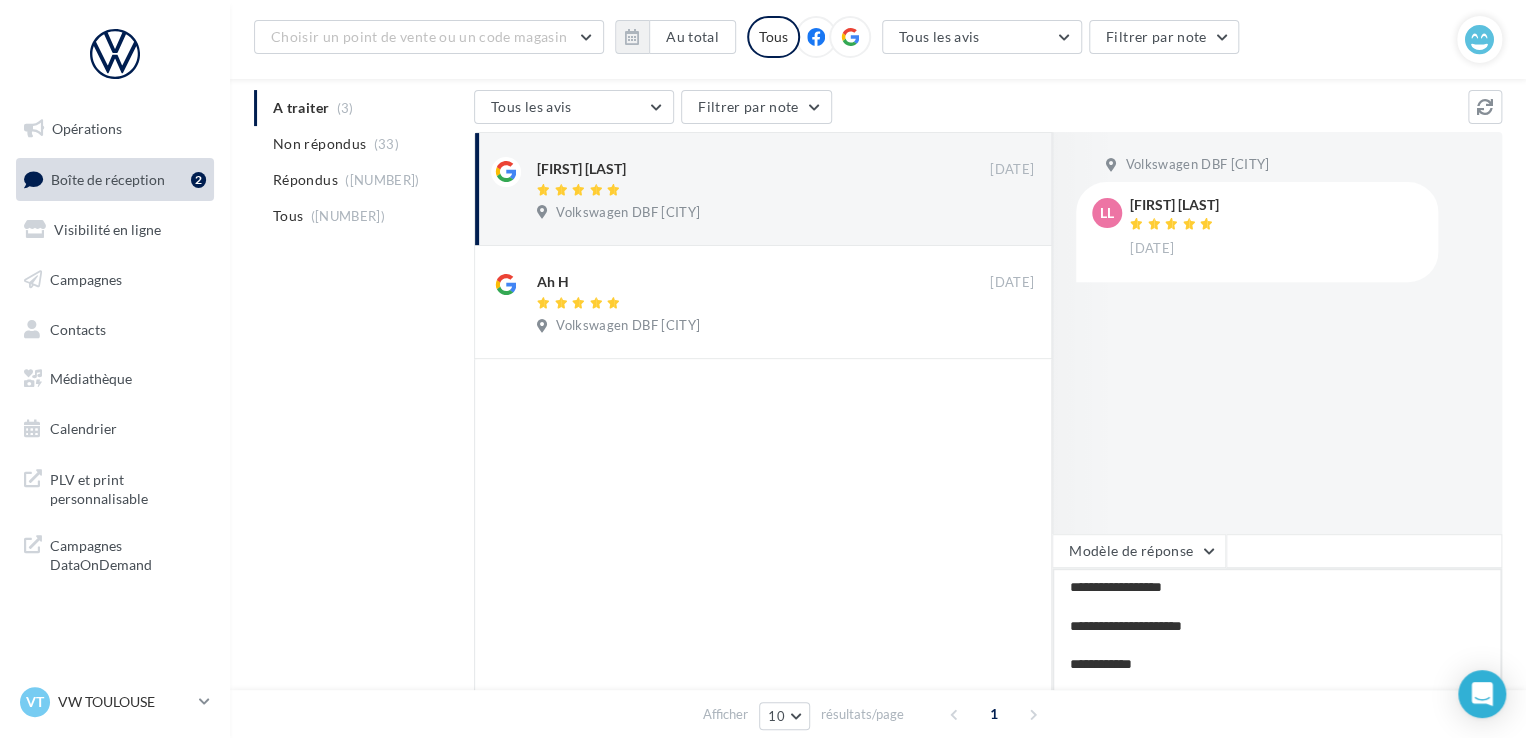 scroll, scrollTop: 20, scrollLeft: 0, axis: vertical 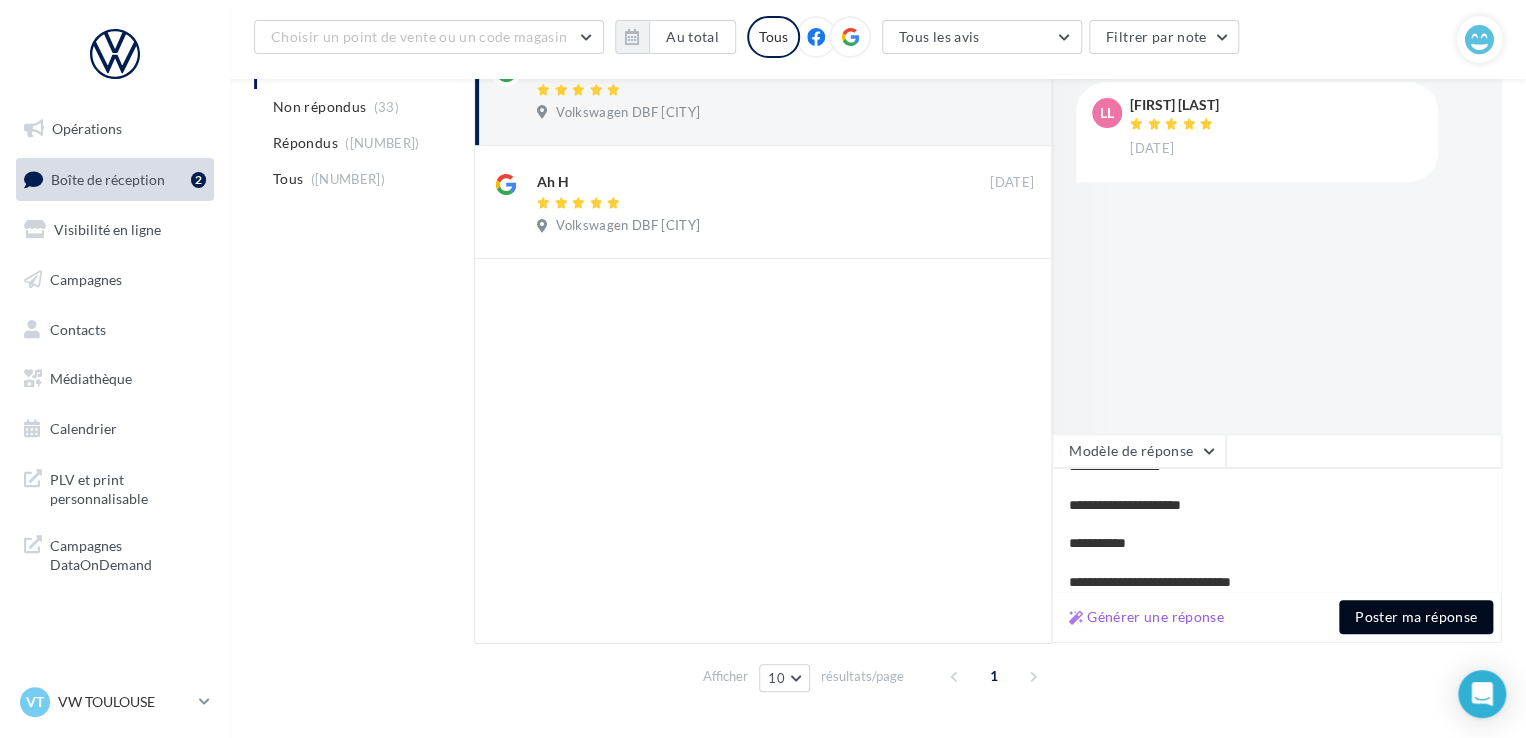 click on "Poster ma réponse" at bounding box center [1416, 617] 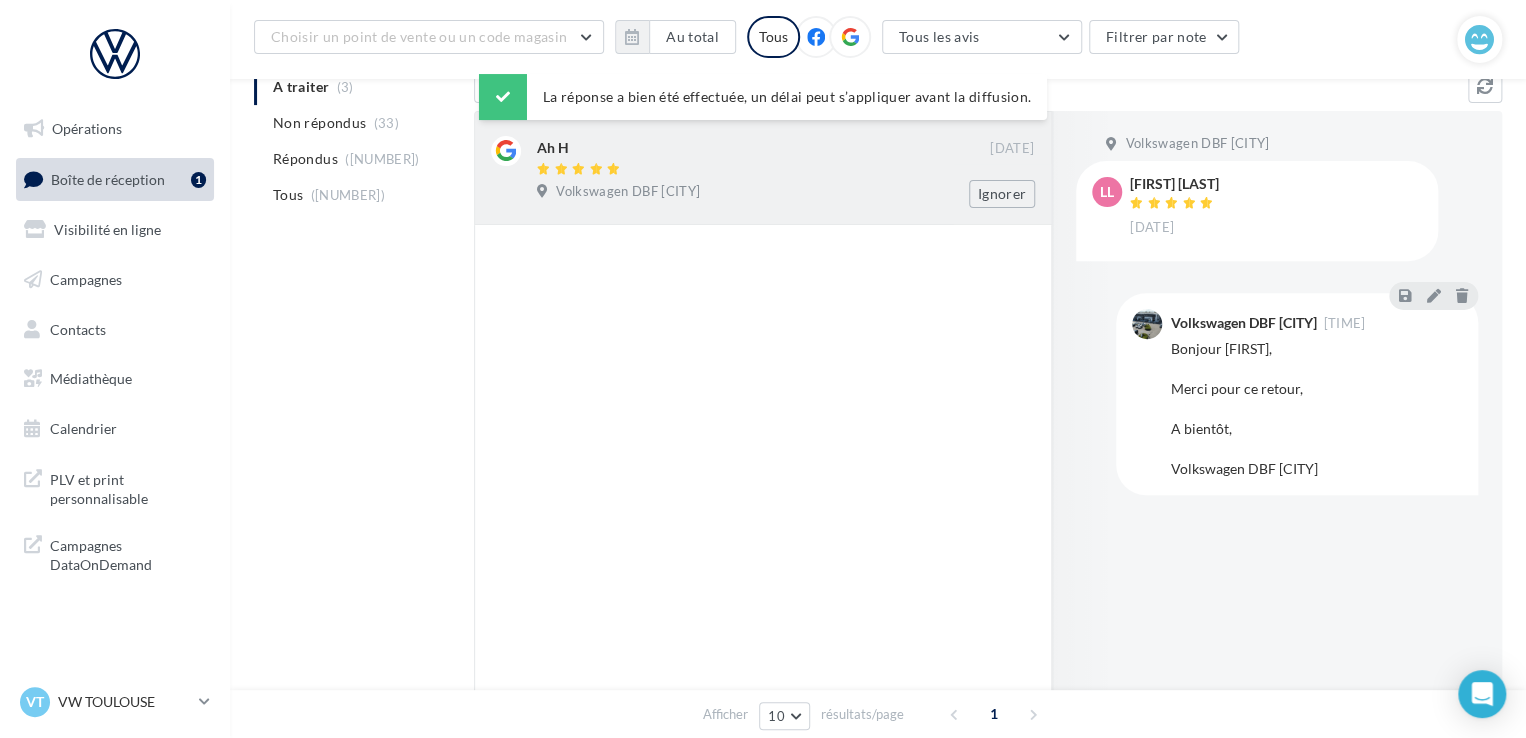scroll, scrollTop: 200, scrollLeft: 0, axis: vertical 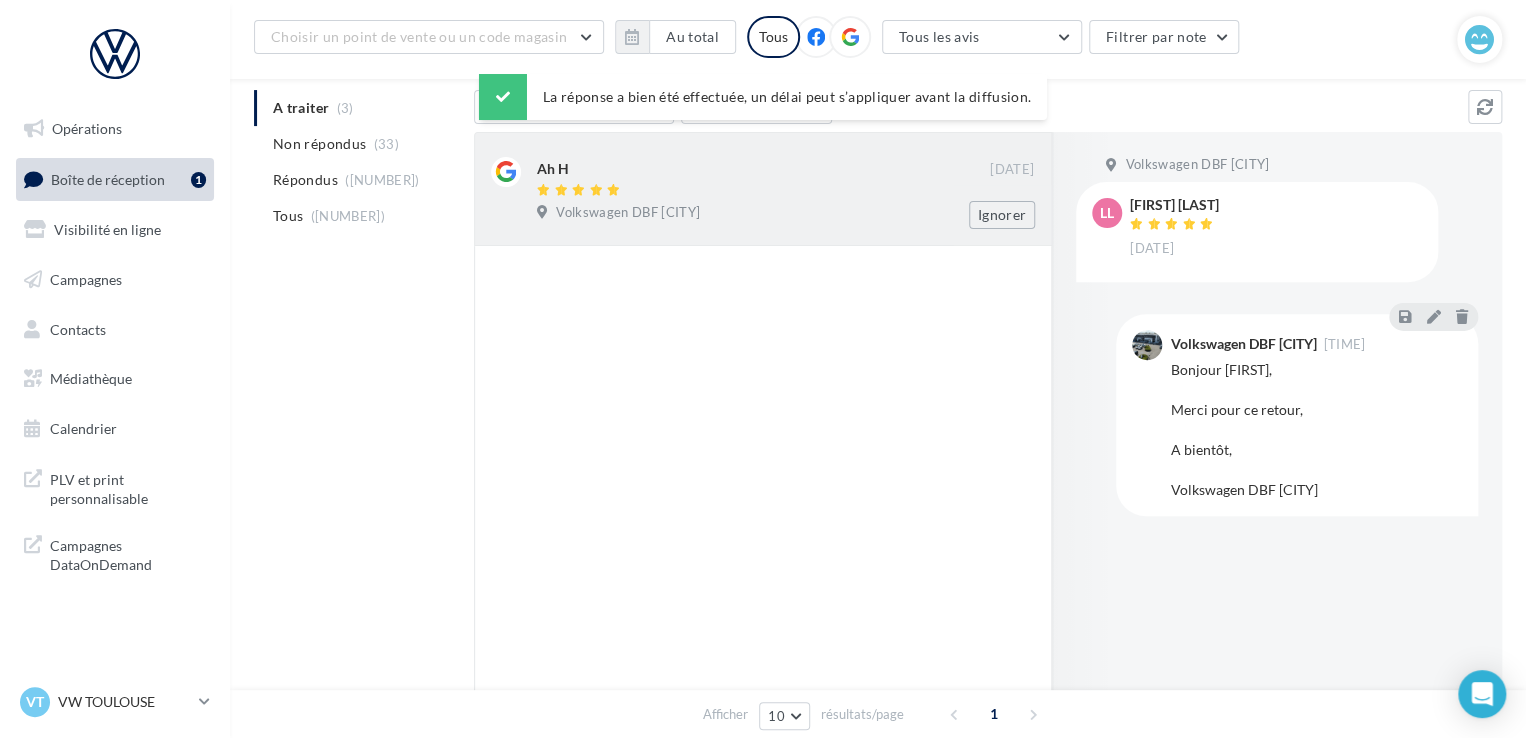 click on "Volkswagen DBF [CITY]" at bounding box center (628, 213) 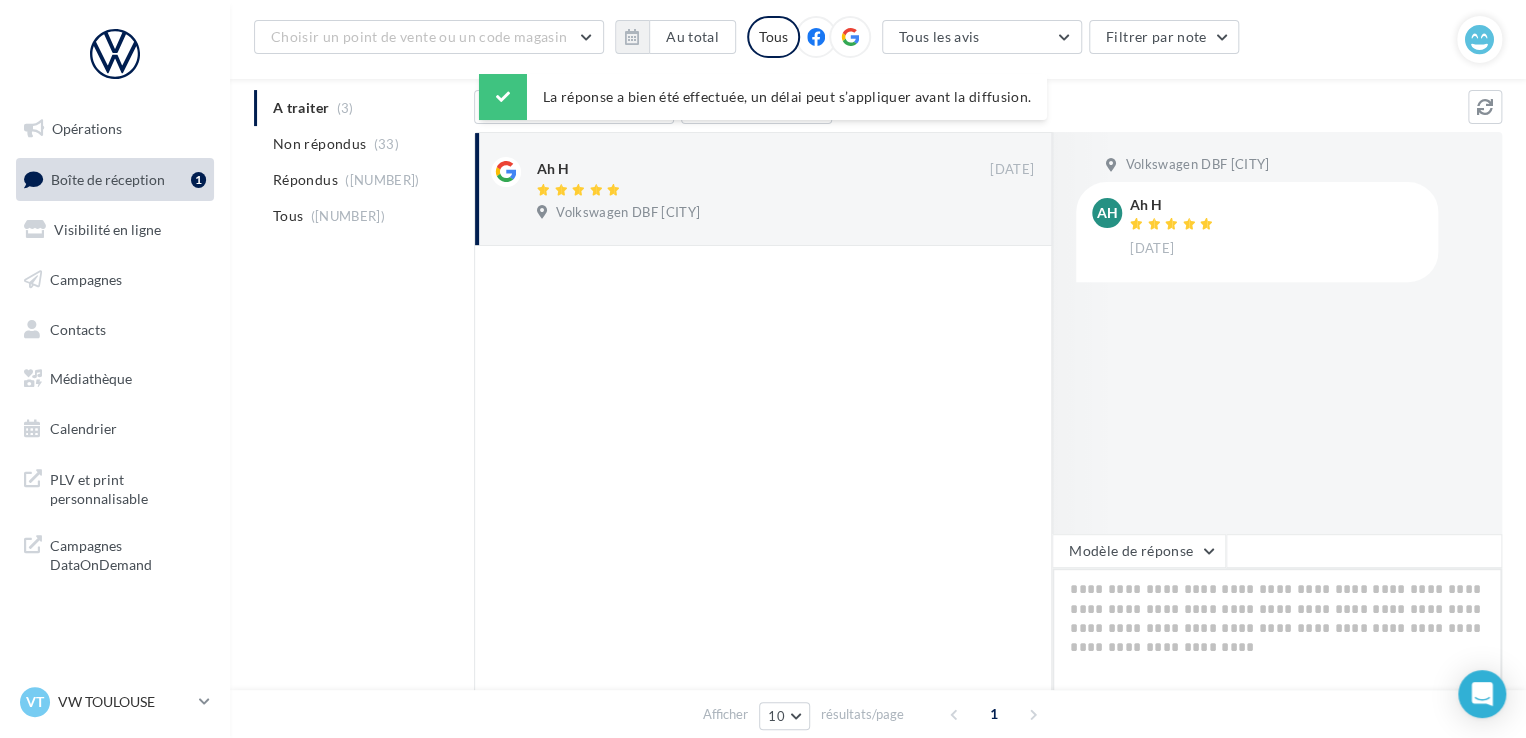 click at bounding box center (1277, 630) 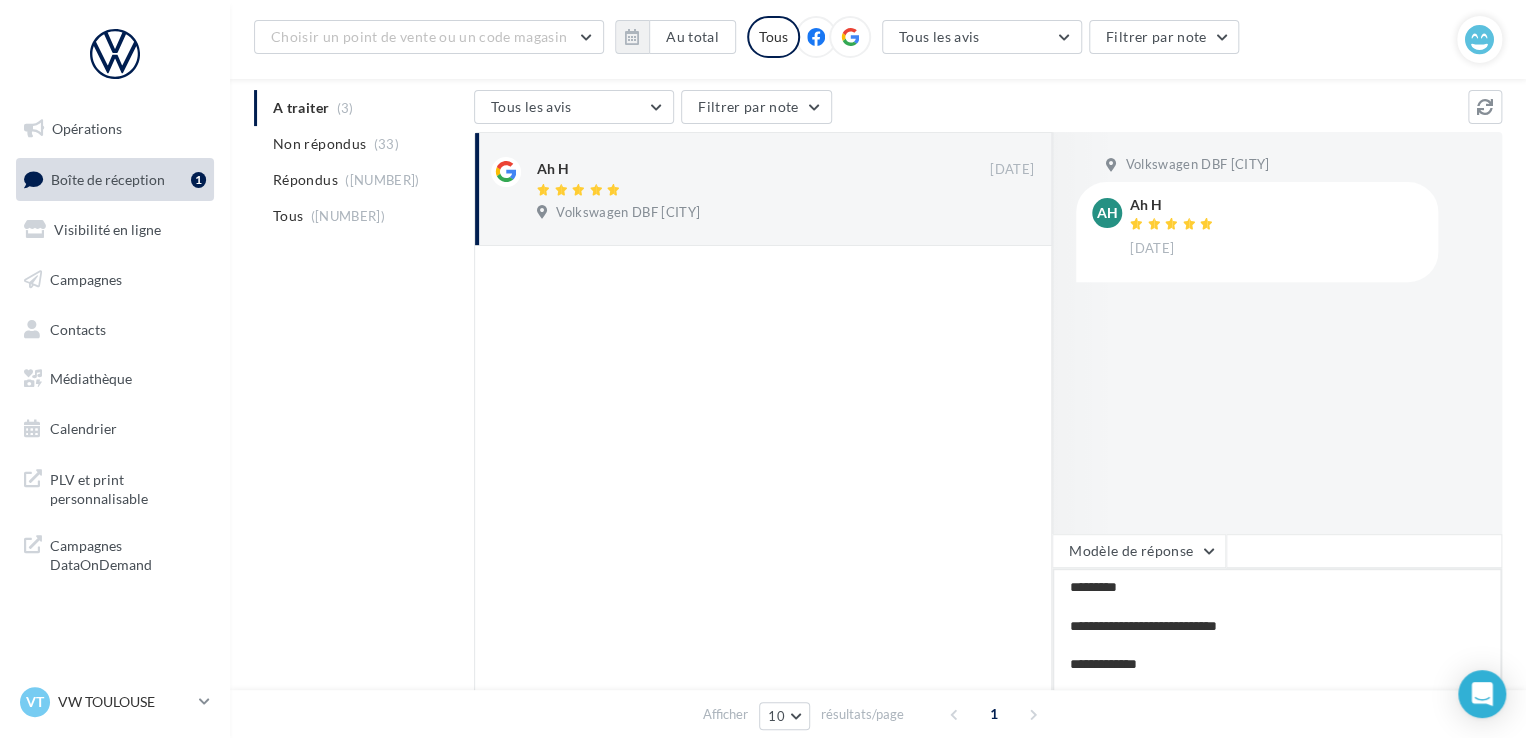 scroll, scrollTop: 20, scrollLeft: 0, axis: vertical 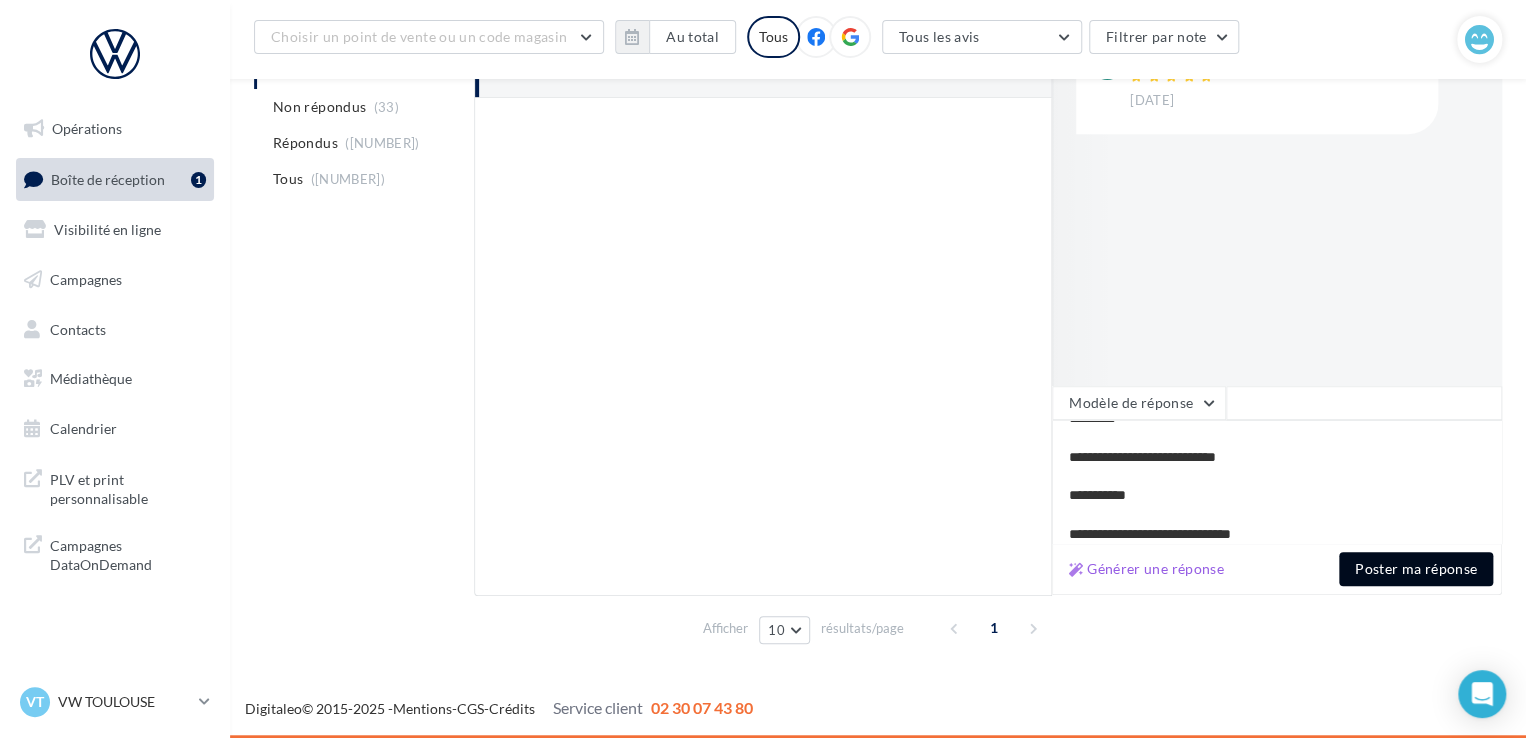 click on "Poster ma réponse" at bounding box center [1416, 569] 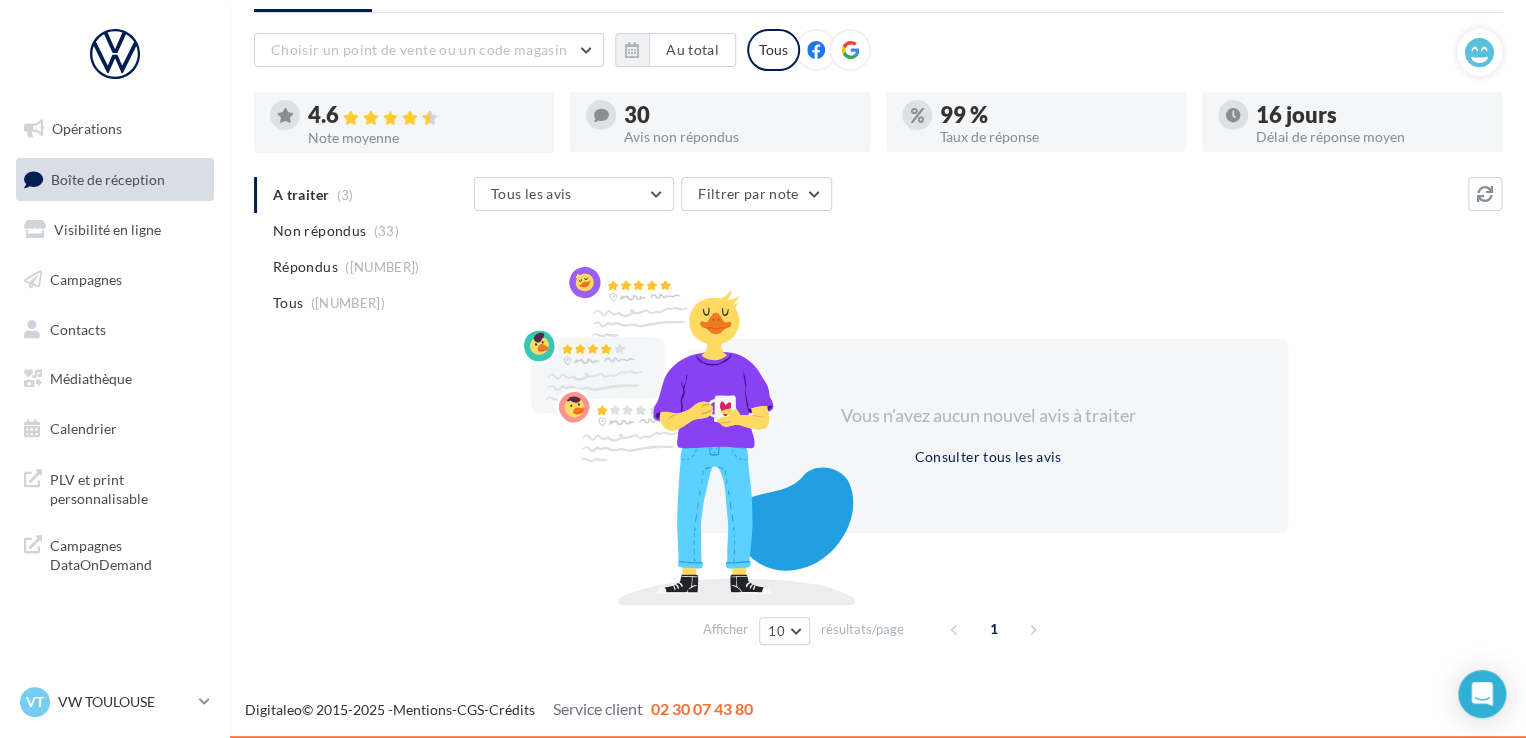 scroll, scrollTop: 0, scrollLeft: 0, axis: both 